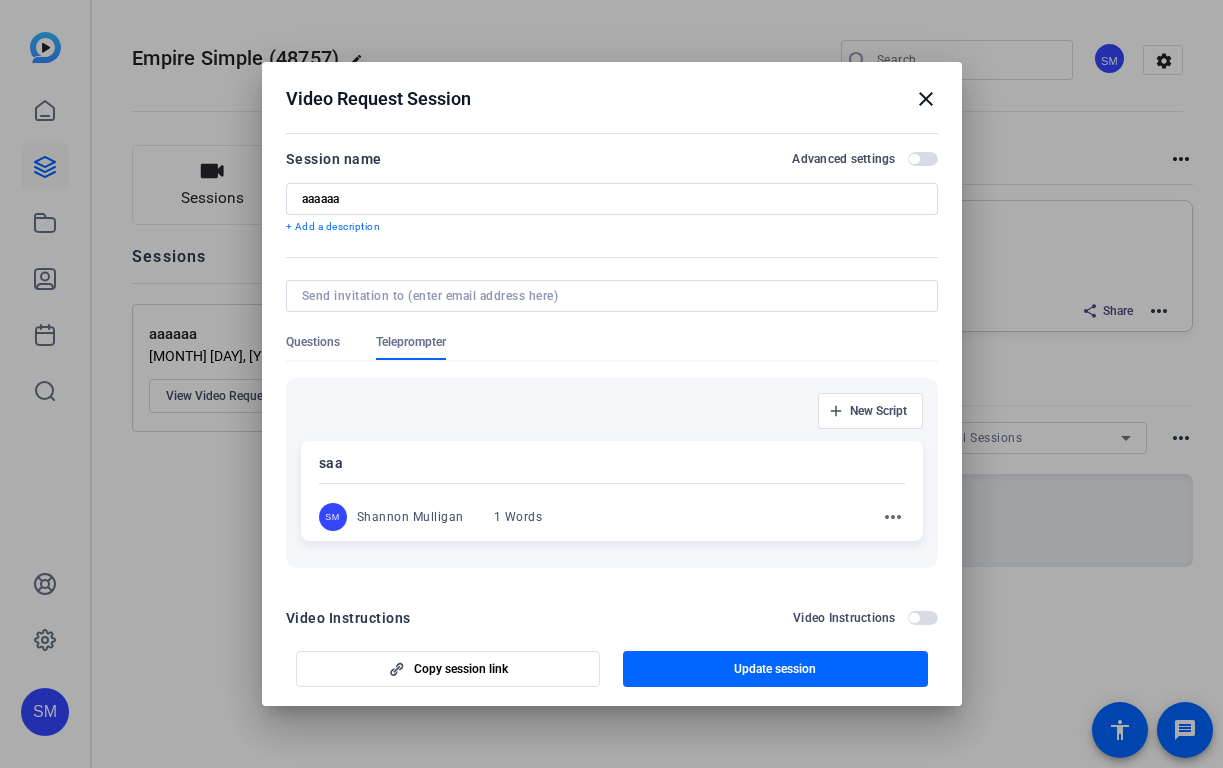 scroll, scrollTop: 0, scrollLeft: 0, axis: both 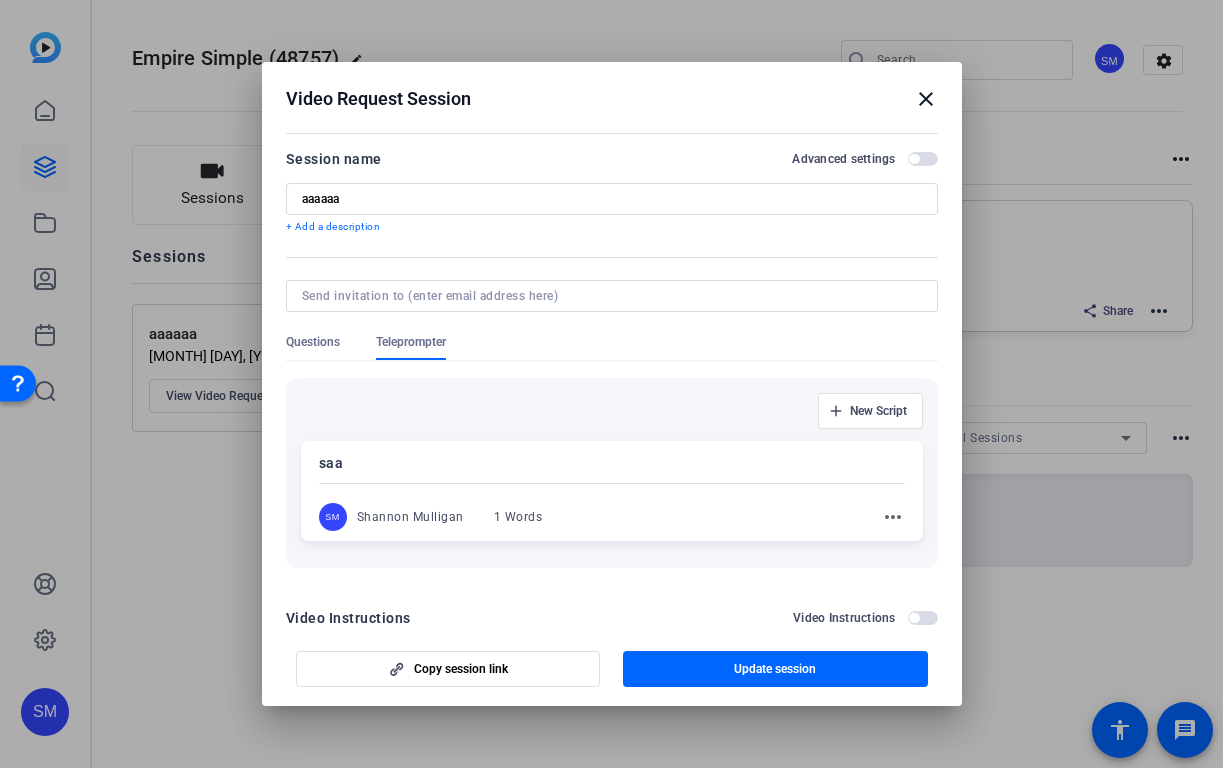 click on "Video Request Session  close" at bounding box center [612, 99] 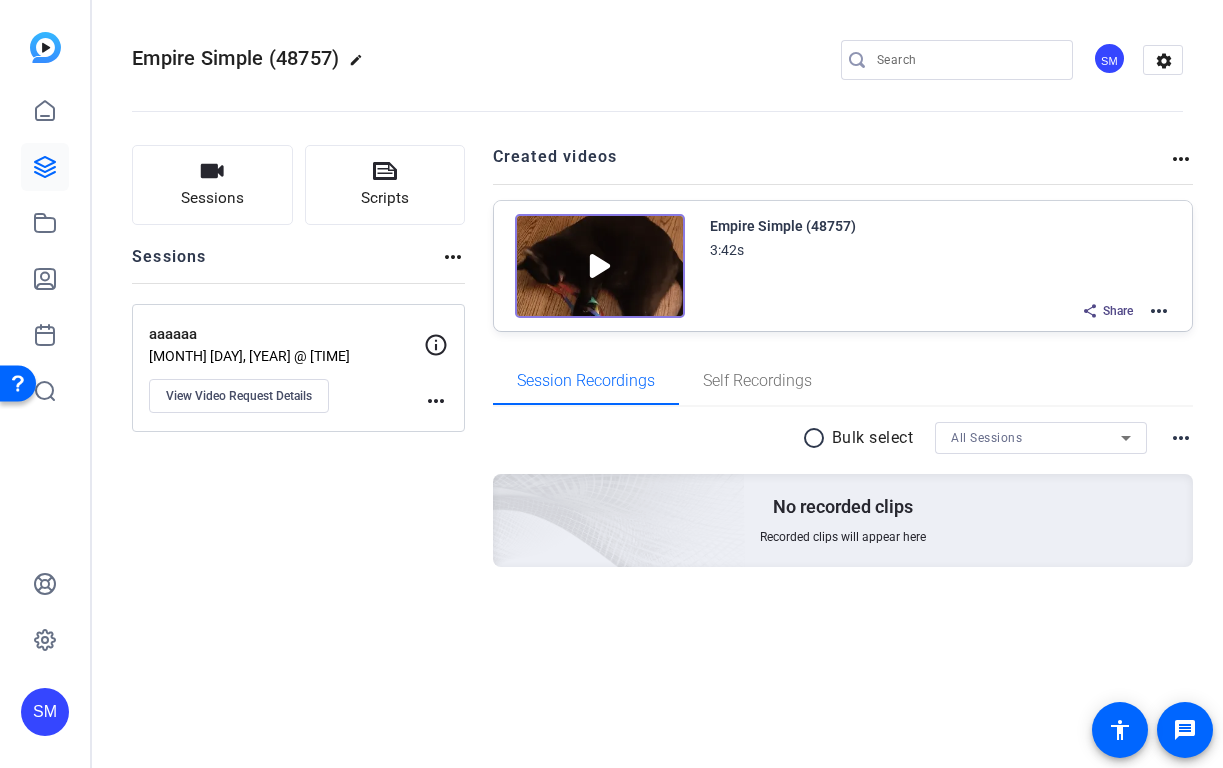 click on "SM" 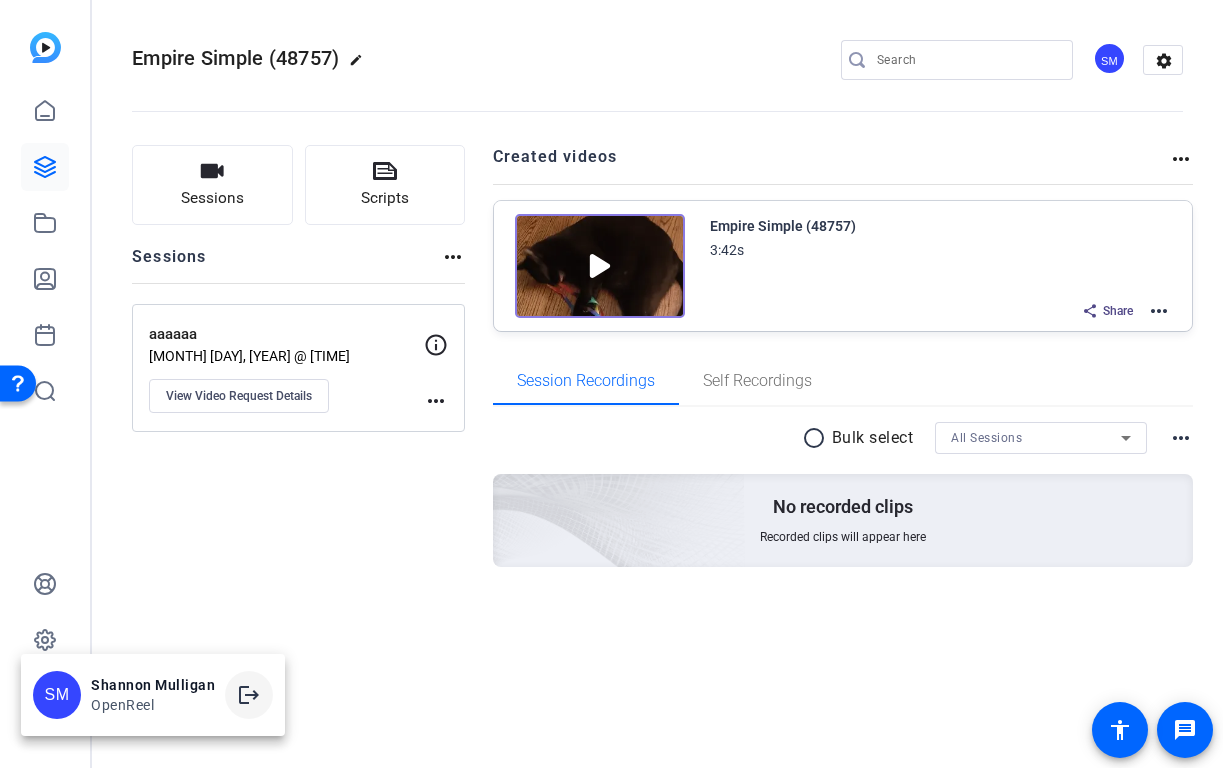 click on "logout" at bounding box center (249, 695) 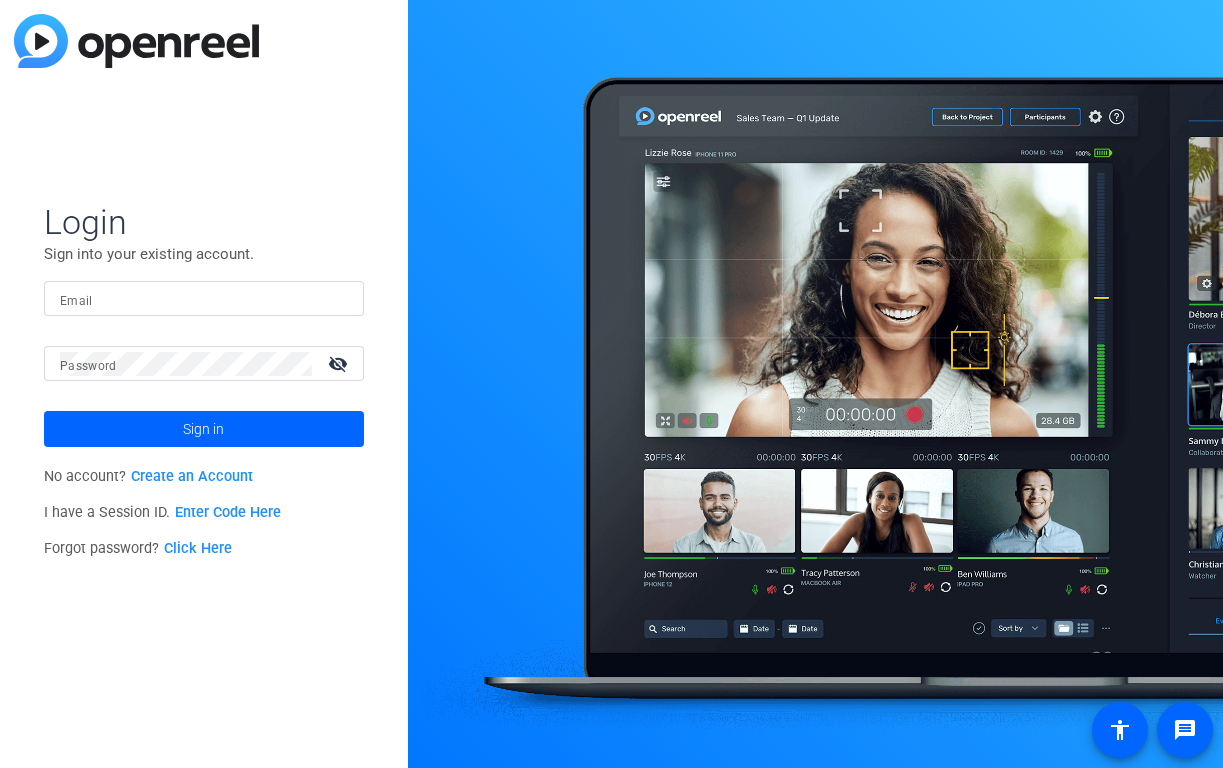 scroll, scrollTop: 0, scrollLeft: 0, axis: both 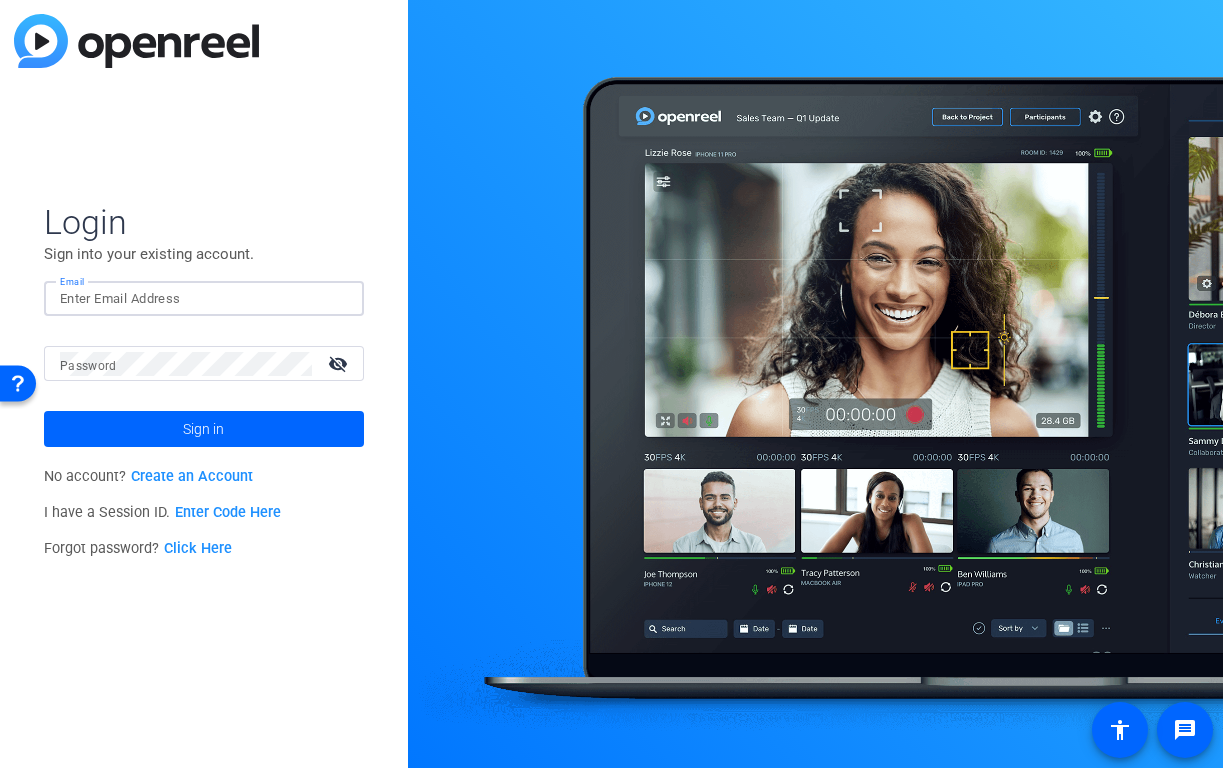 click 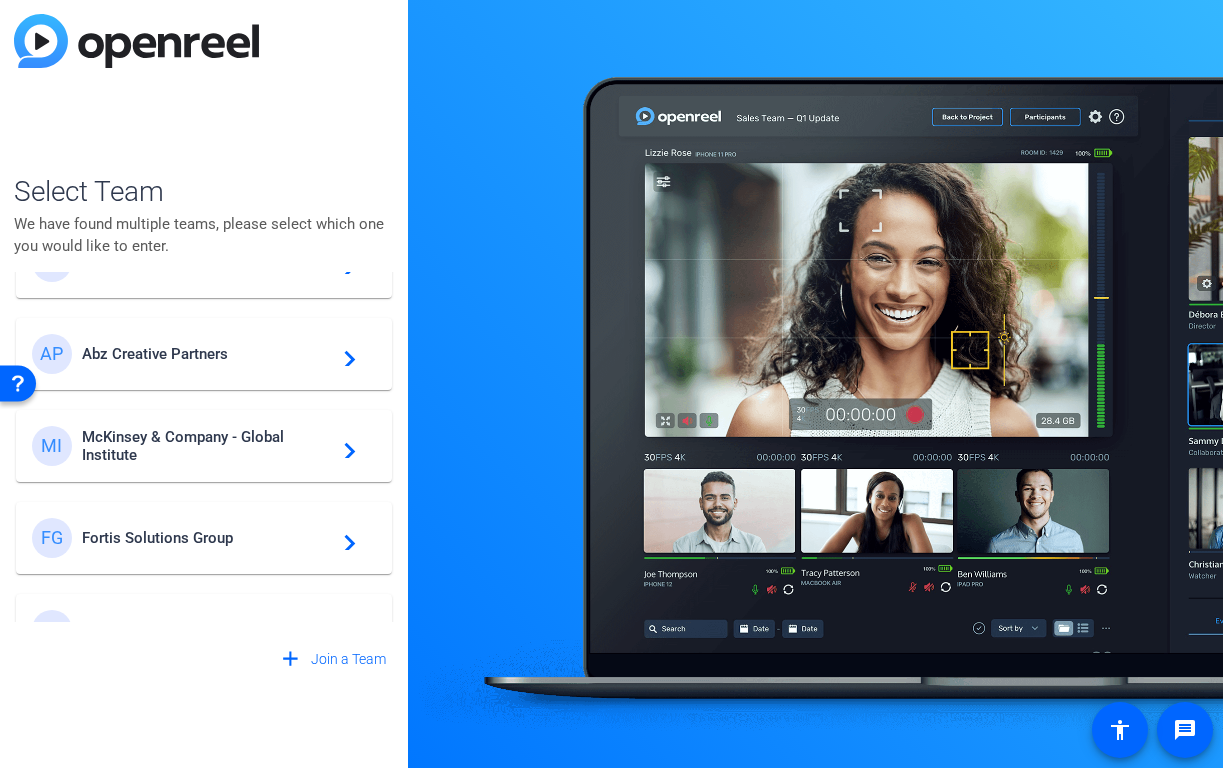 scroll, scrollTop: 95, scrollLeft: 0, axis: vertical 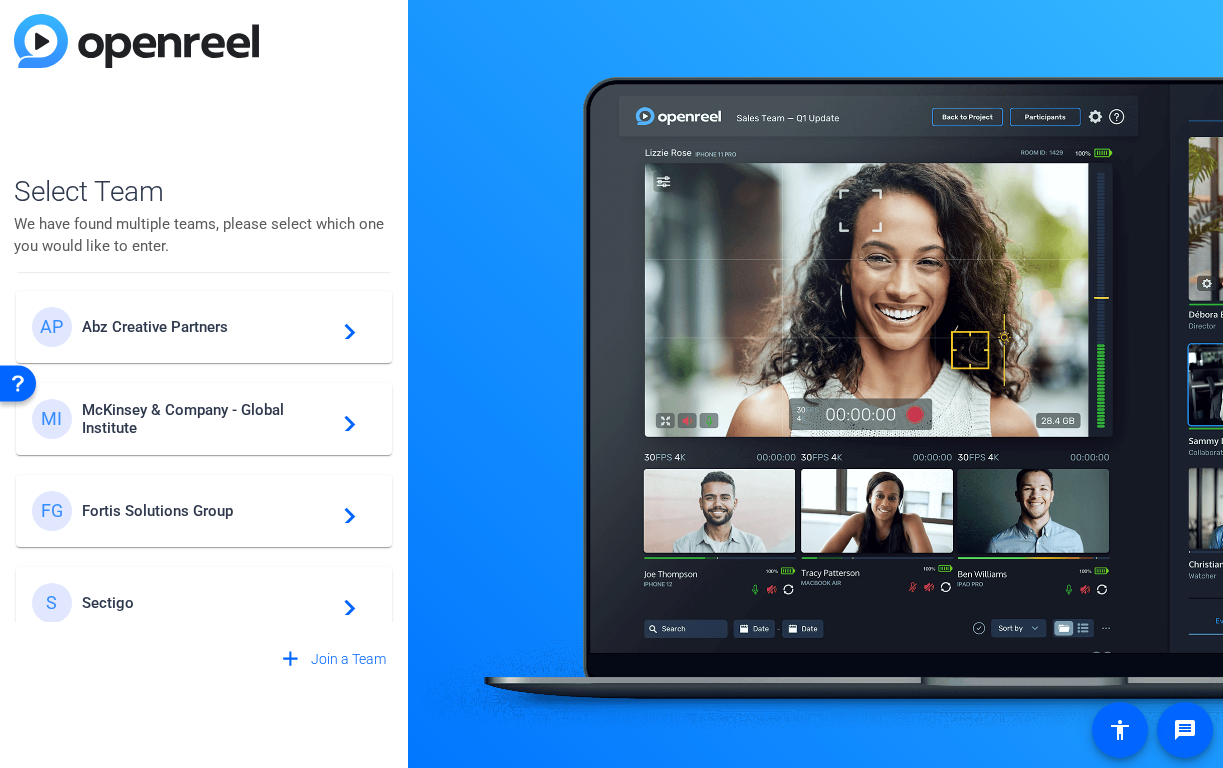 click on "McKinsey & Company - Global Institute" 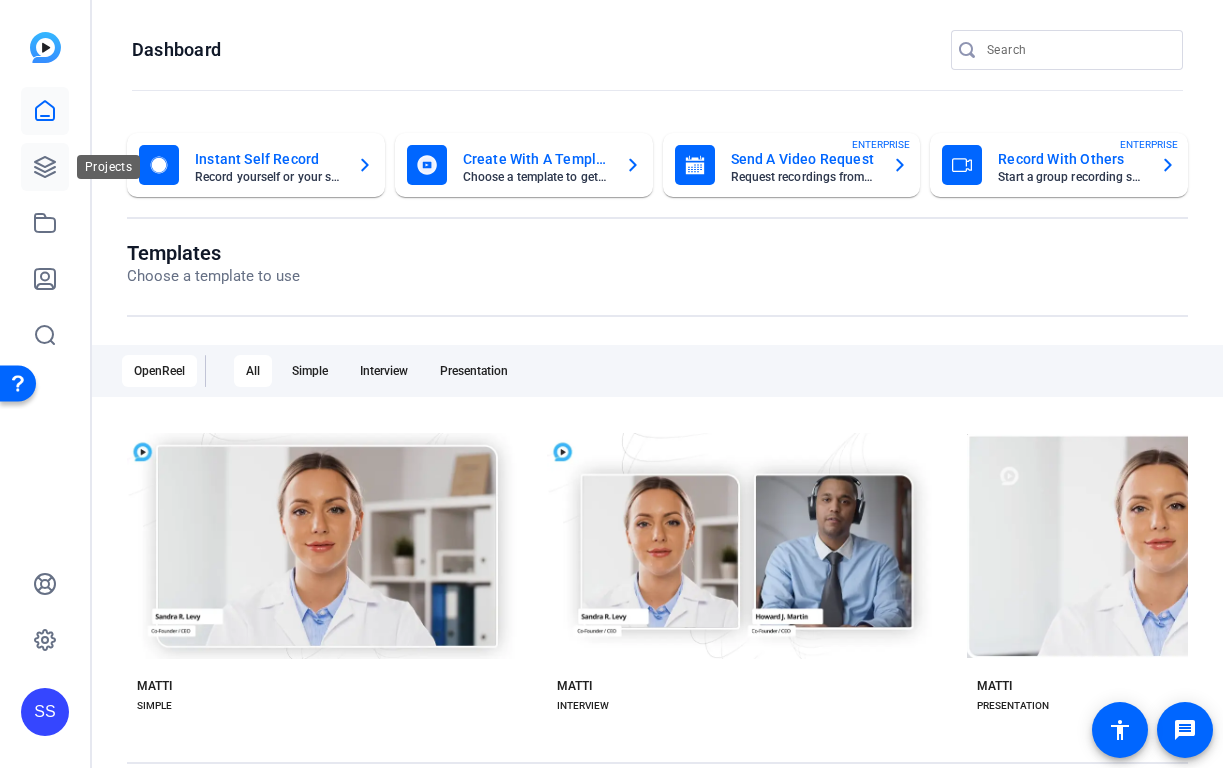 click 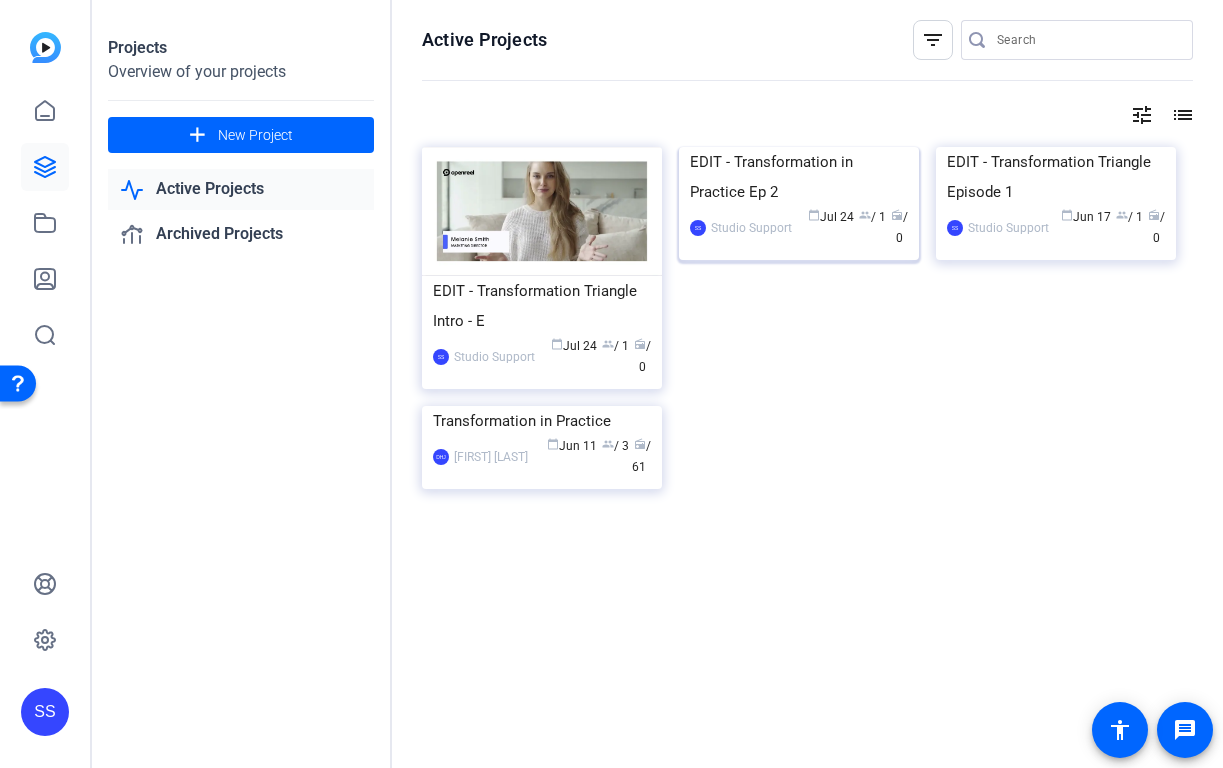 click on "EDIT - Transformation in Practice Ep 2" 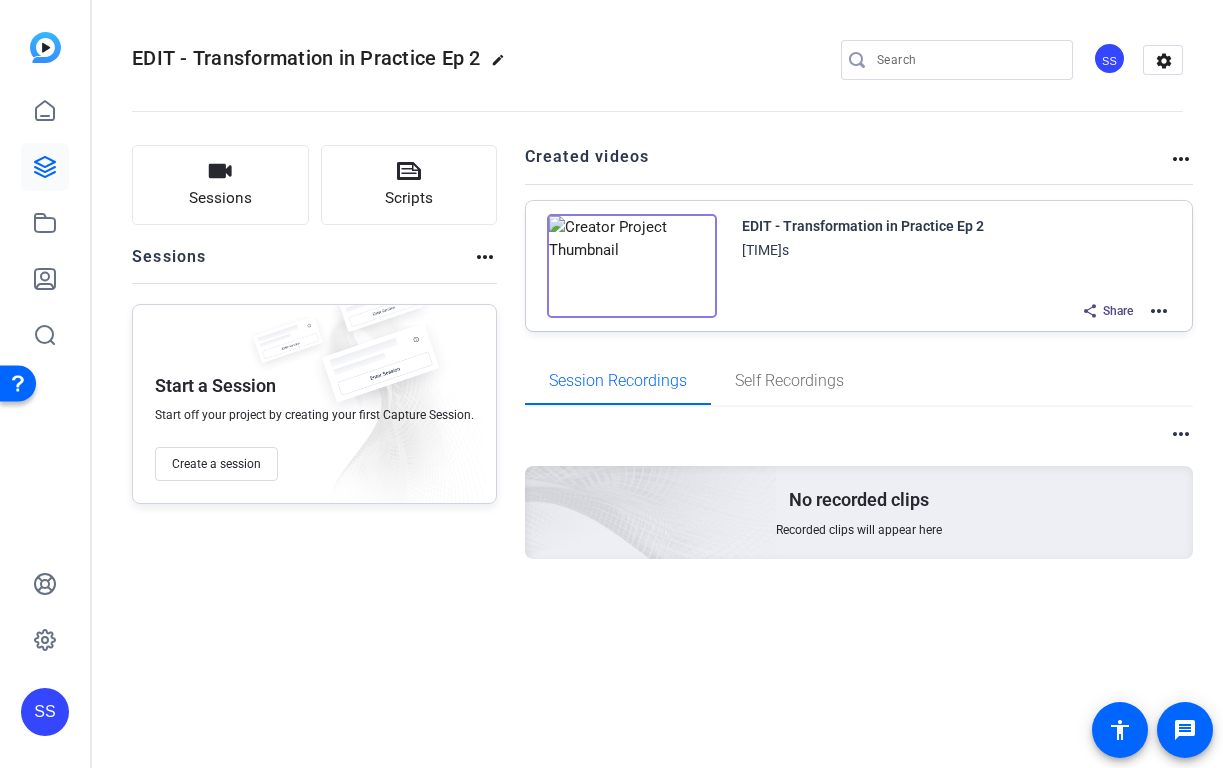 click on "more_horiz" 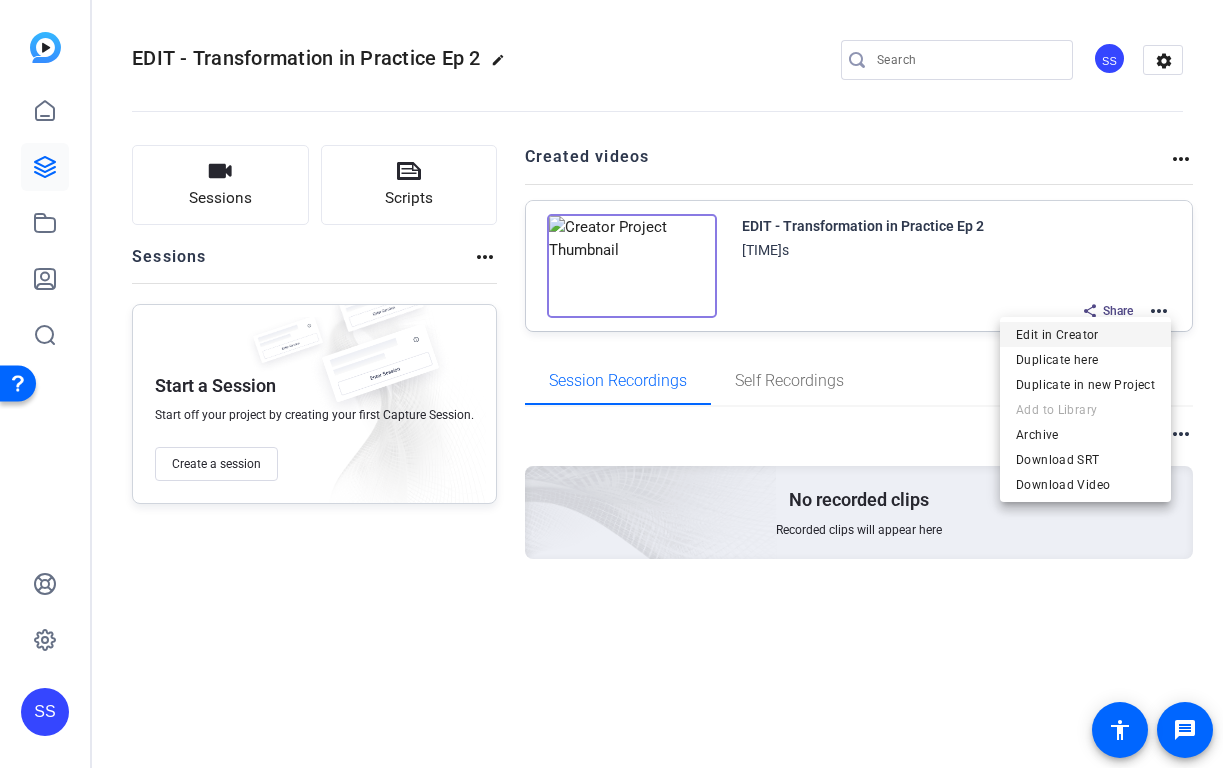 click on "Edit in Creator" at bounding box center (1085, 335) 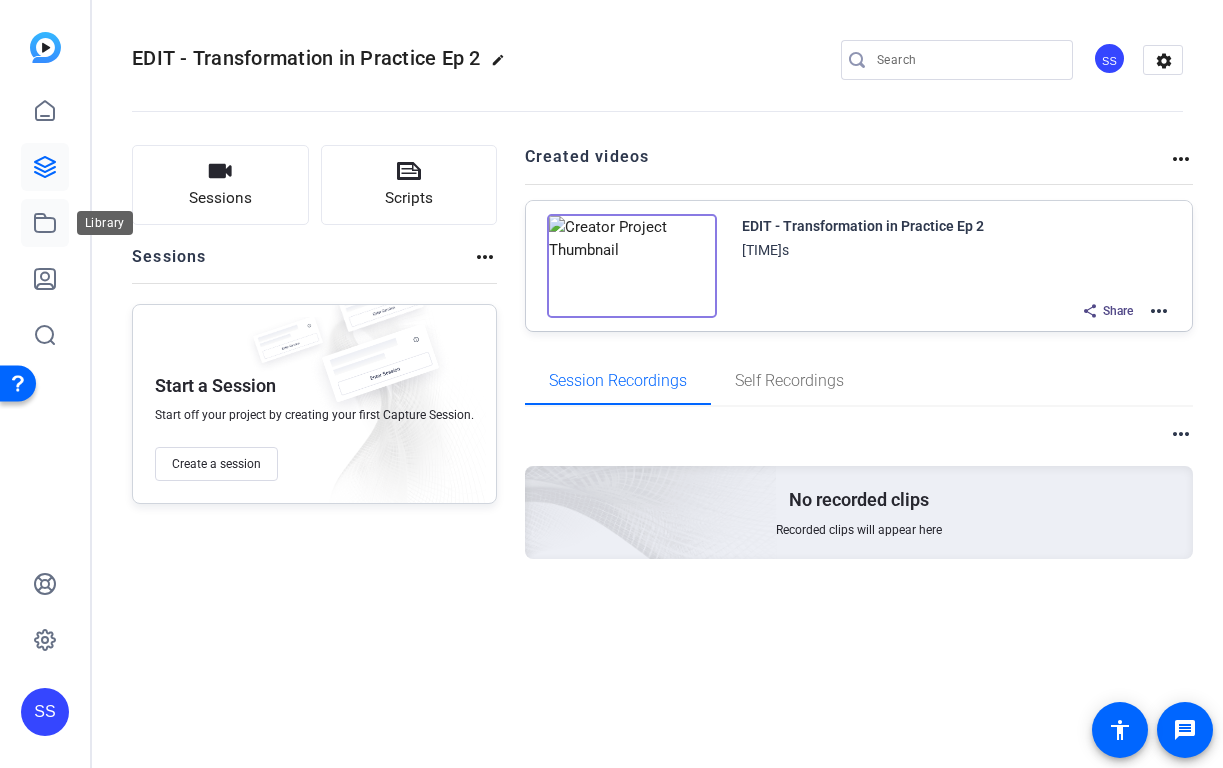 click 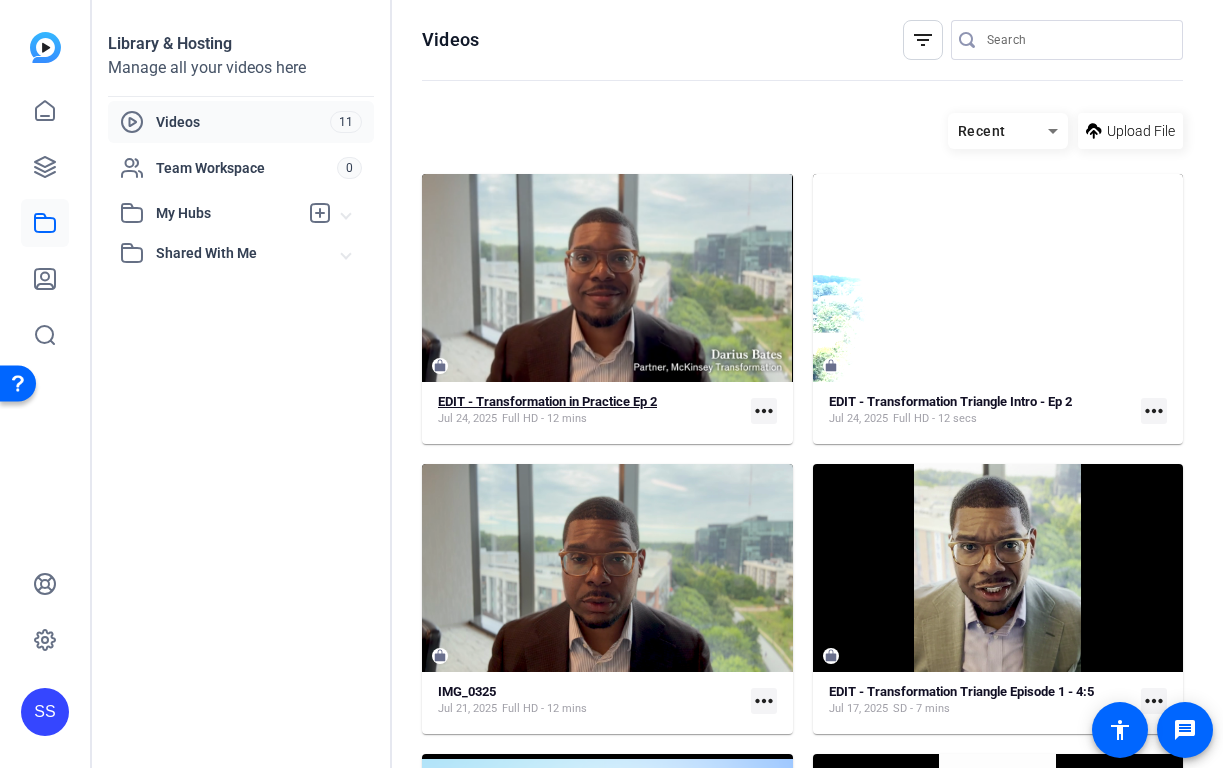 click on "EDIT - Transformation in Practice Ep 2" 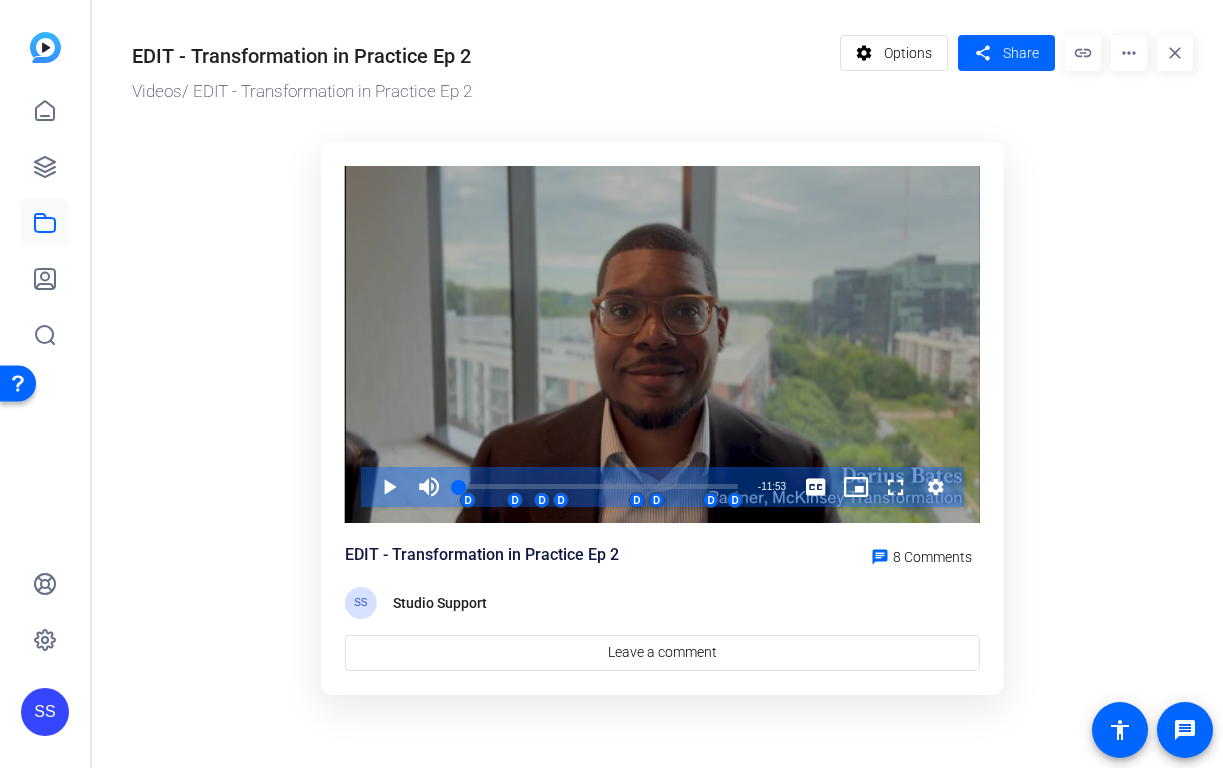 click at bounding box center (662, 344) 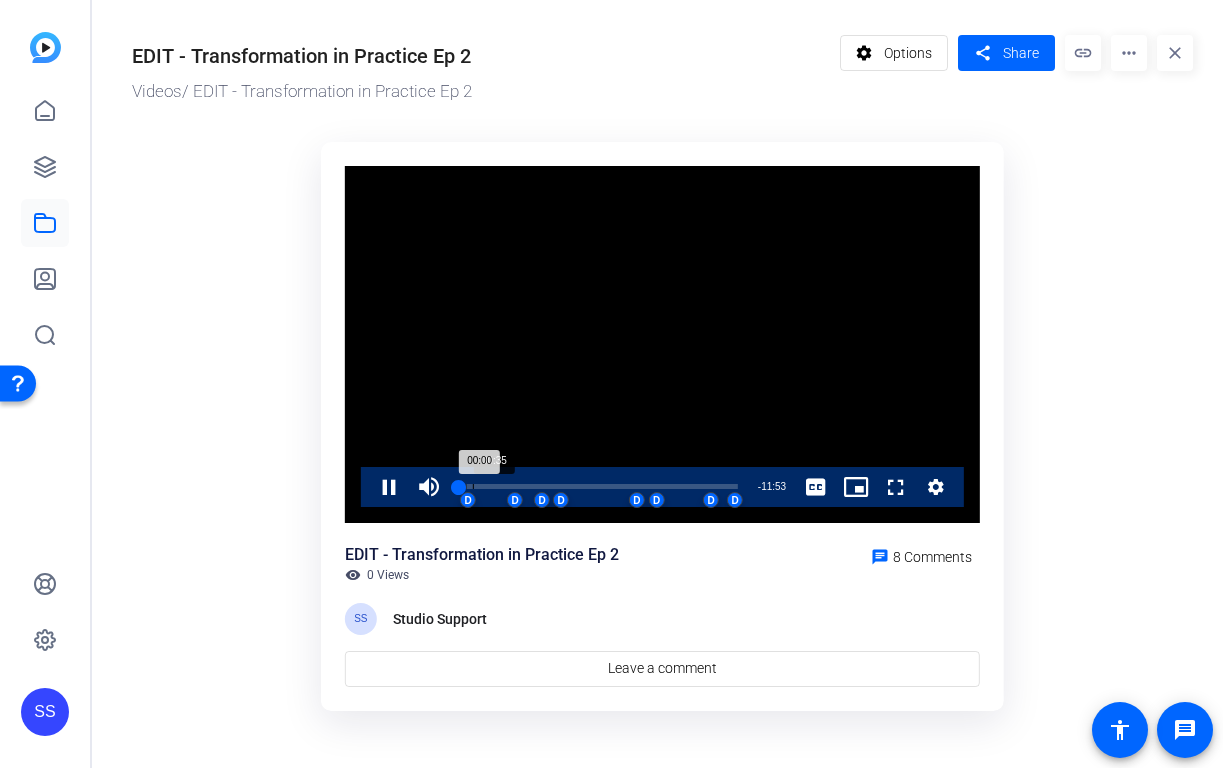 click on "Loaded :  2.90% 00:35 00:00 D D D D D D D D" at bounding box center [598, 487] 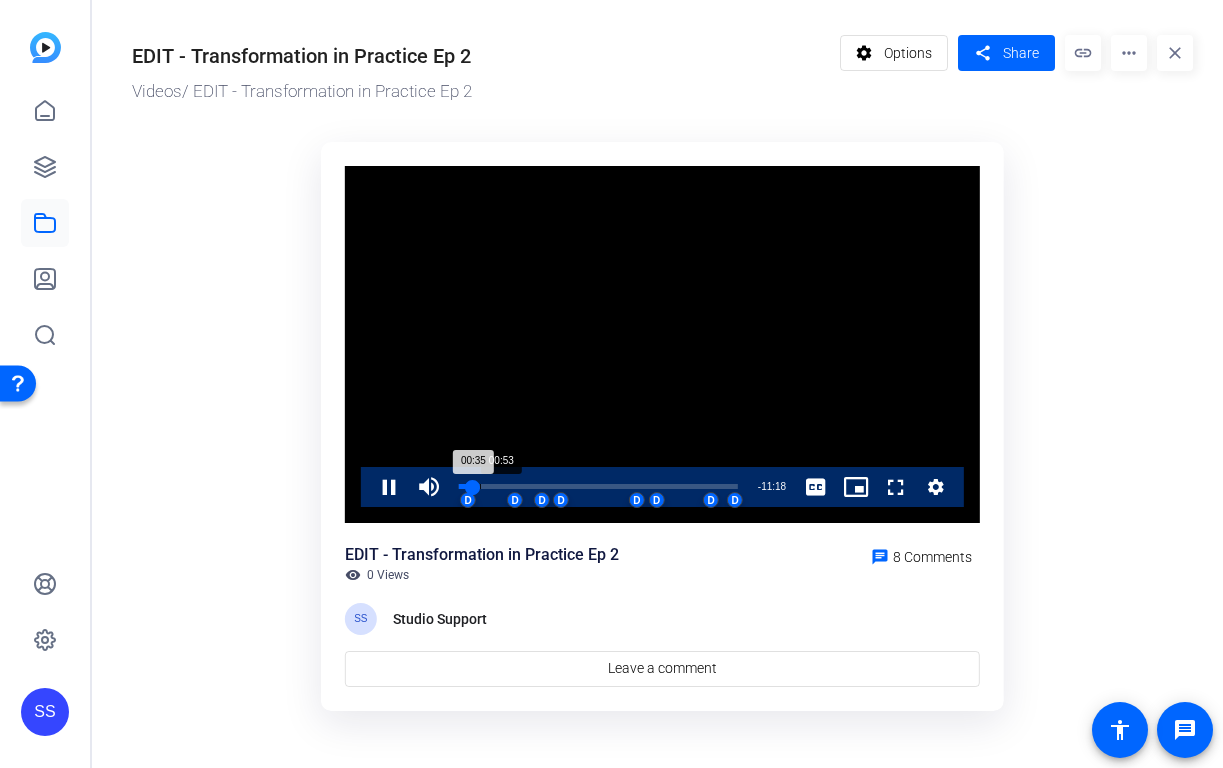 click on "00:35" at bounding box center [466, 486] 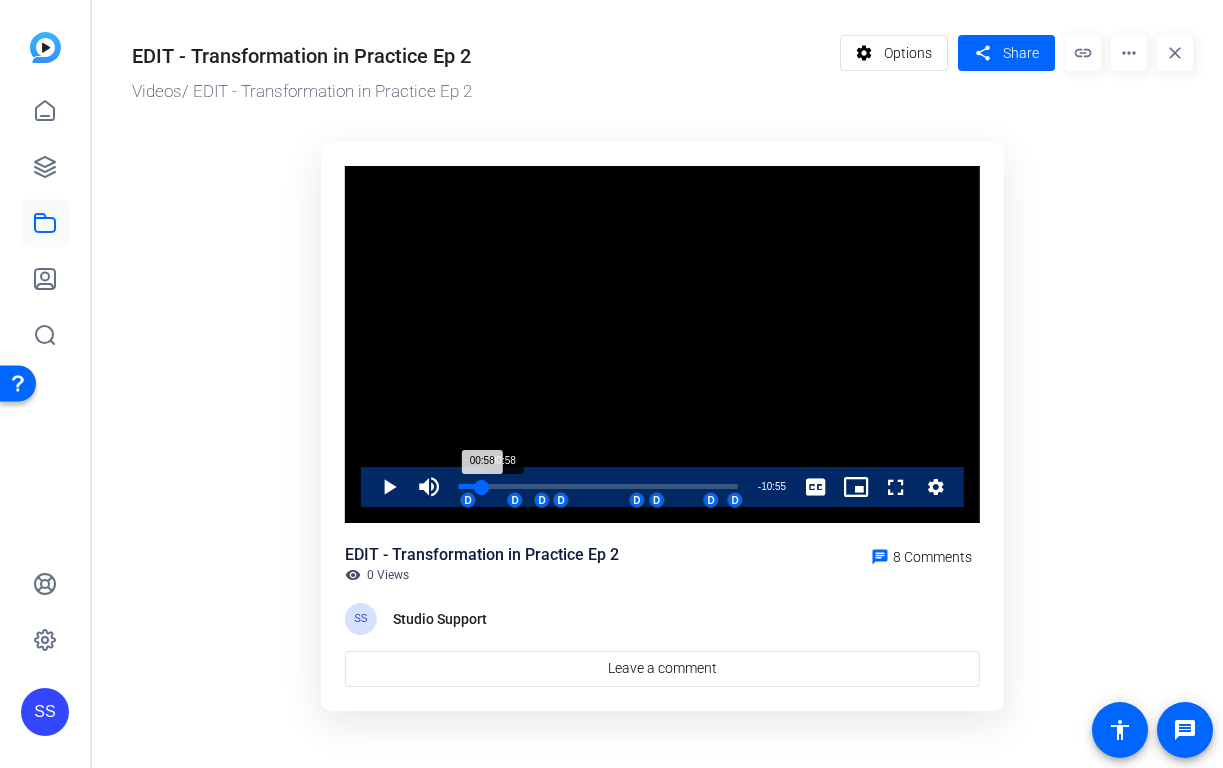 click on "00:58" at bounding box center [470, 486] 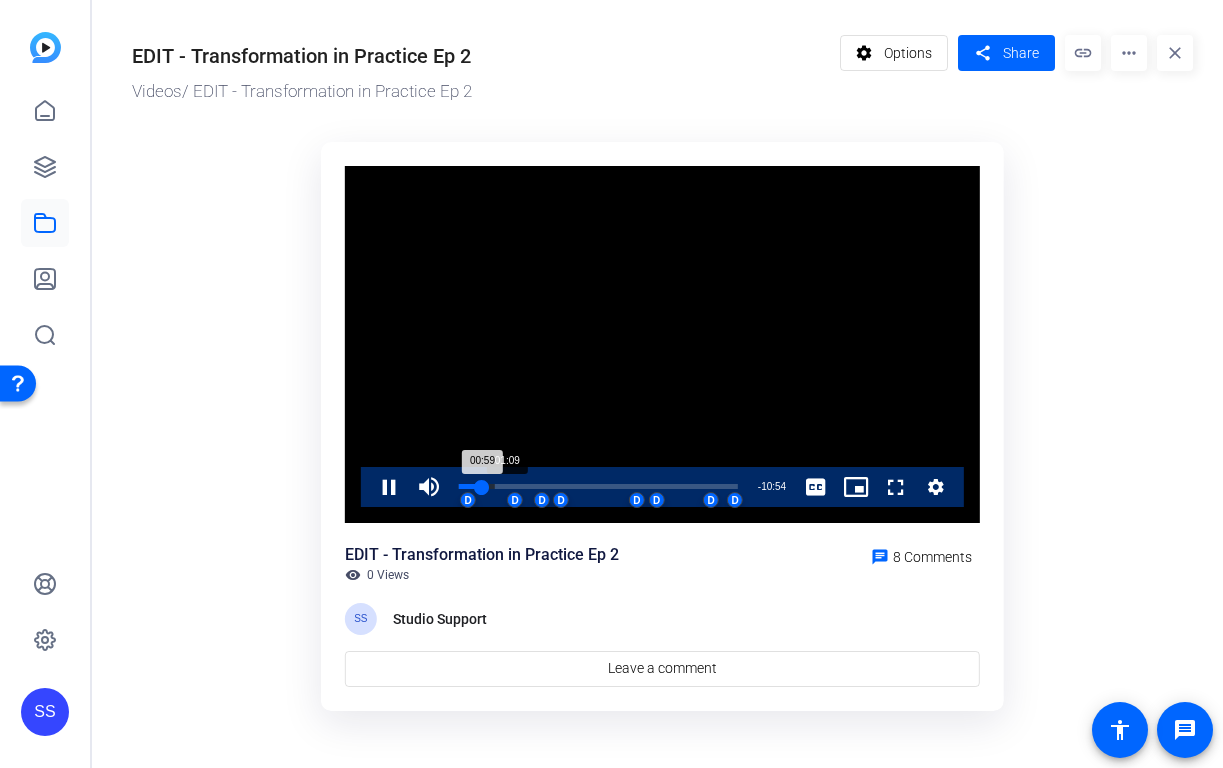 click on "00:59" at bounding box center (470, 486) 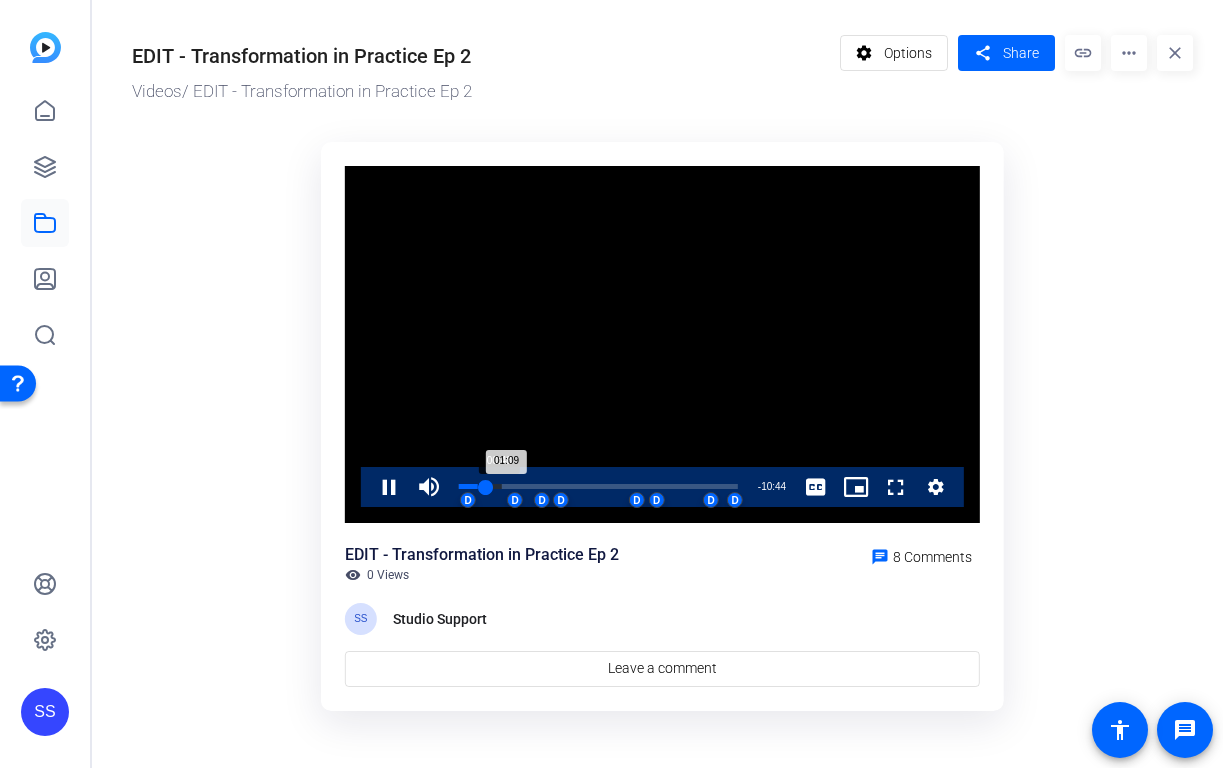 click on "01:09" at bounding box center (472, 486) 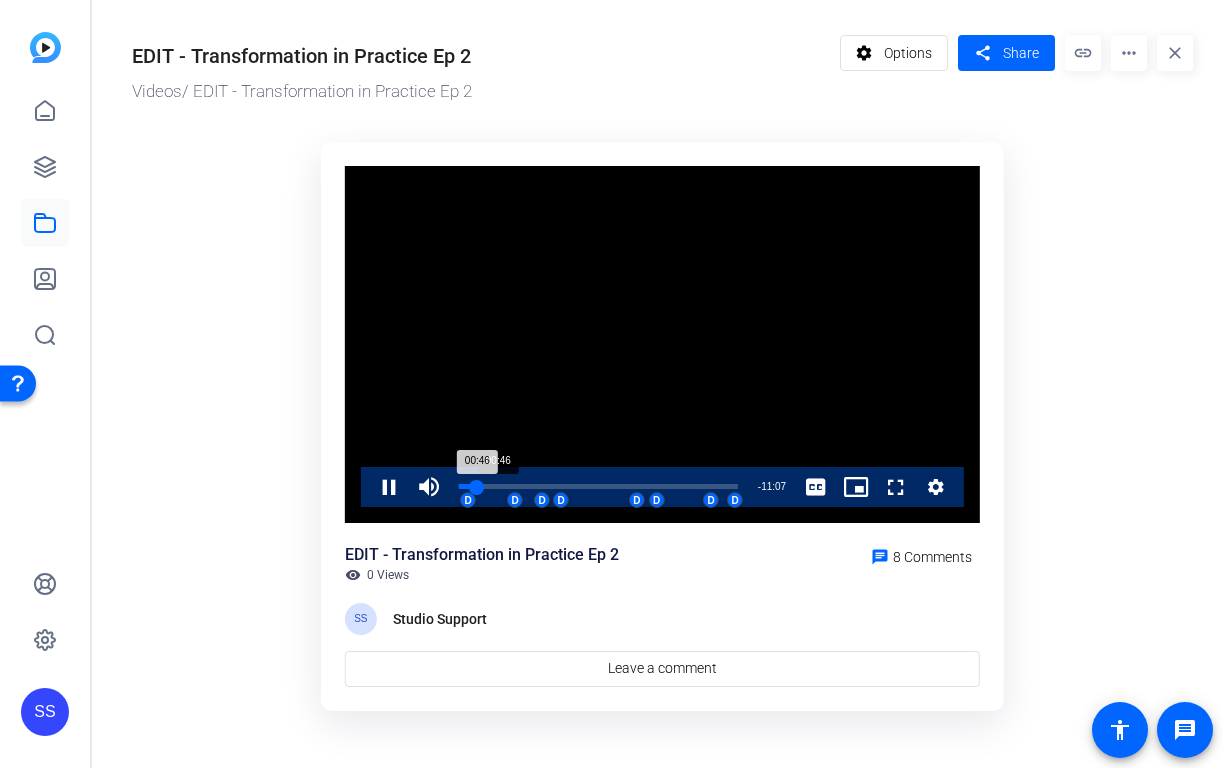 click on "00:46" at bounding box center [468, 486] 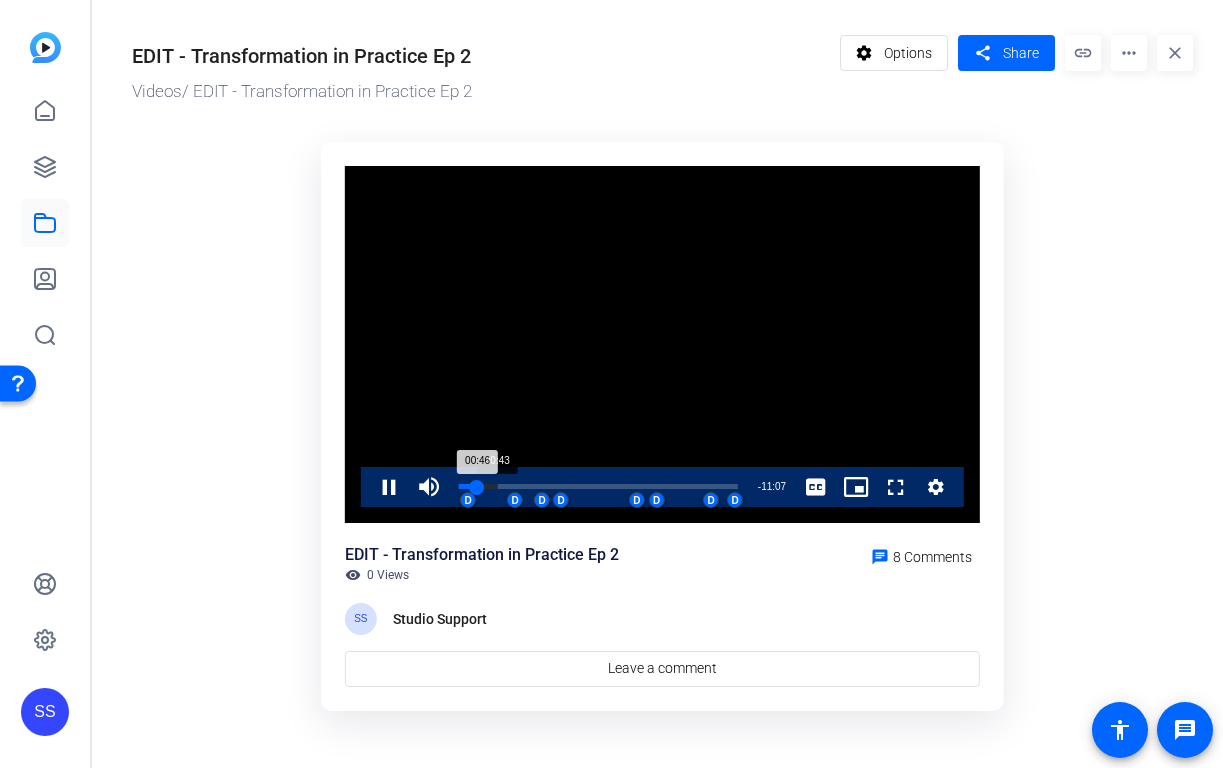 click on "00:46" at bounding box center (468, 486) 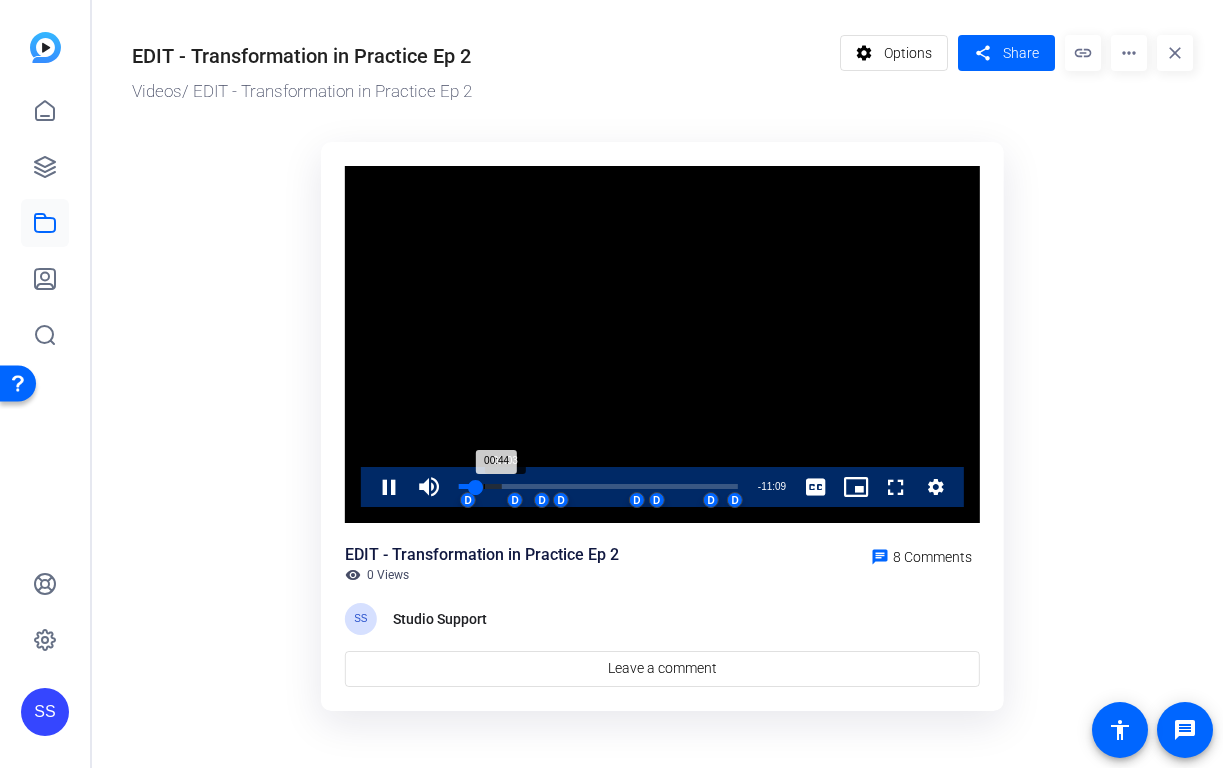 click on "Loaded :  15.45% 01:03 00:44 D D D D D D D D" at bounding box center (598, 487) 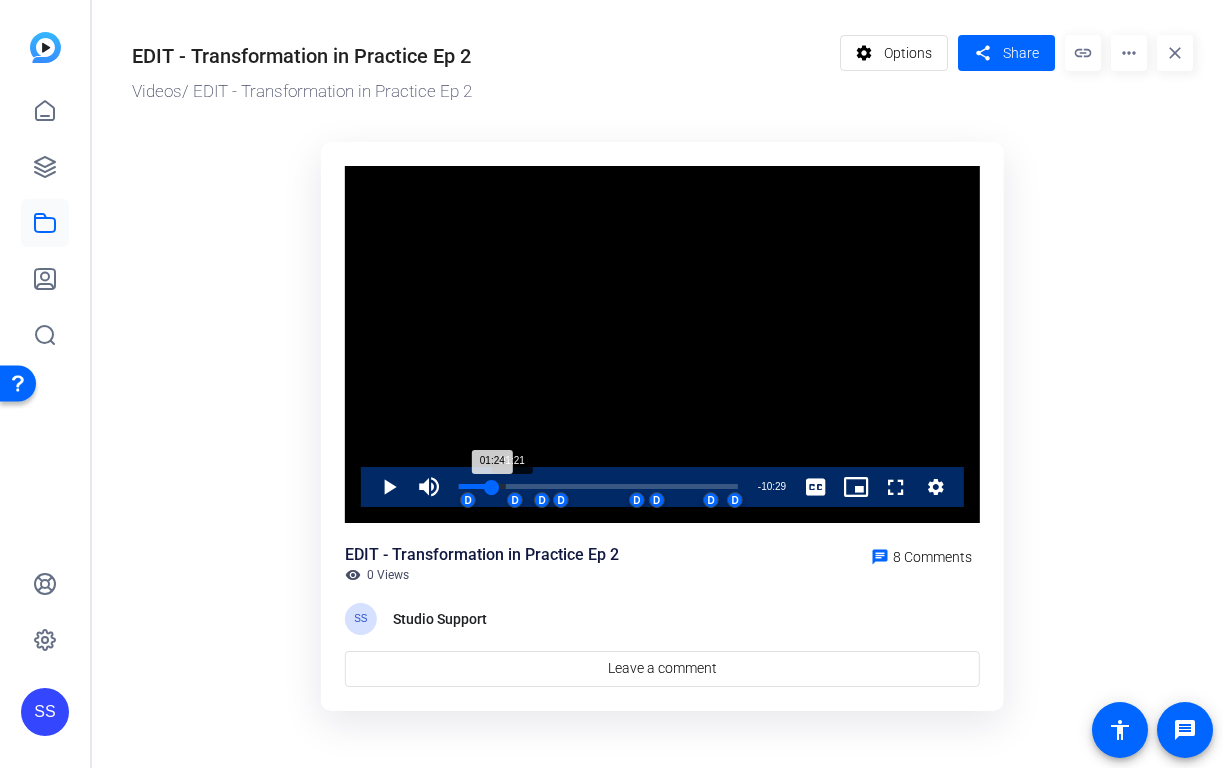 click on "01:24" at bounding box center [475, 486] 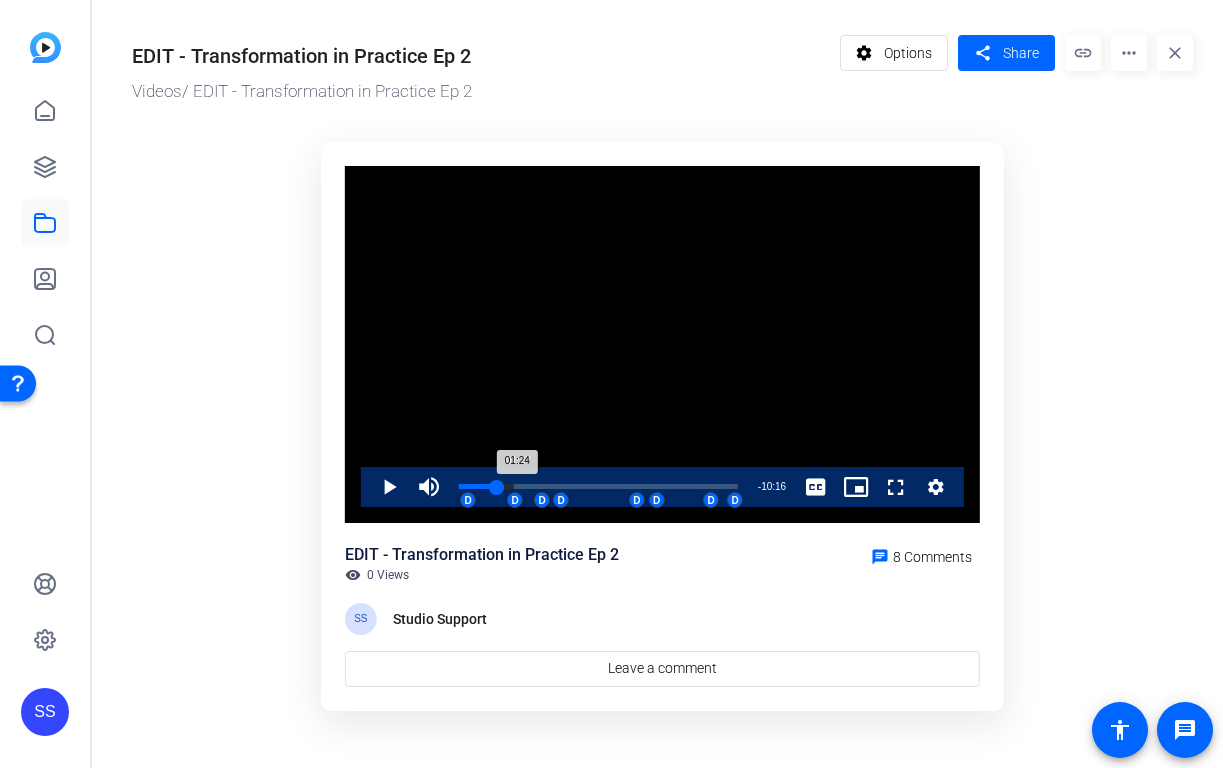click on "01:24" at bounding box center [478, 486] 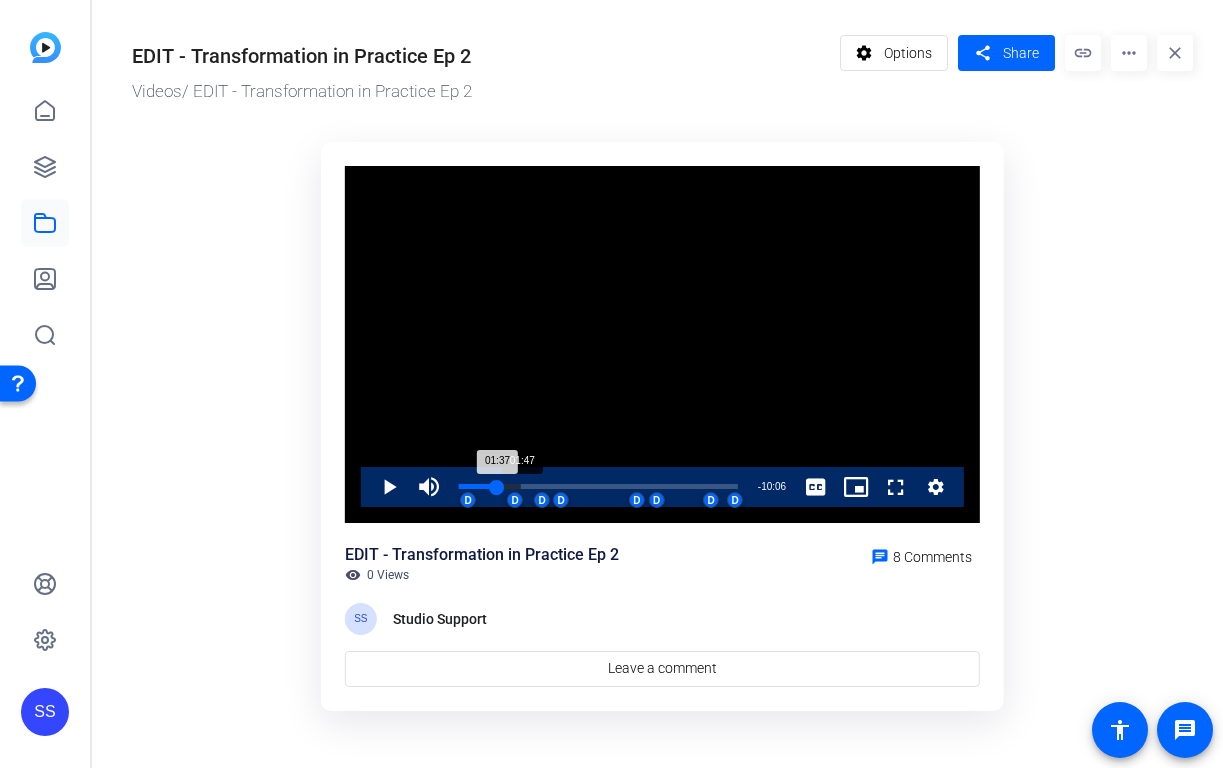 click on "01:37" at bounding box center [478, 486] 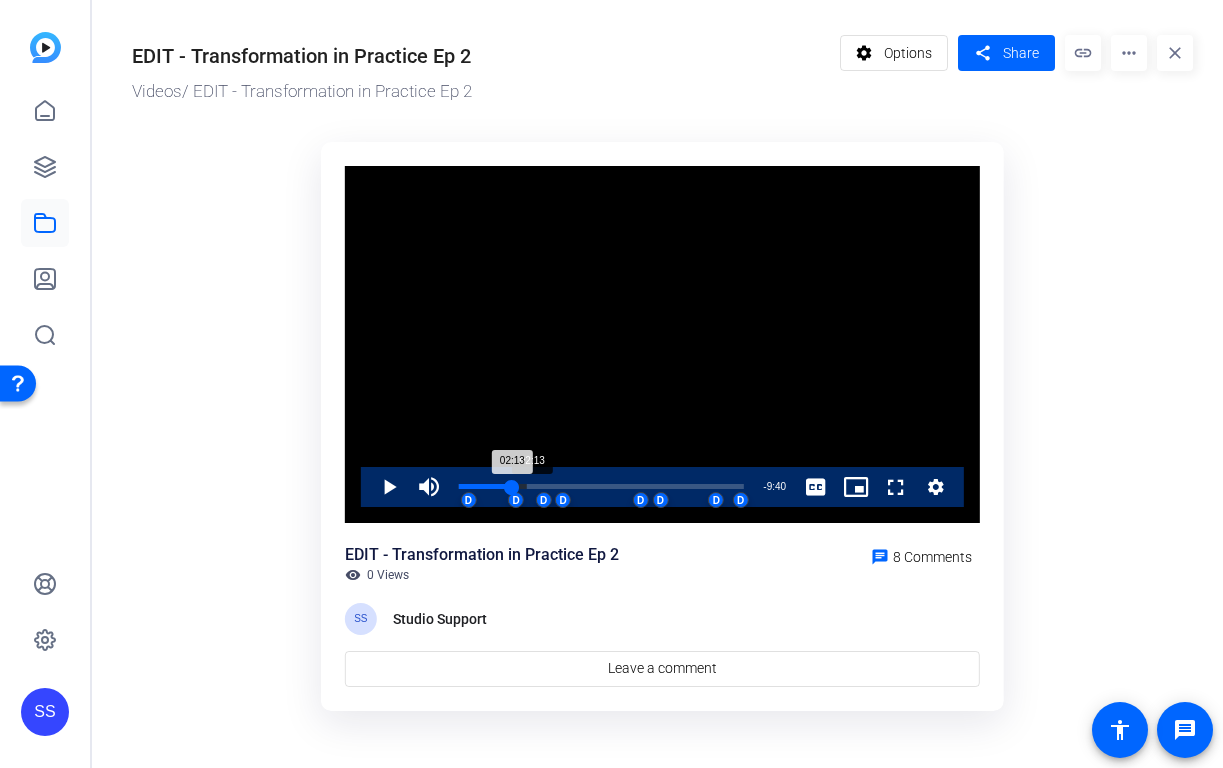 click on "Loaded :  23.97% 02:13 02:13 D D D D D D D D" at bounding box center [601, 487] 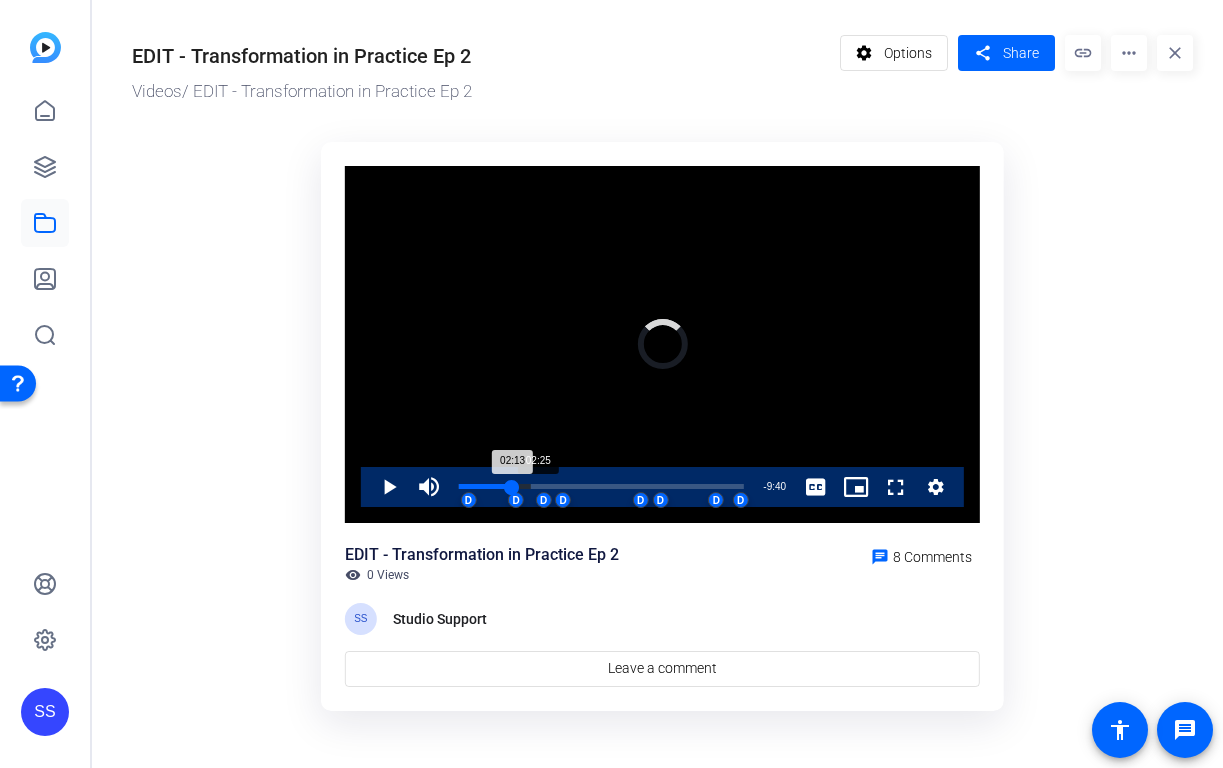 click on "02:13" at bounding box center [485, 486] 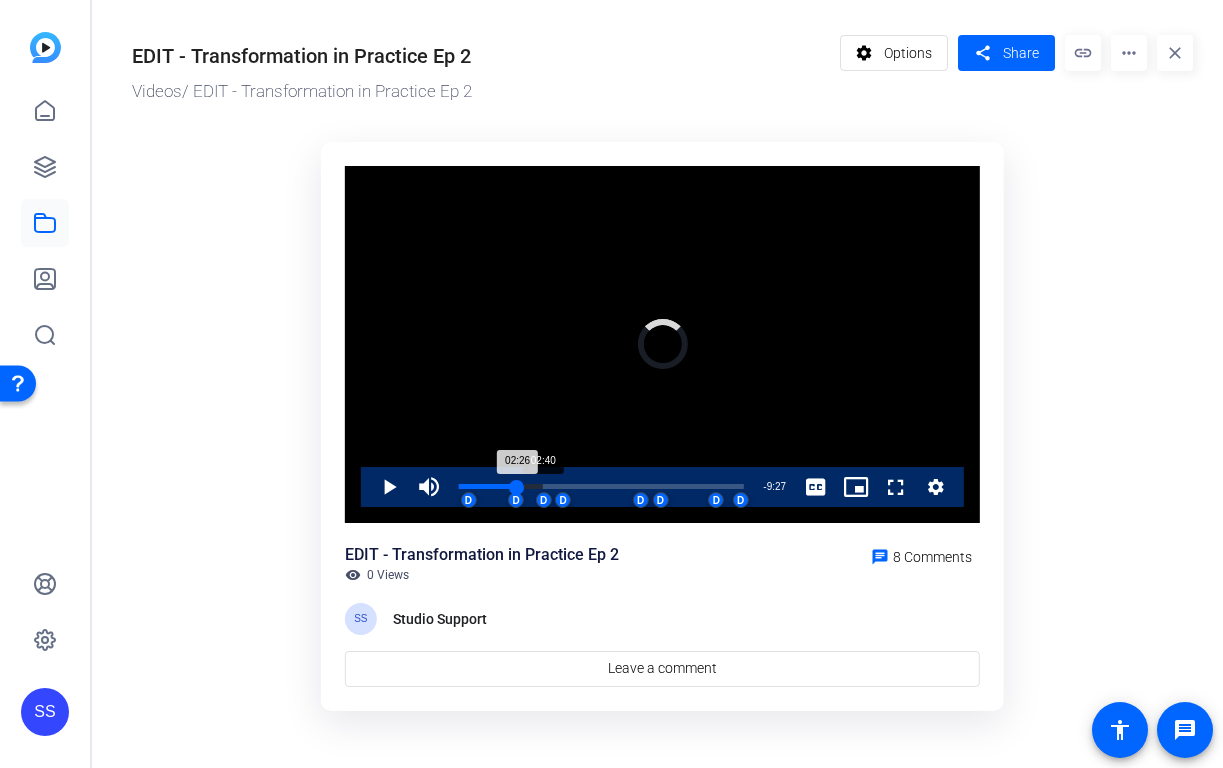 click on "02:26" at bounding box center [488, 486] 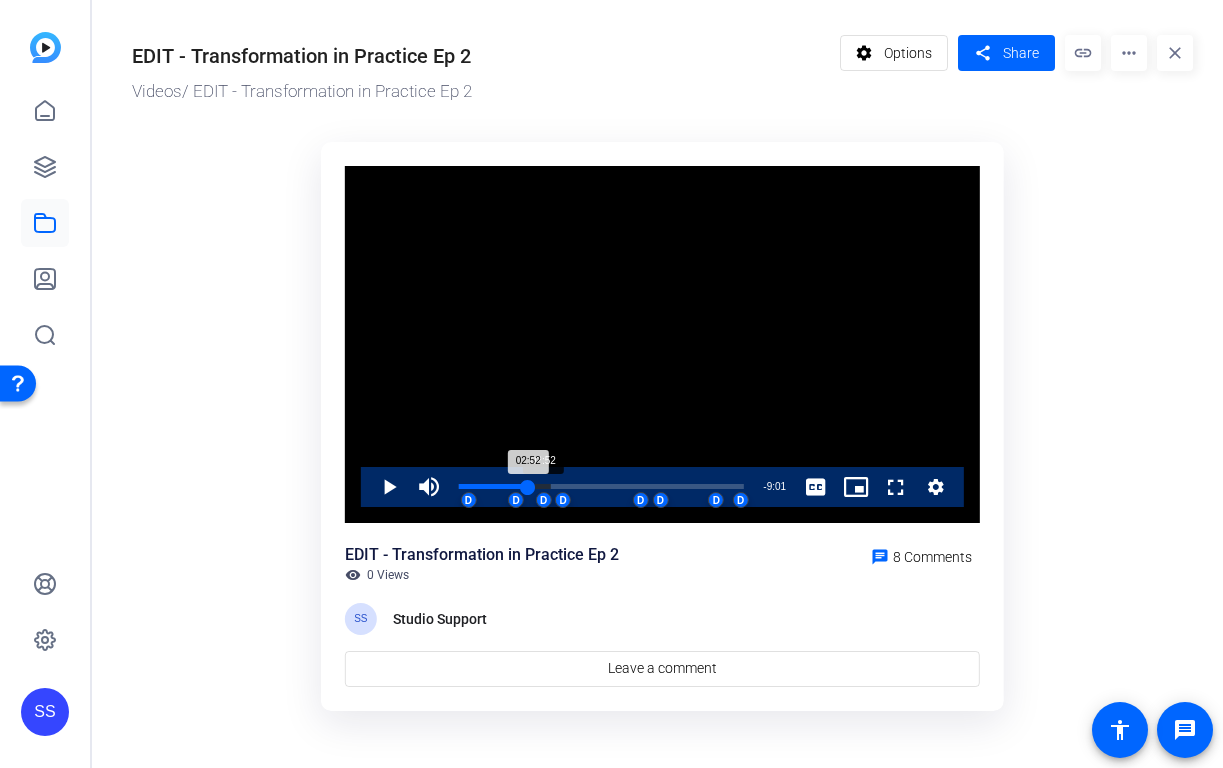 click on "02:52" at bounding box center [493, 486] 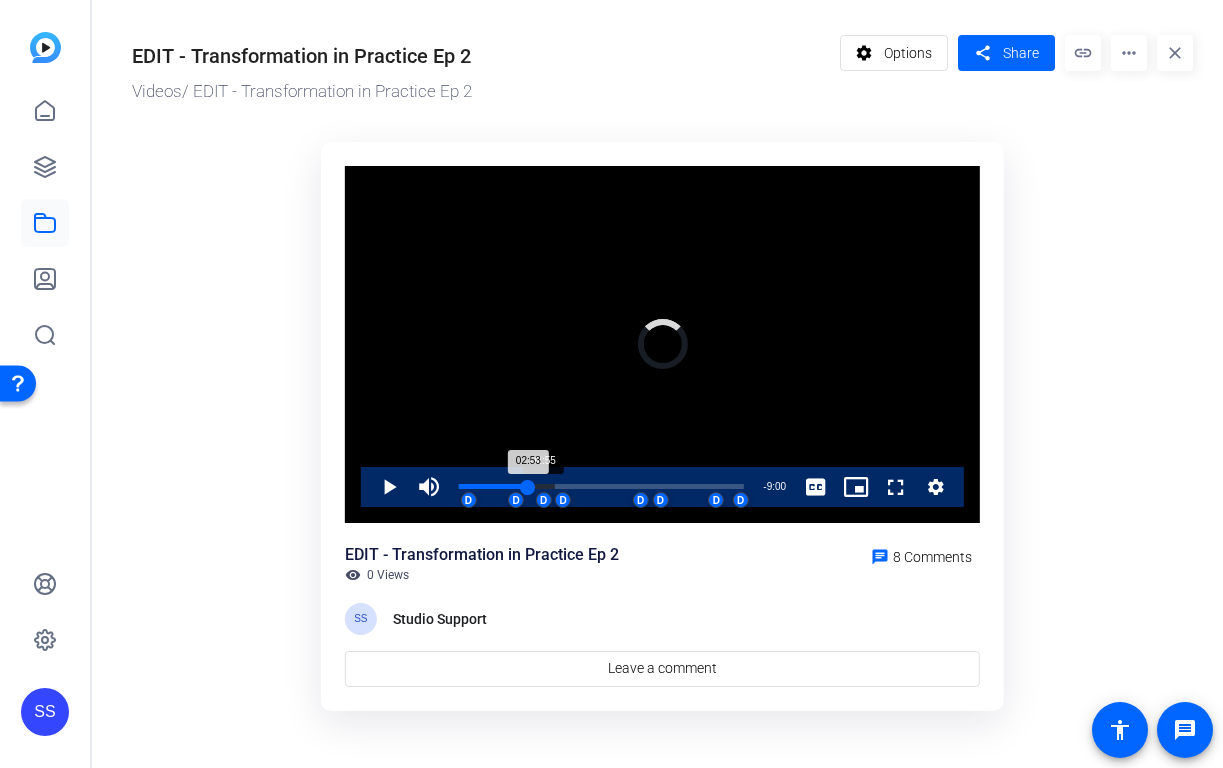 click on "02:53" at bounding box center (493, 486) 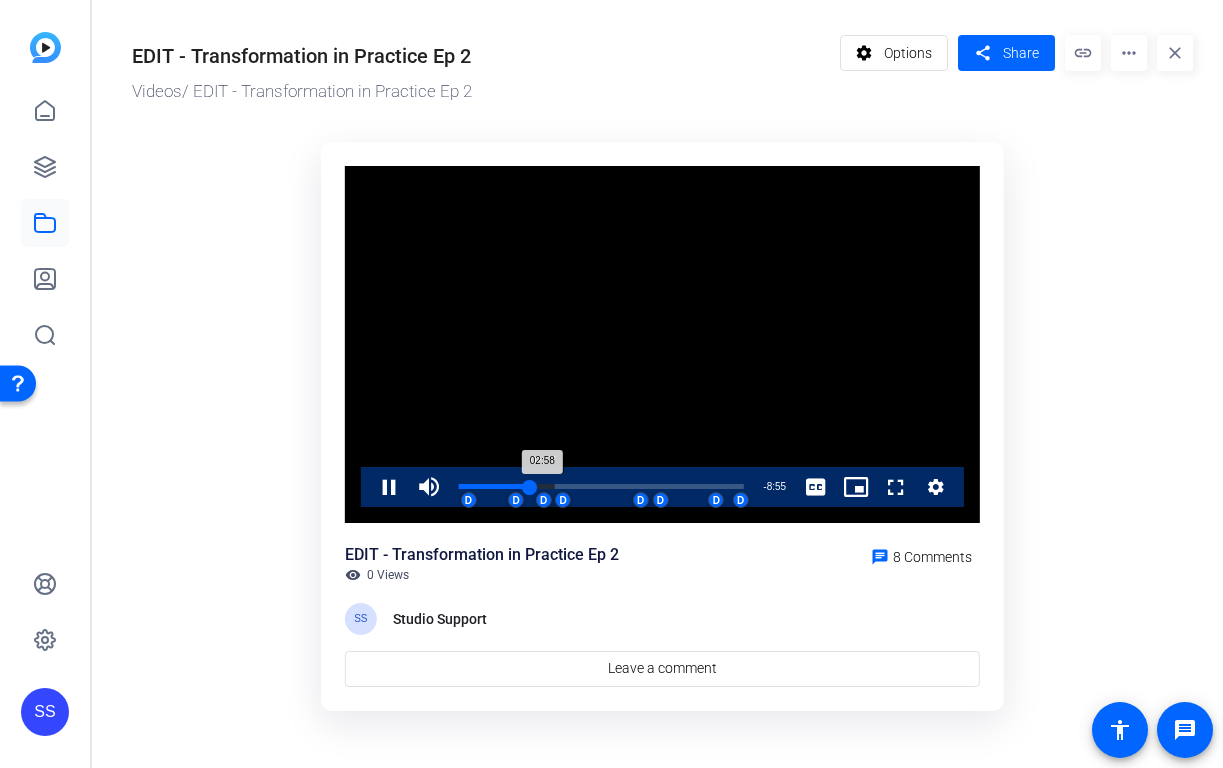 click on "02:58" at bounding box center (494, 486) 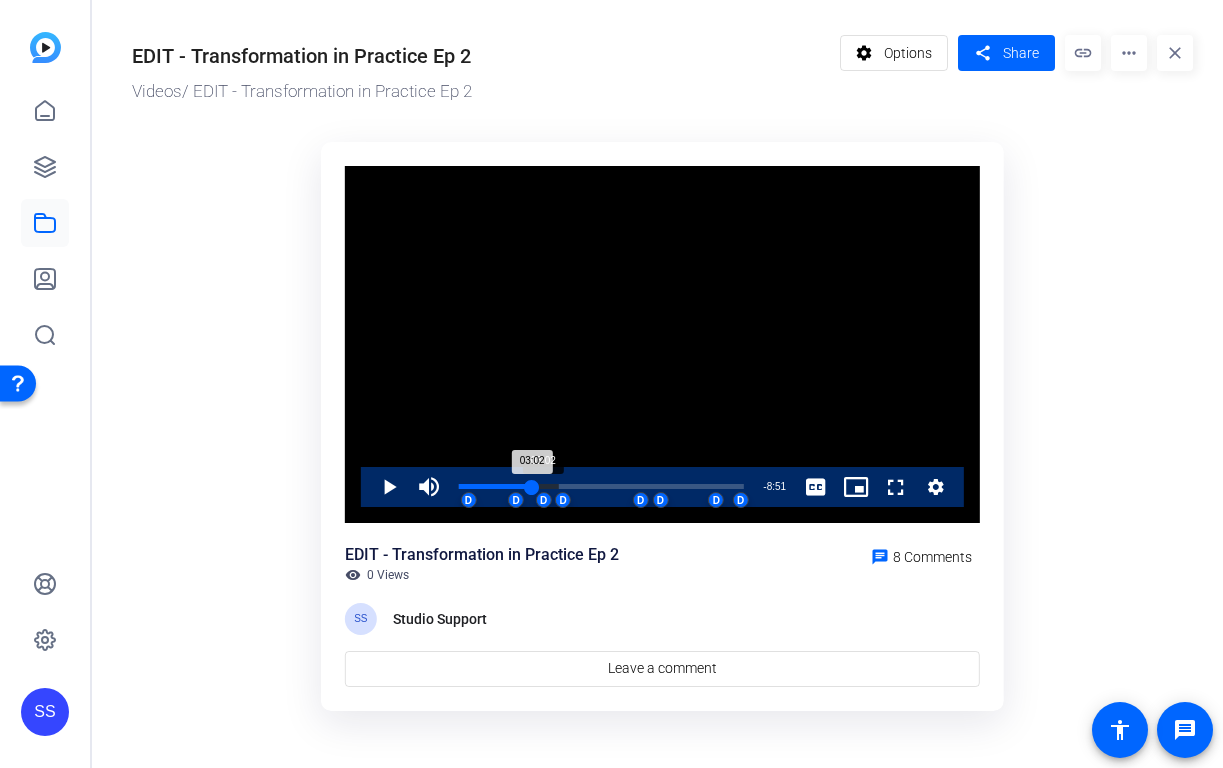 click on "03:02" at bounding box center [495, 486] 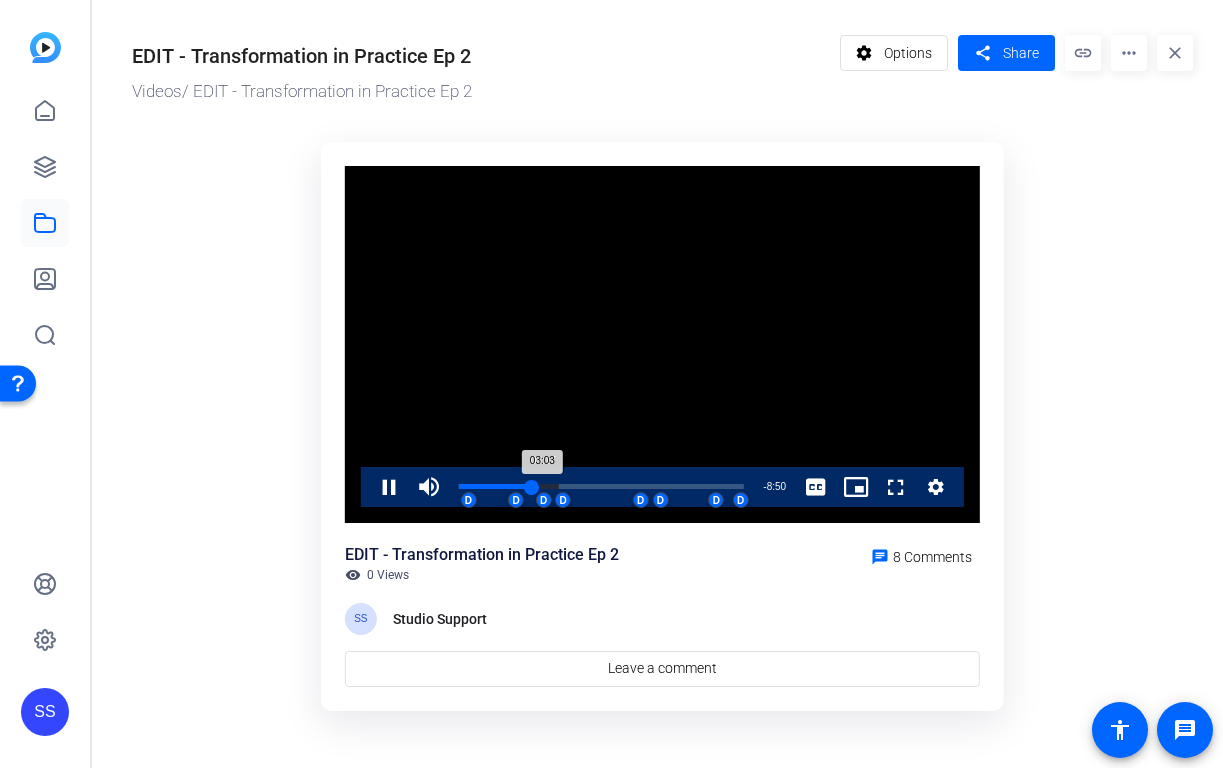 click on "03:03" at bounding box center [495, 486] 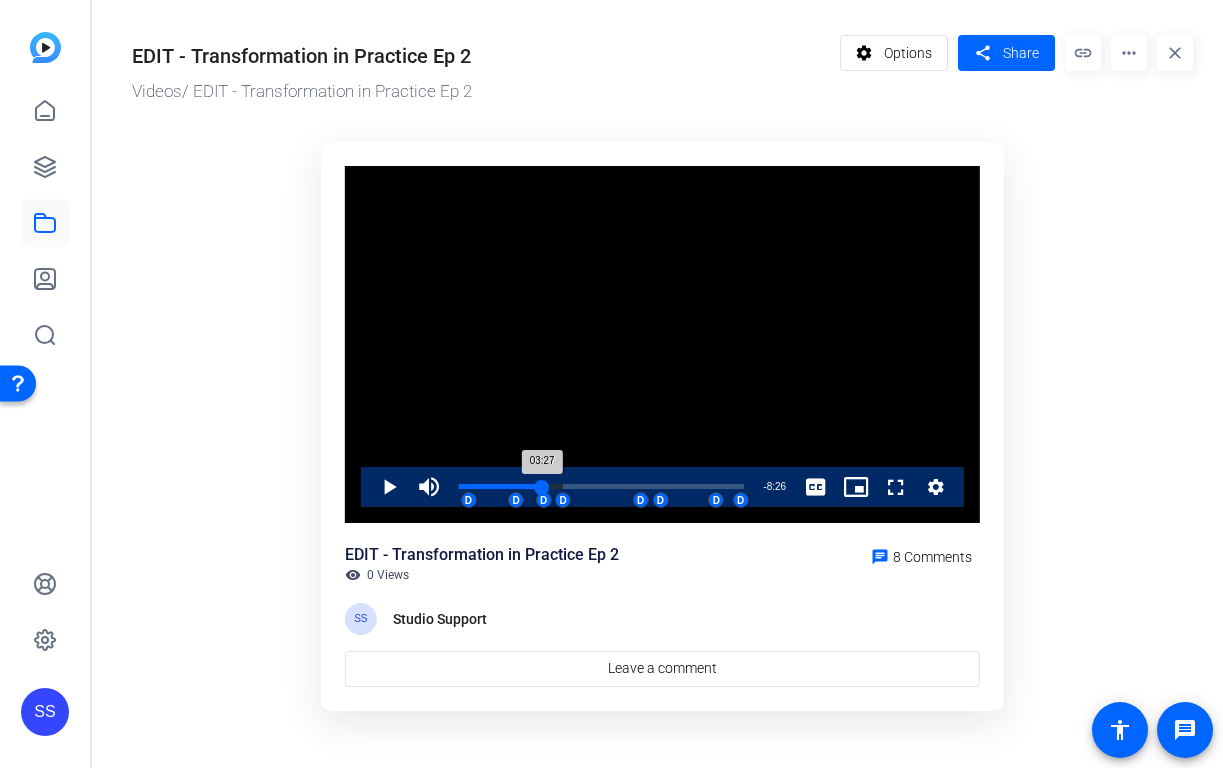click on "03:27" at bounding box center (500, 486) 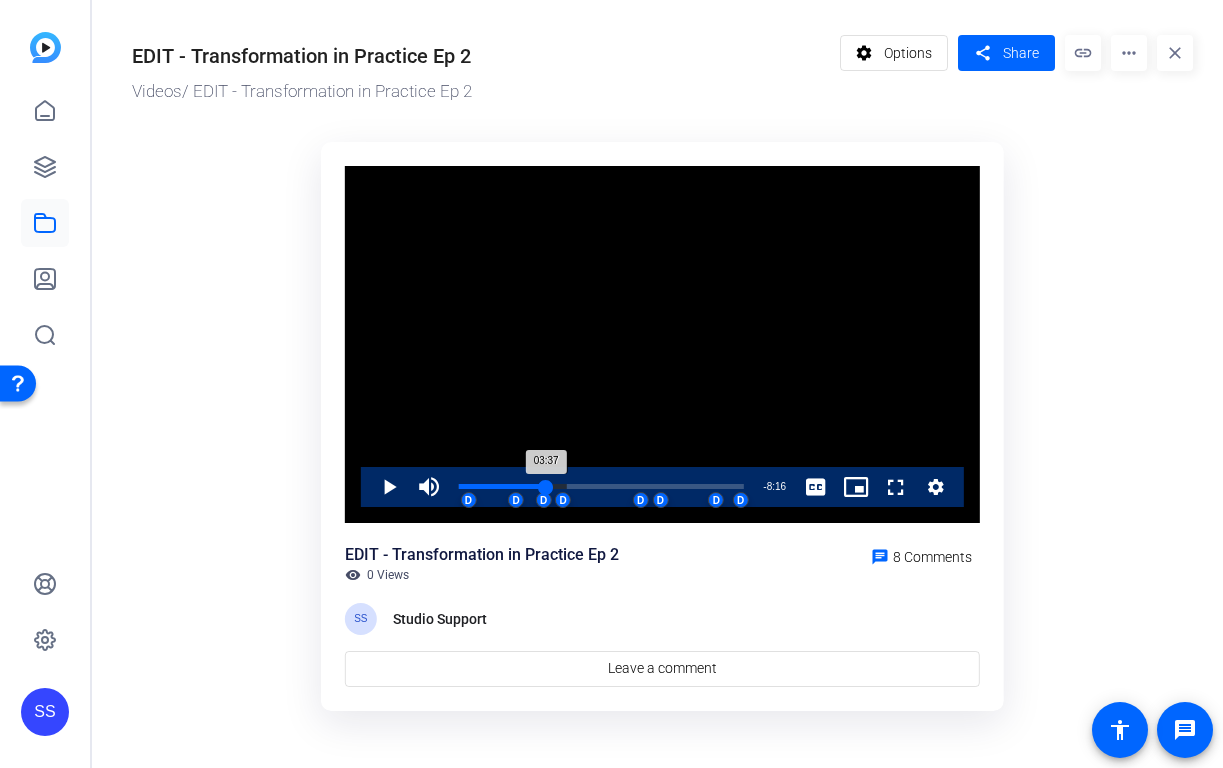 click on "03:37" at bounding box center (502, 486) 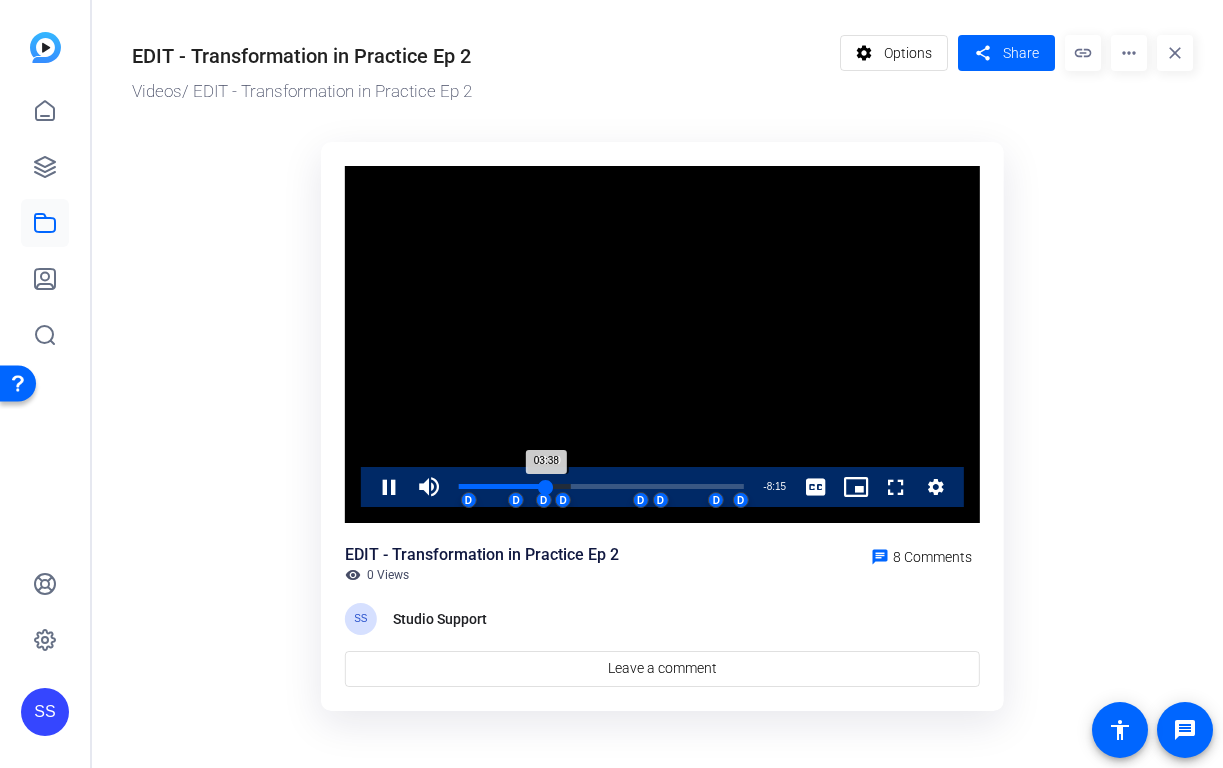 click on "03:38" at bounding box center [502, 486] 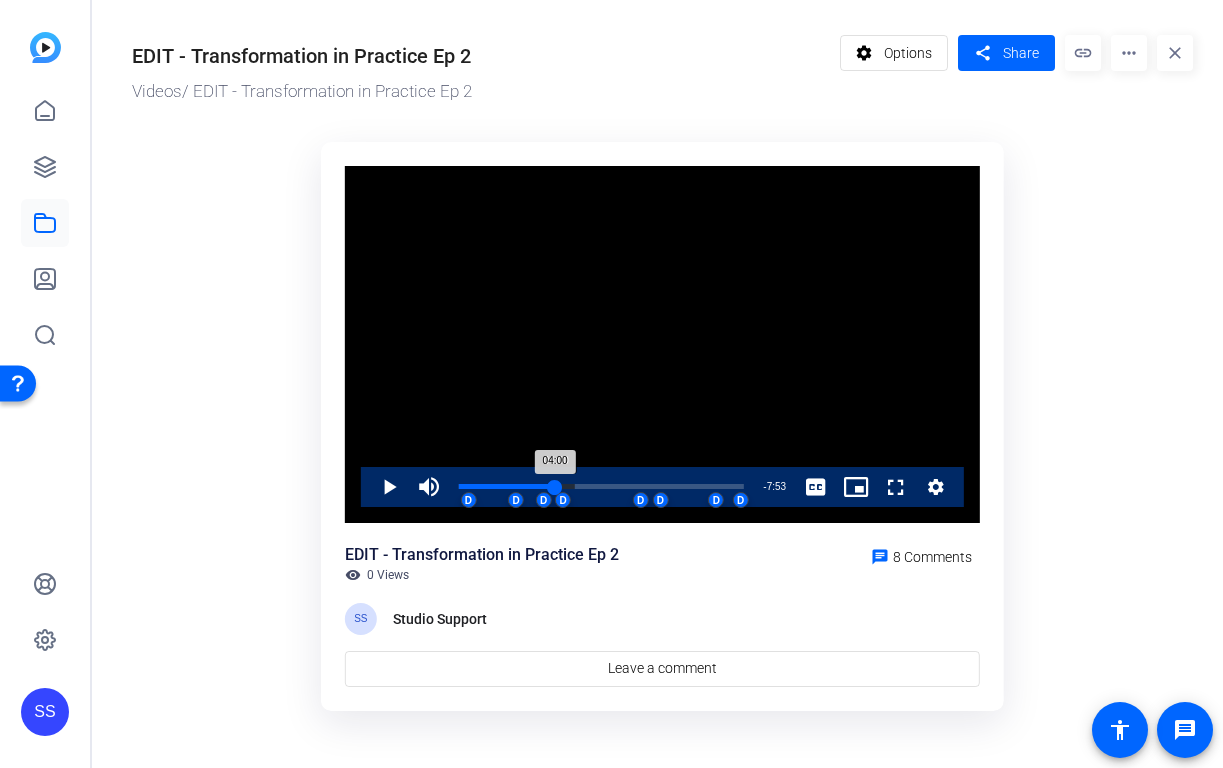 click on "04:00" at bounding box center [507, 486] 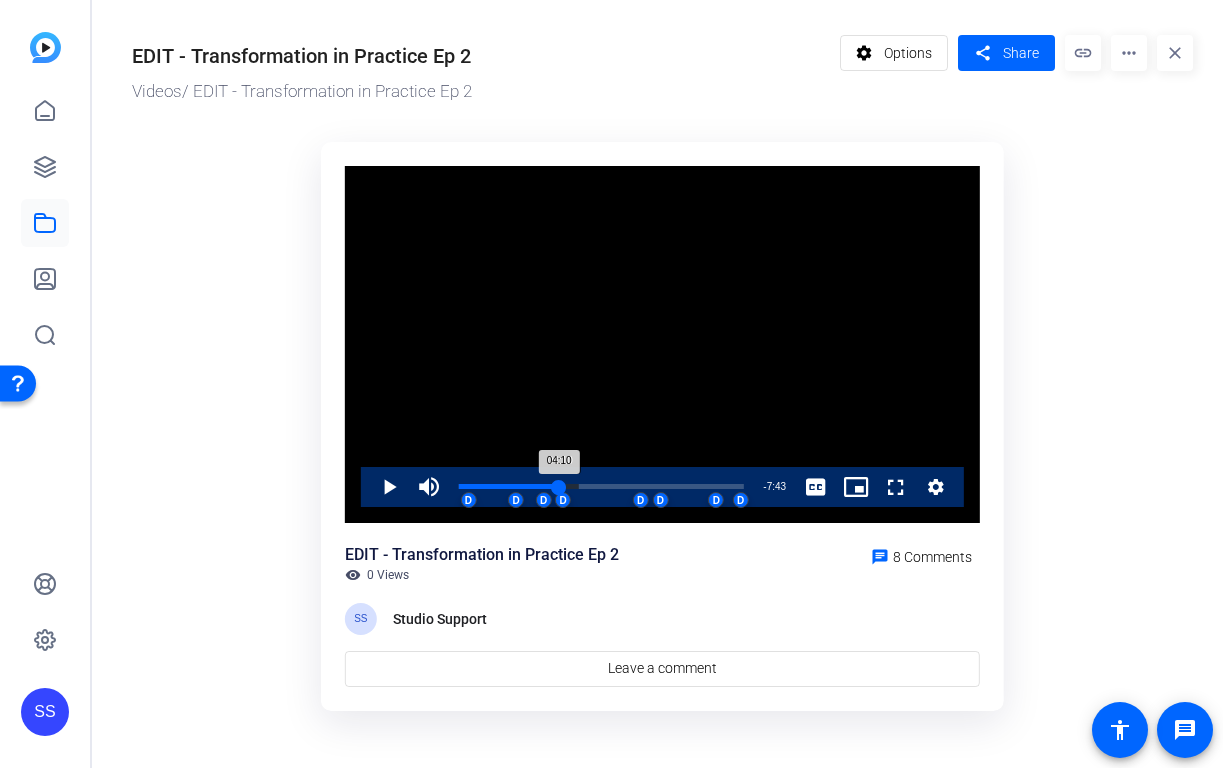 click on "04:10" at bounding box center (509, 486) 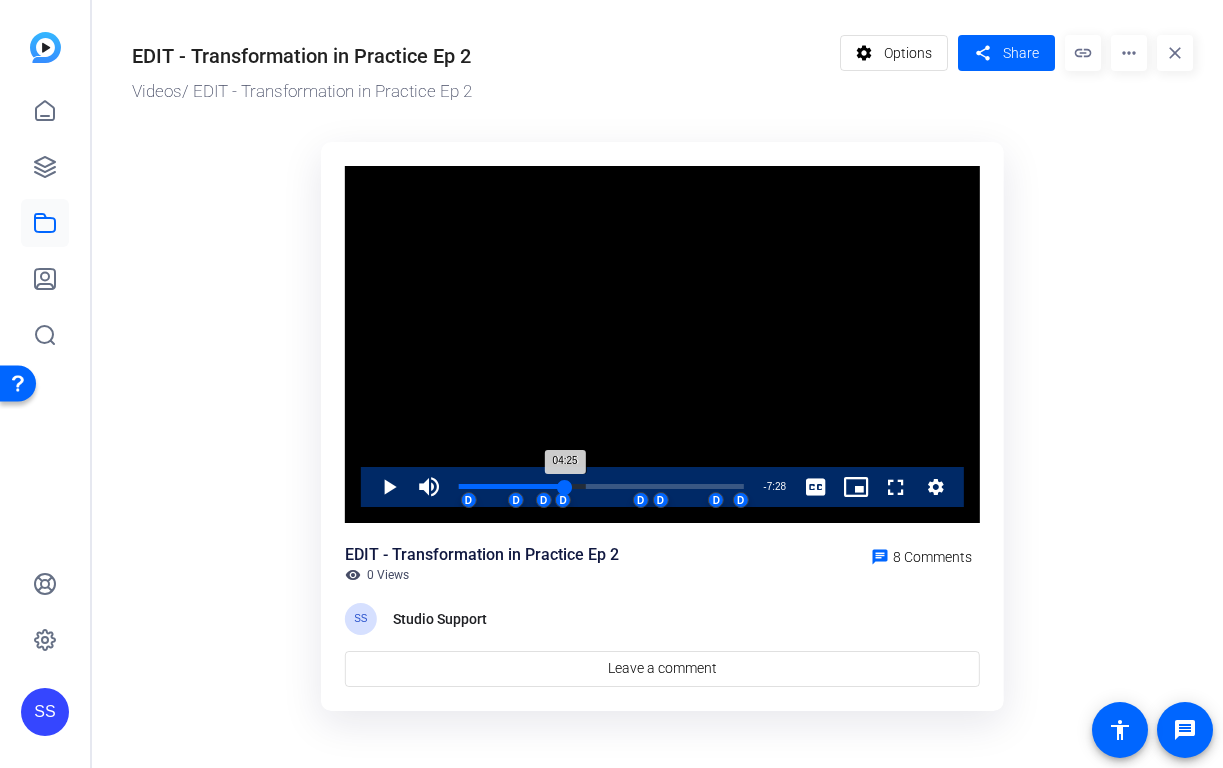 click on "04:25" at bounding box center [512, 486] 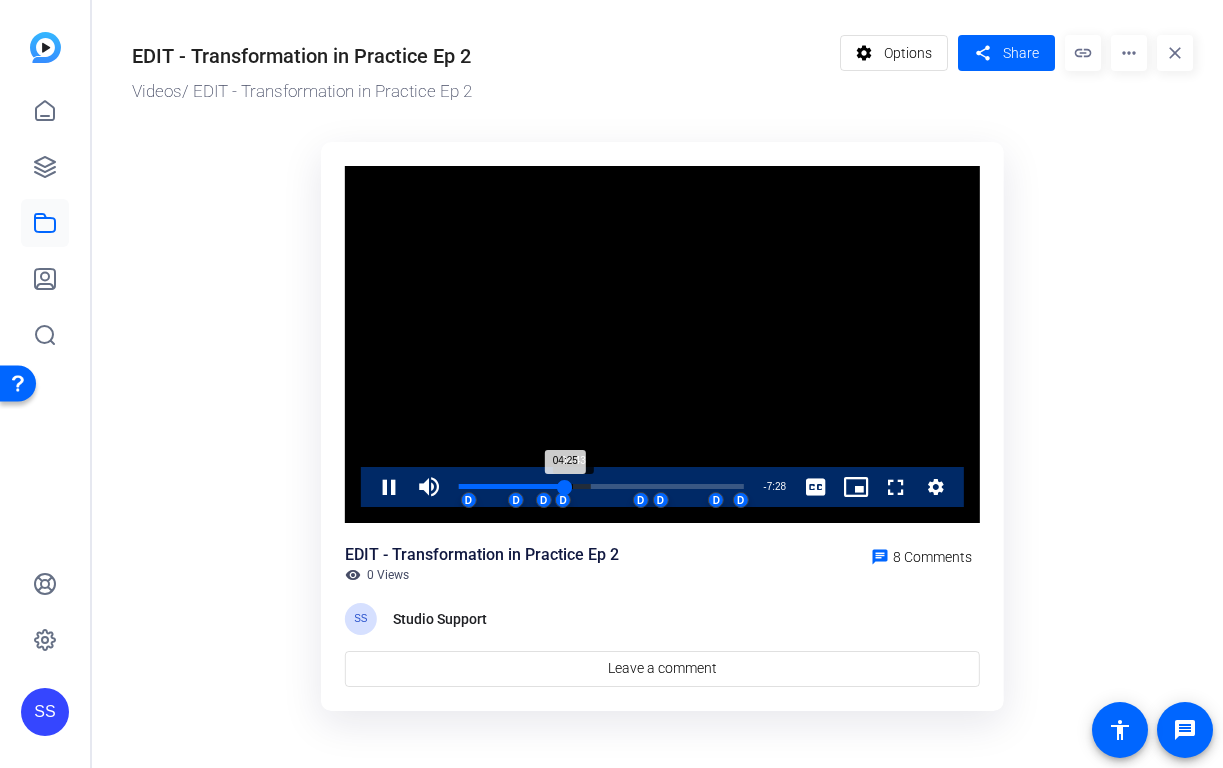 click on "04:25" at bounding box center [512, 486] 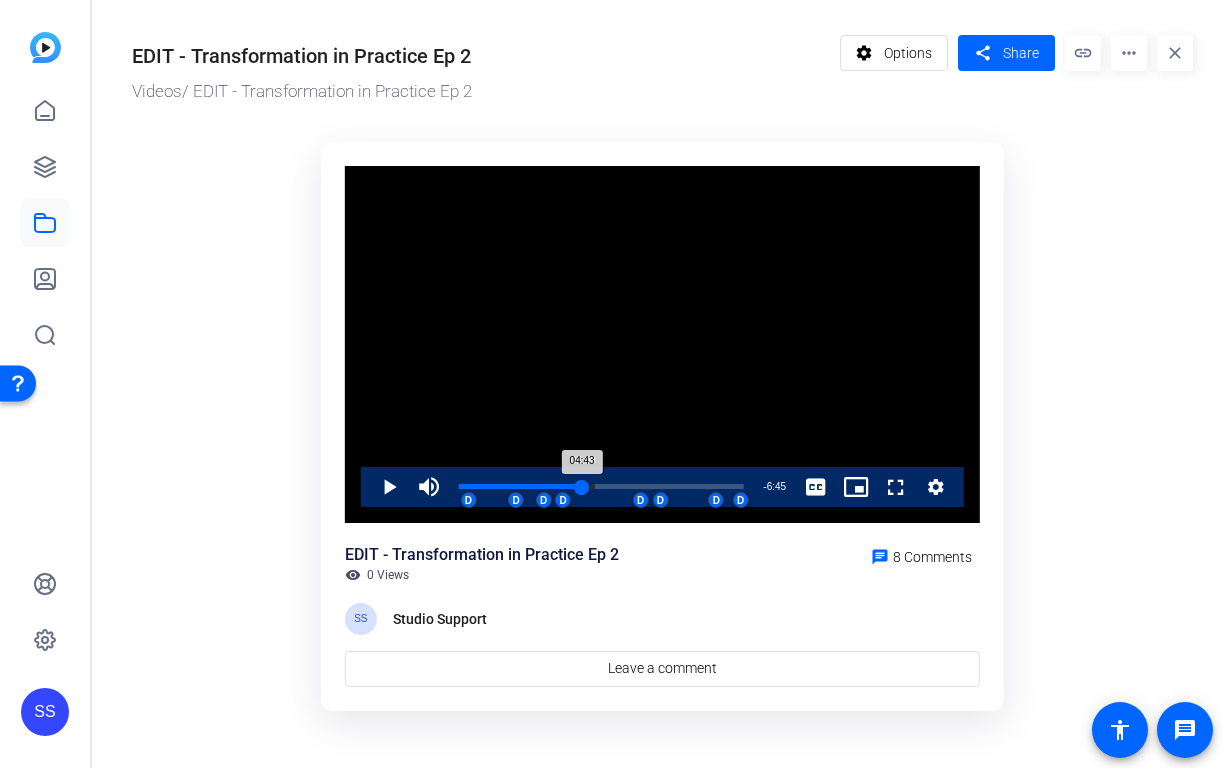 click on "Loaded :  47.73% 05:08 04:43 D D D D D D D D" at bounding box center [601, 486] 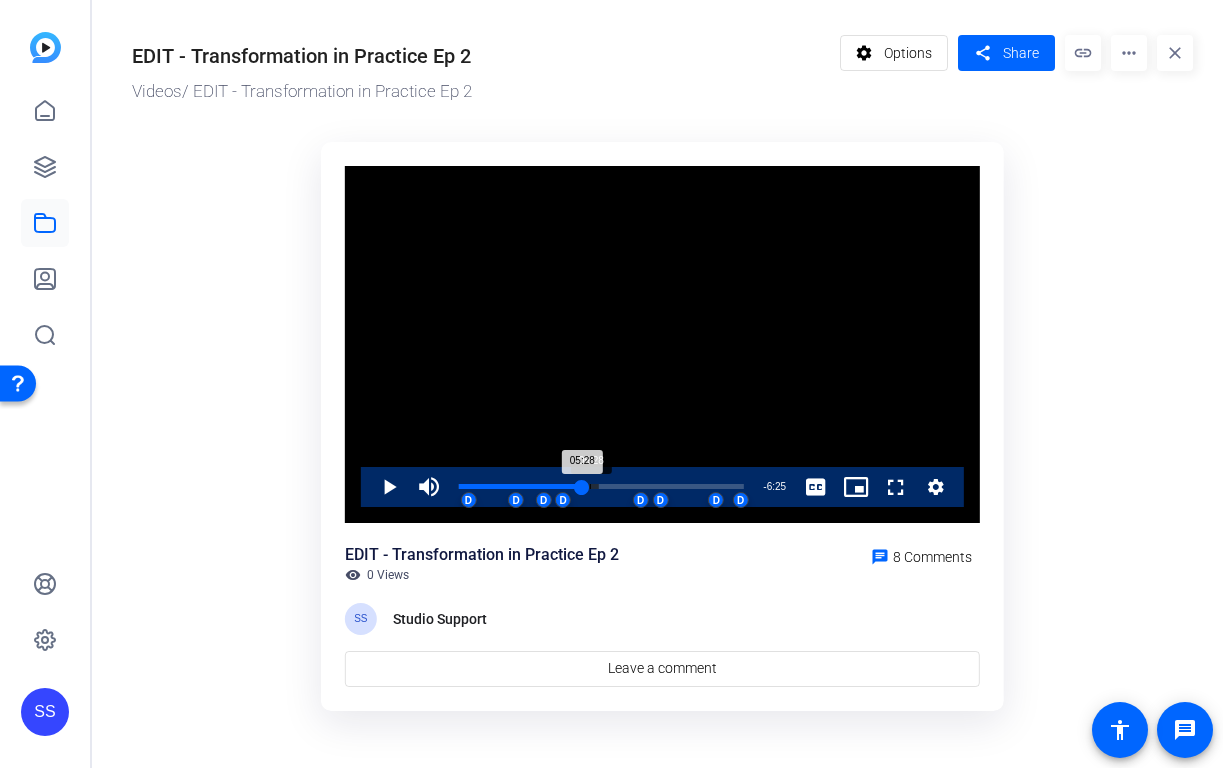 click on "05:28" at bounding box center (520, 486) 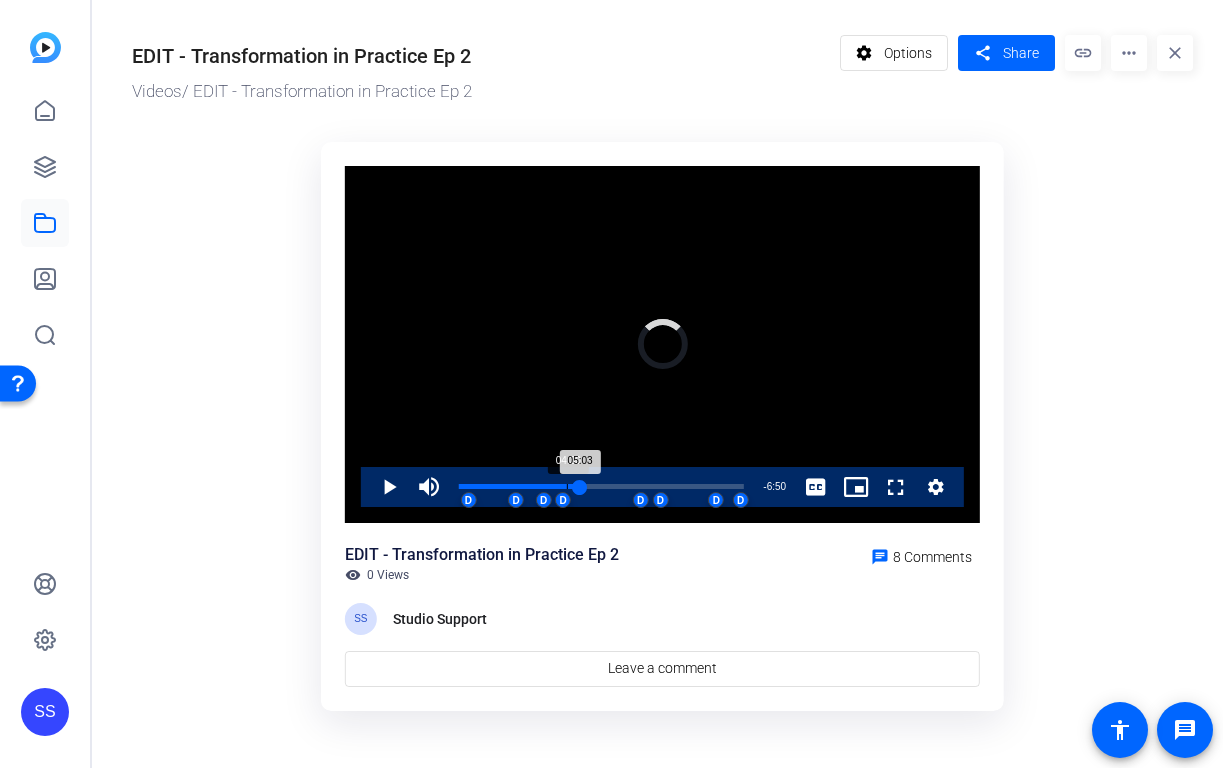 drag, startPoint x: 593, startPoint y: 484, endPoint x: 566, endPoint y: 483, distance: 27.018513 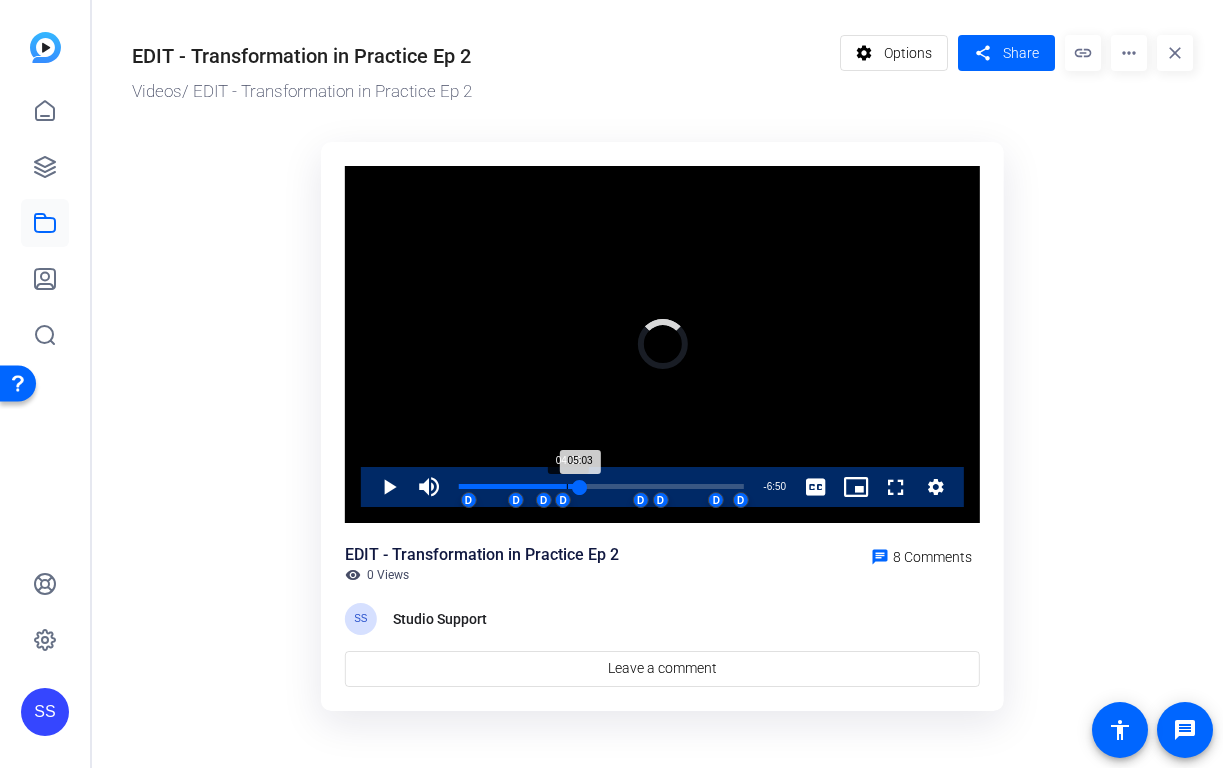 click on "Loaded :  0.00% 04:30 05:03 D D D D D D D D" at bounding box center (601, 486) 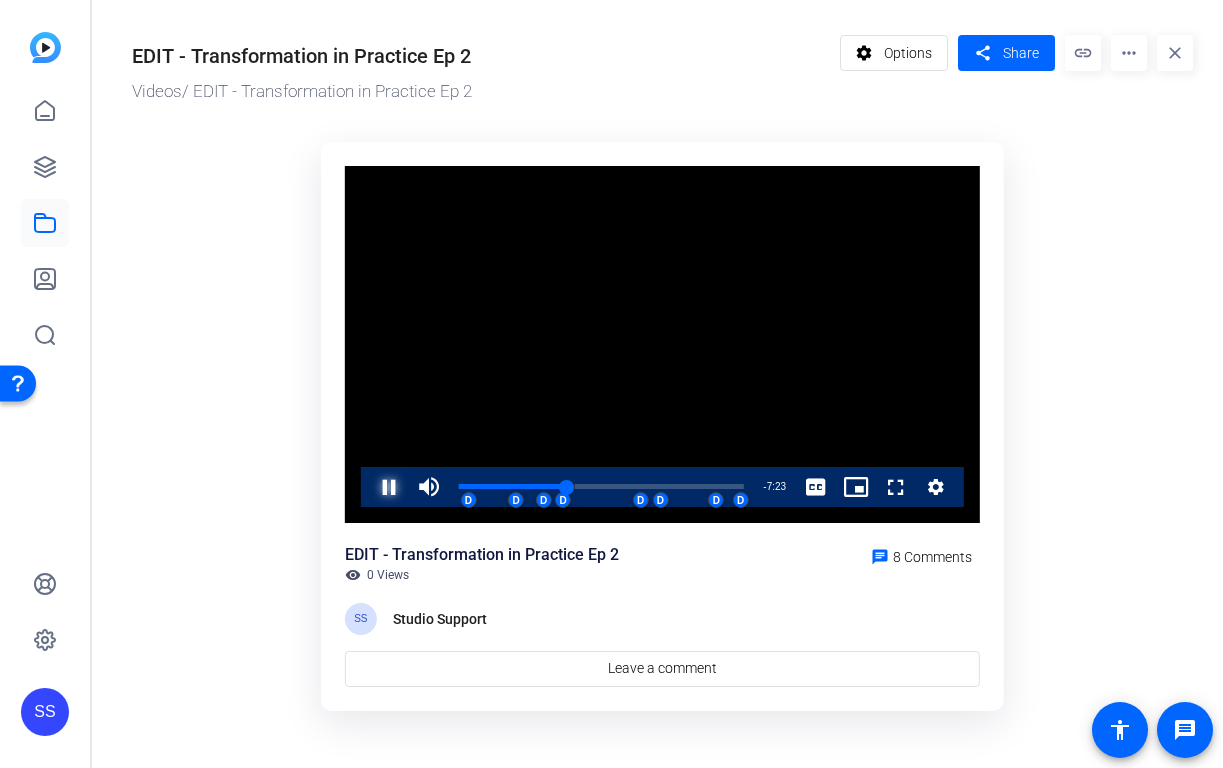 click at bounding box center [369, 487] 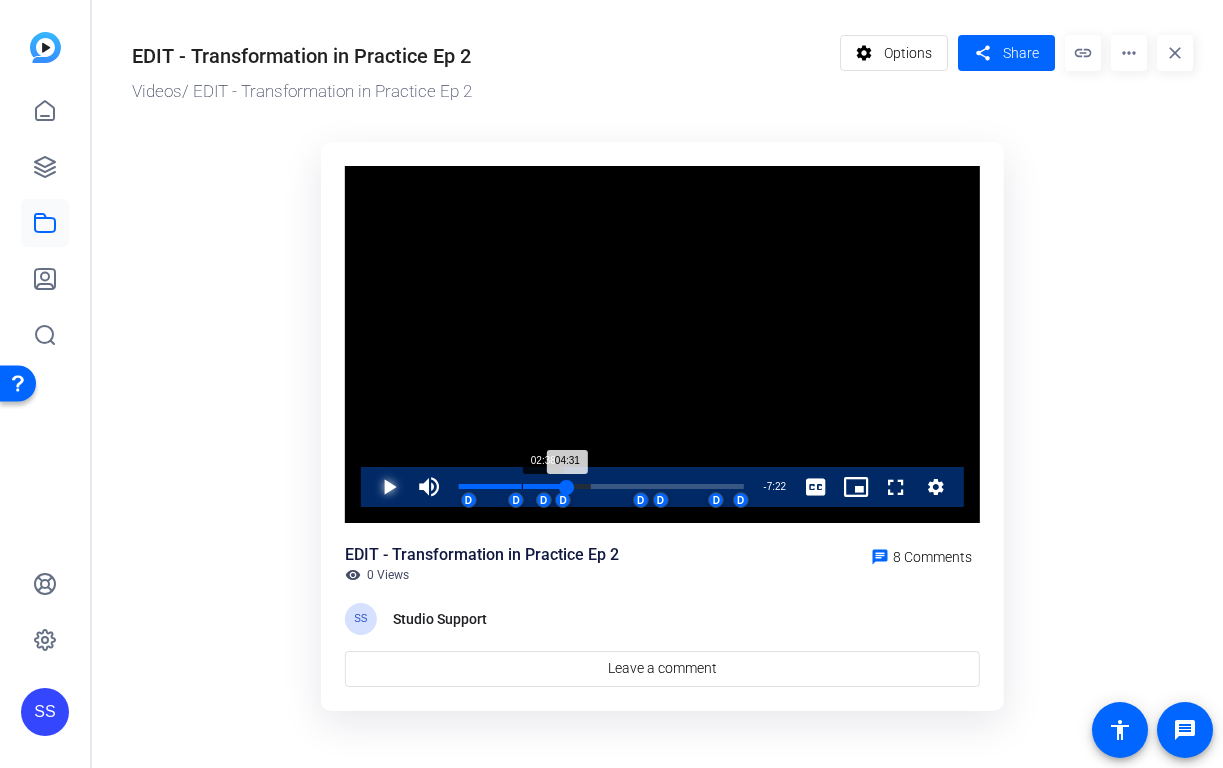 click on "D" at bounding box center (516, 500) 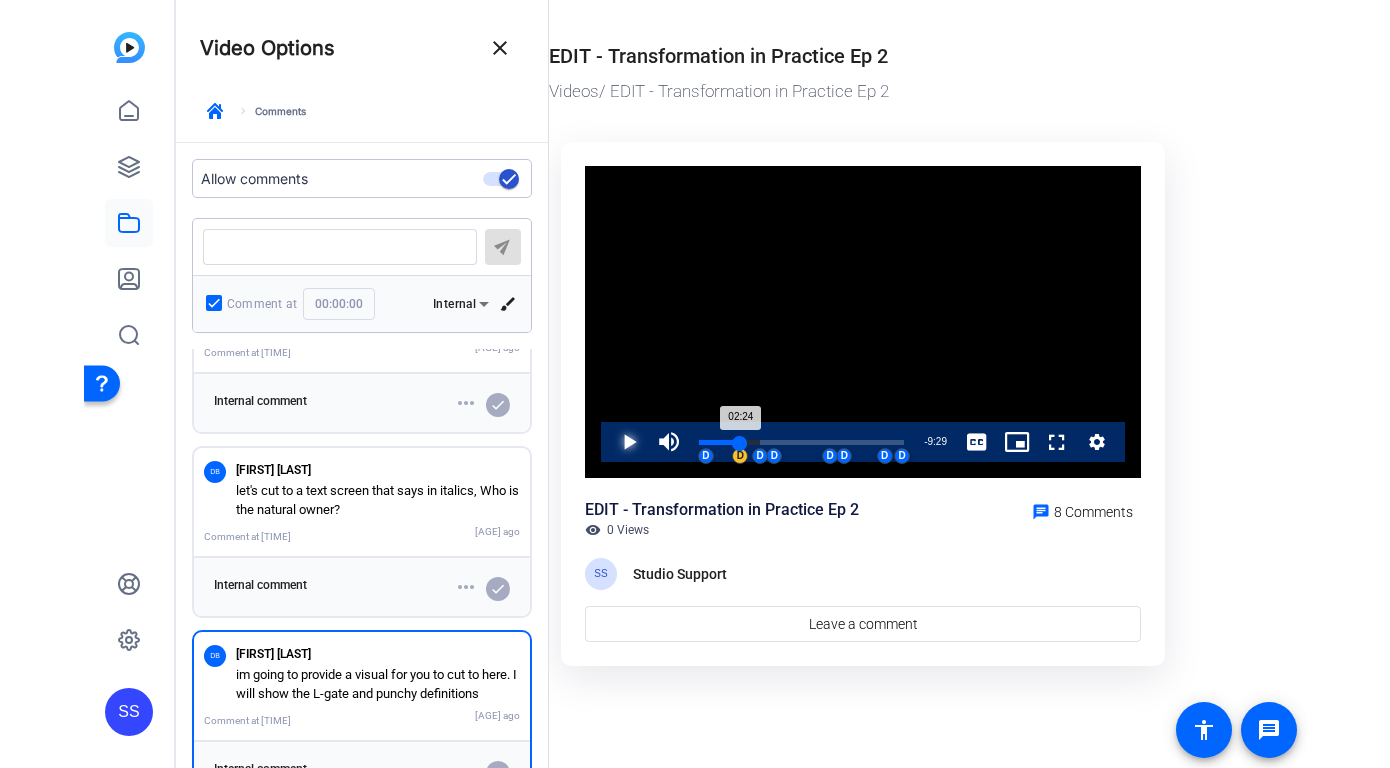 scroll, scrollTop: 1032, scrollLeft: 0, axis: vertical 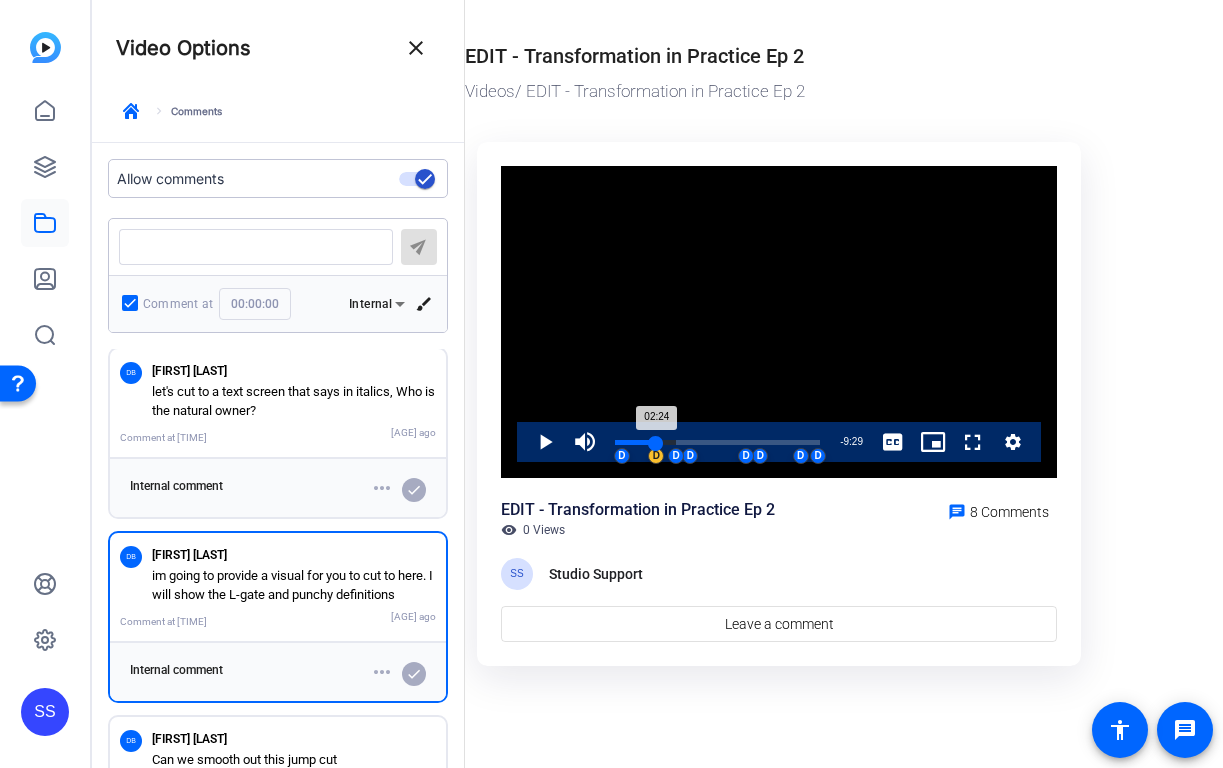 click on "DB  Darius Bates let's cut to a text screen that says in italics, Who is the natural owner?   Comment at 00:03:33   7 days ago" 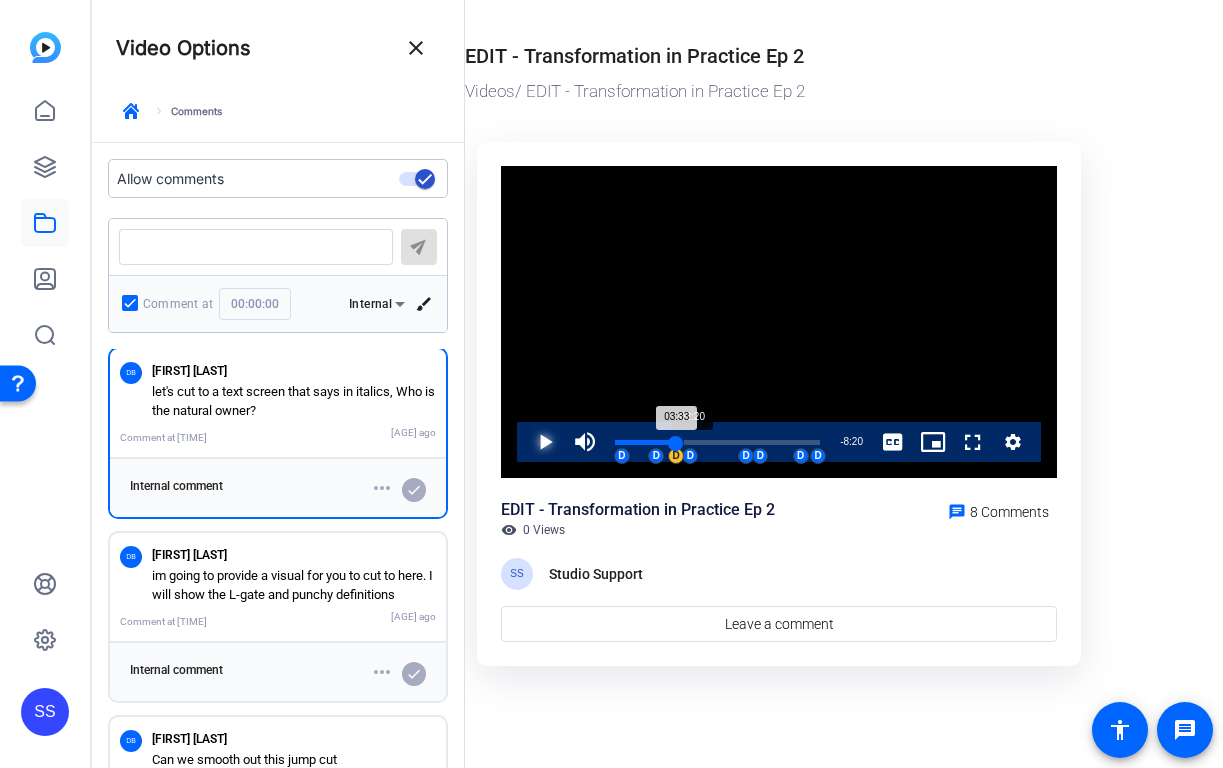 click at bounding box center [525, 442] 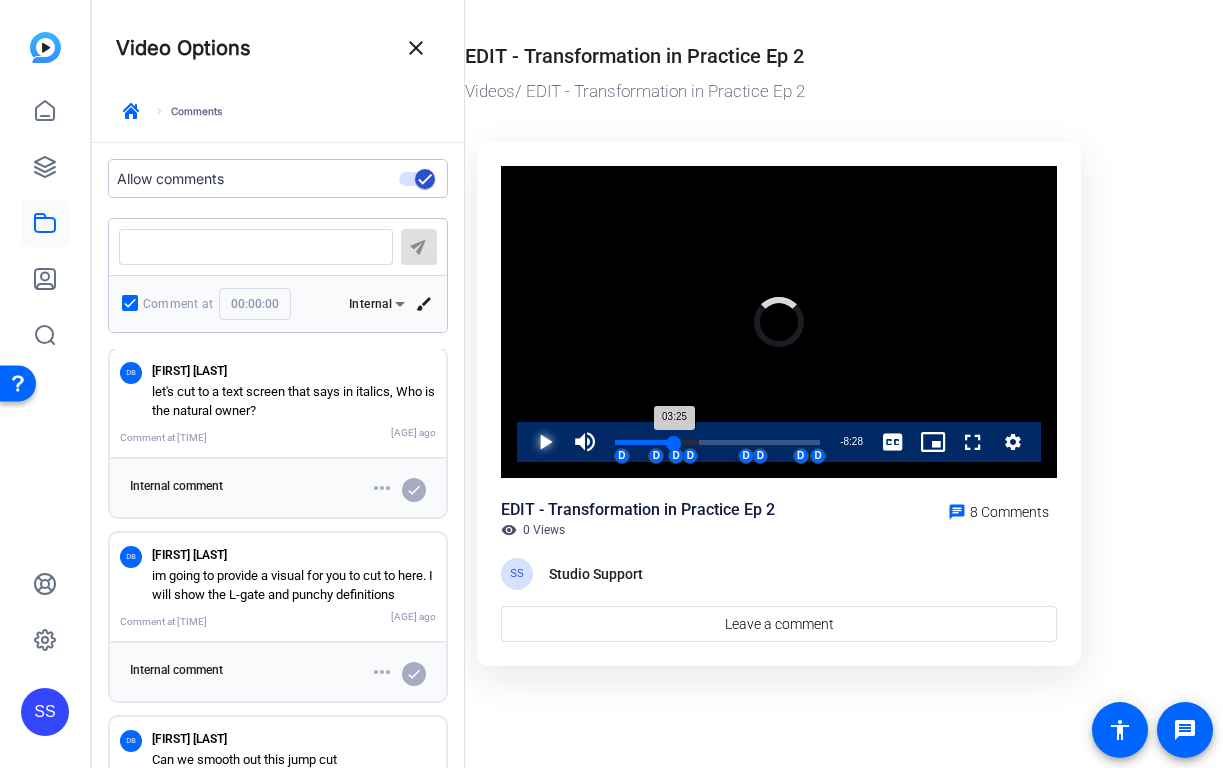 click on "03:25" at bounding box center (644, 442) 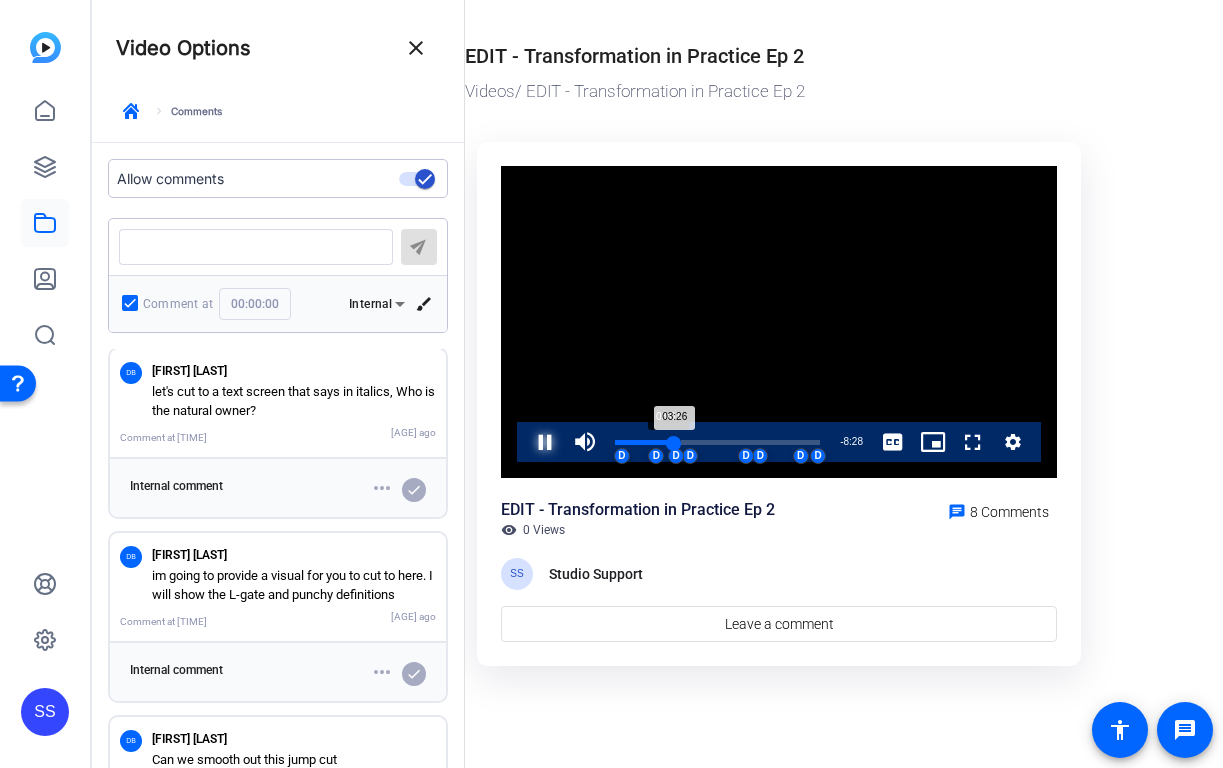 click on "03:26" at bounding box center [644, 442] 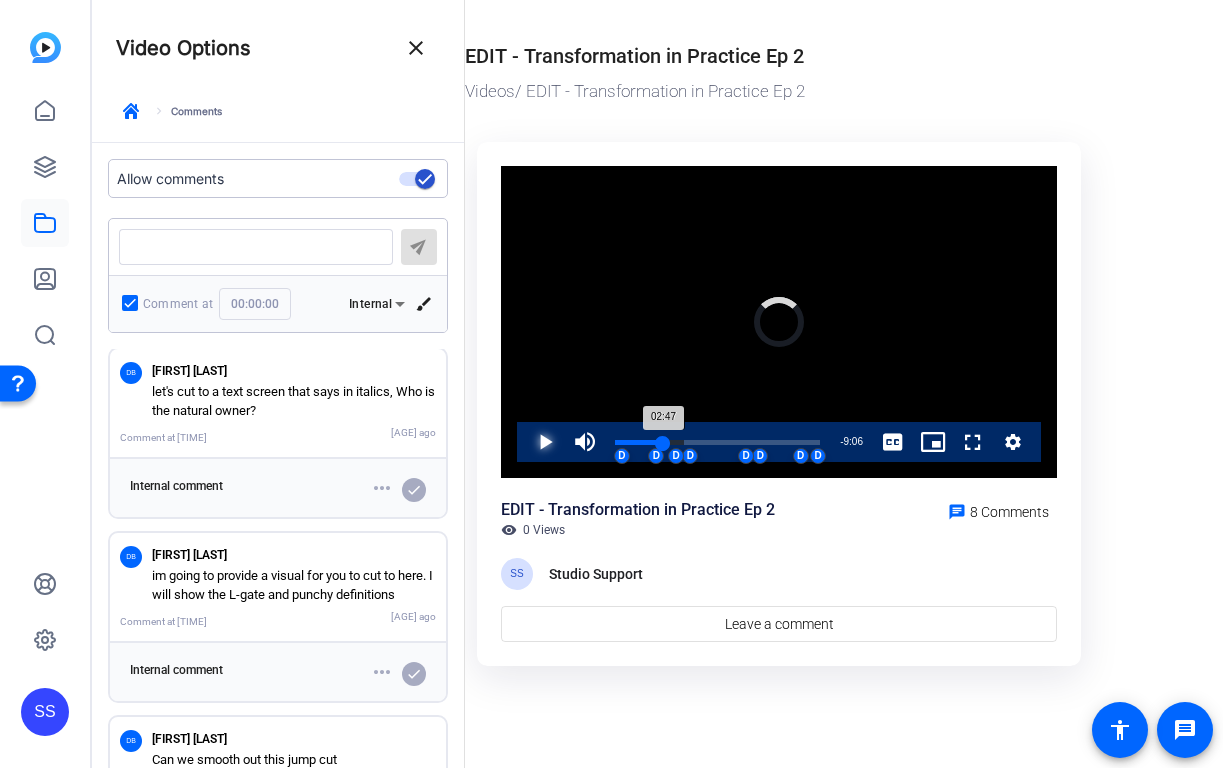 click on "02:47" at bounding box center [639, 442] 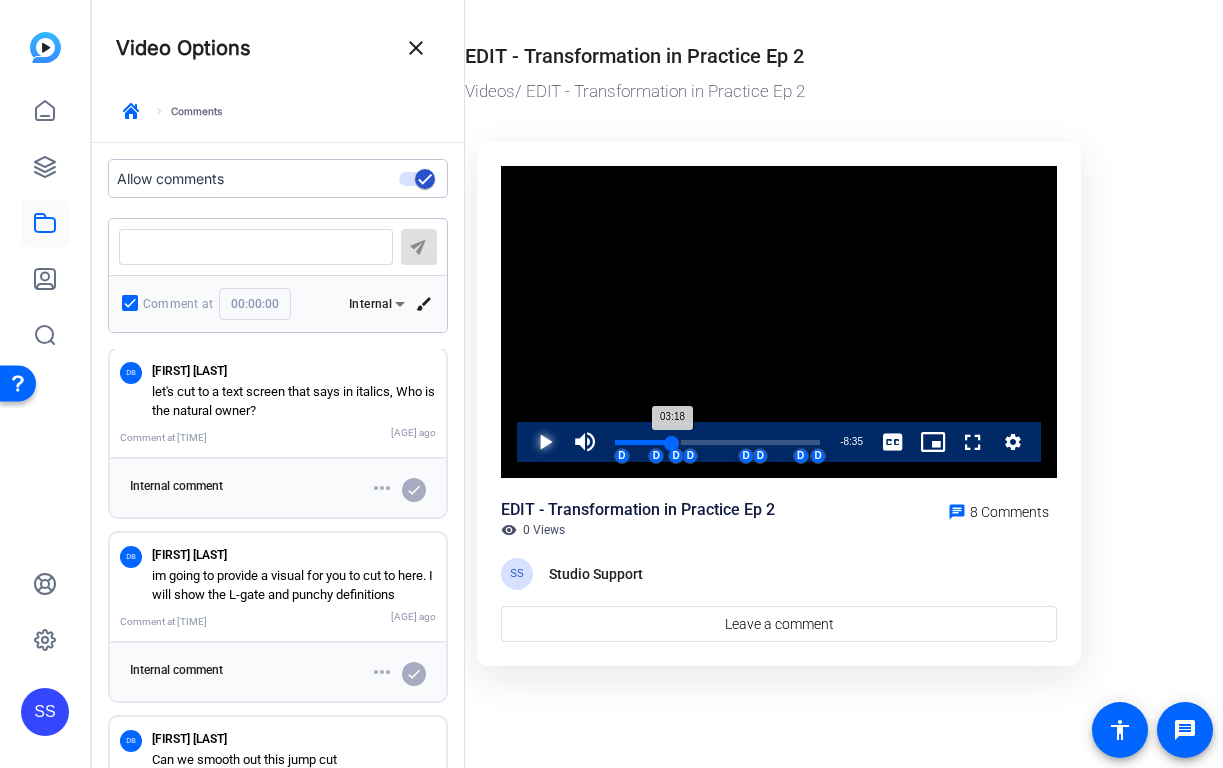 click on "03:18" at bounding box center [643, 442] 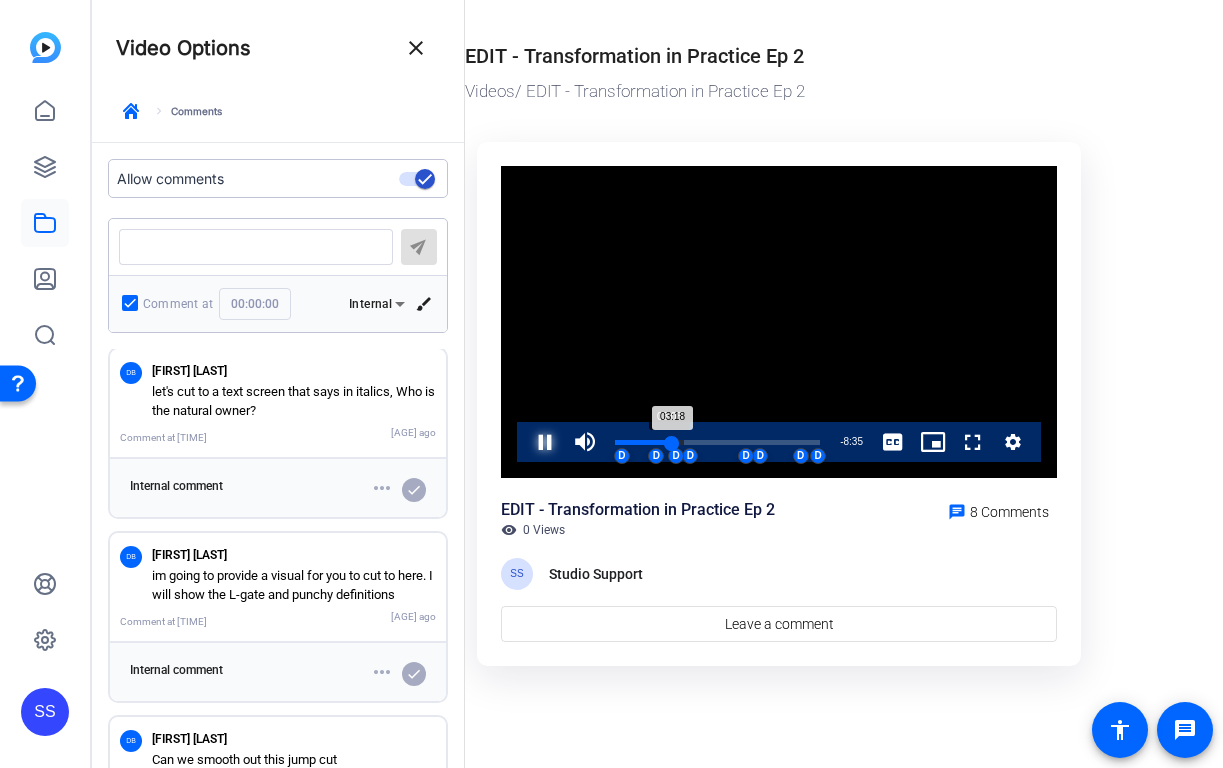 click on "03:18" at bounding box center (643, 442) 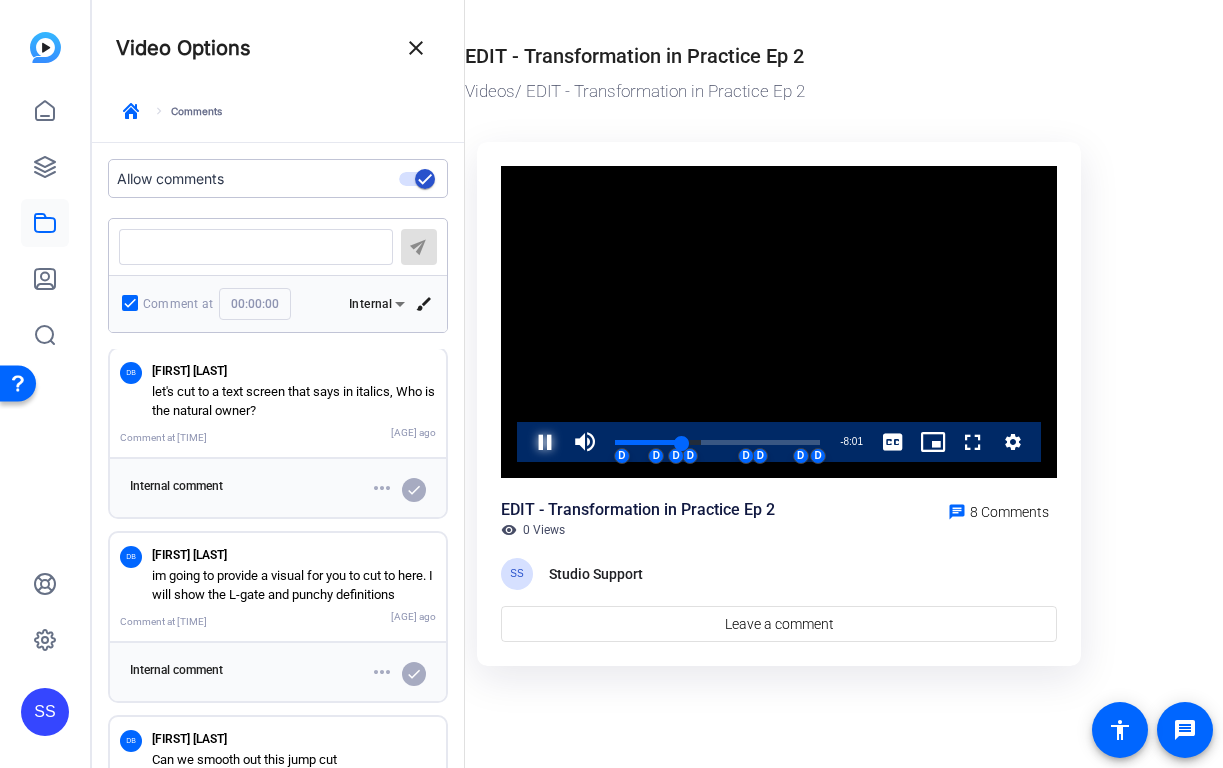 click at bounding box center (525, 442) 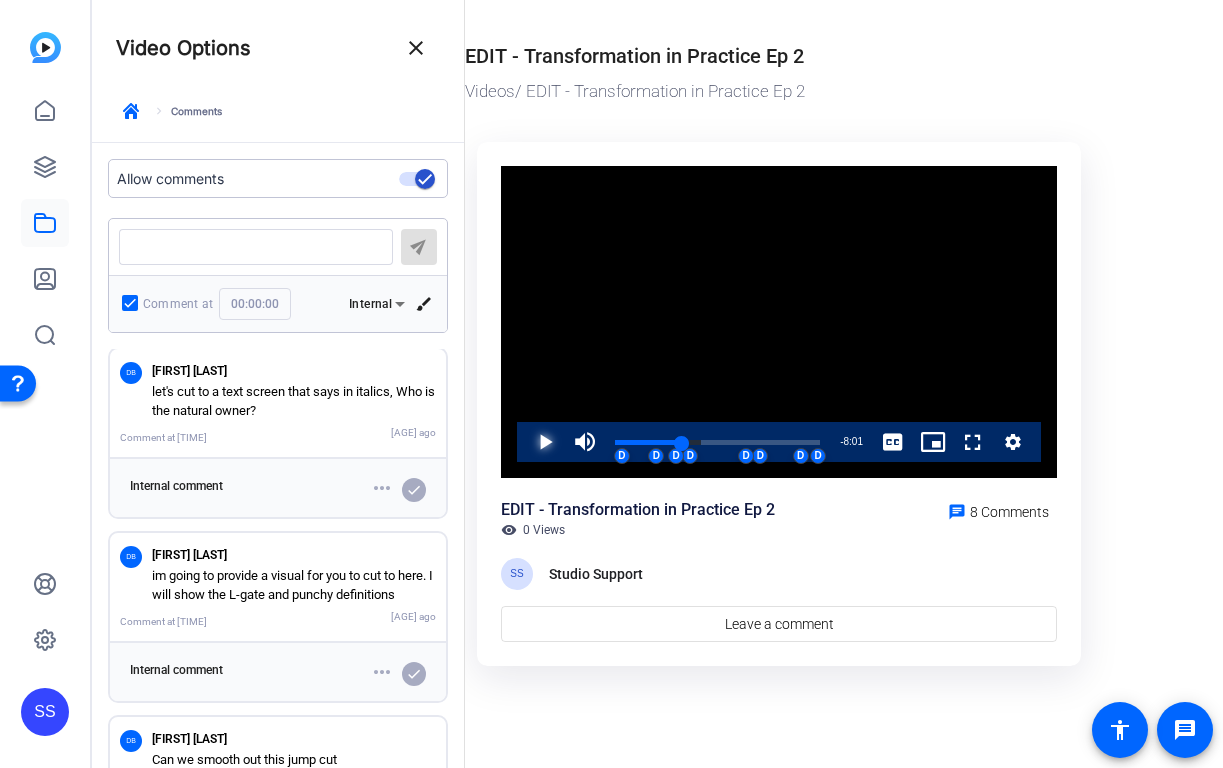 click at bounding box center [525, 442] 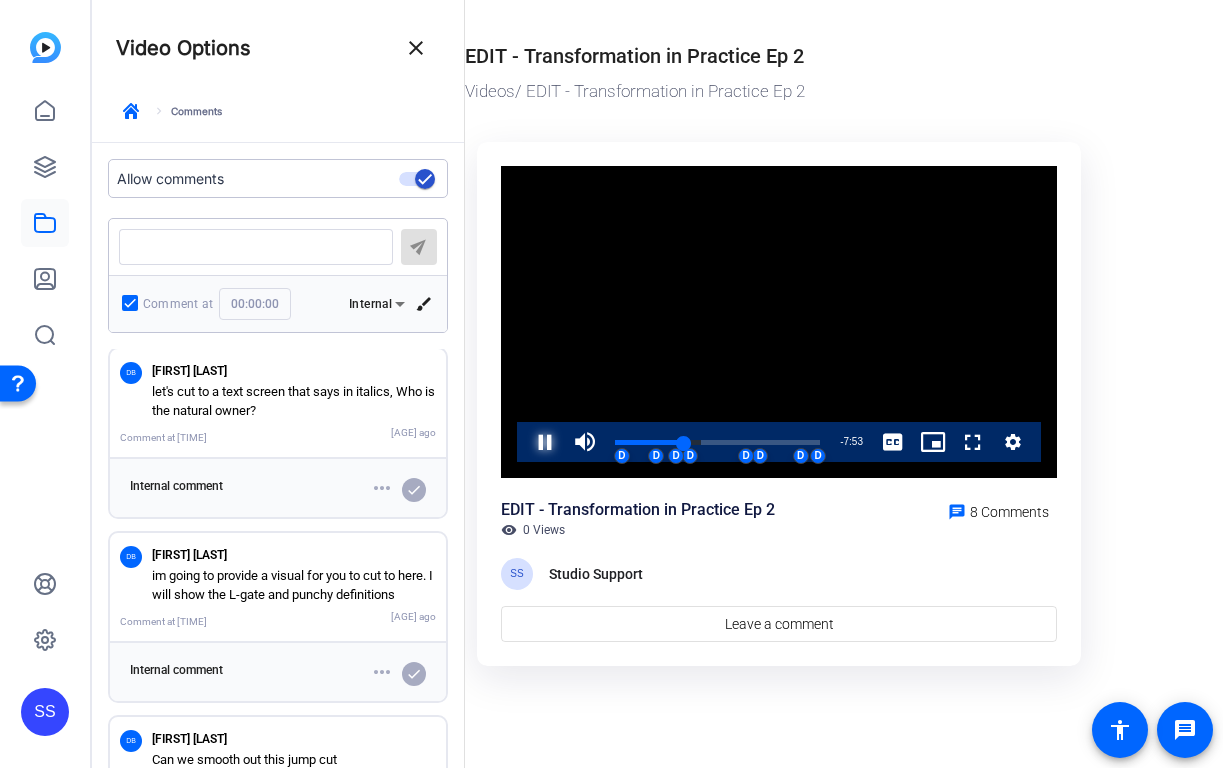 click at bounding box center (525, 442) 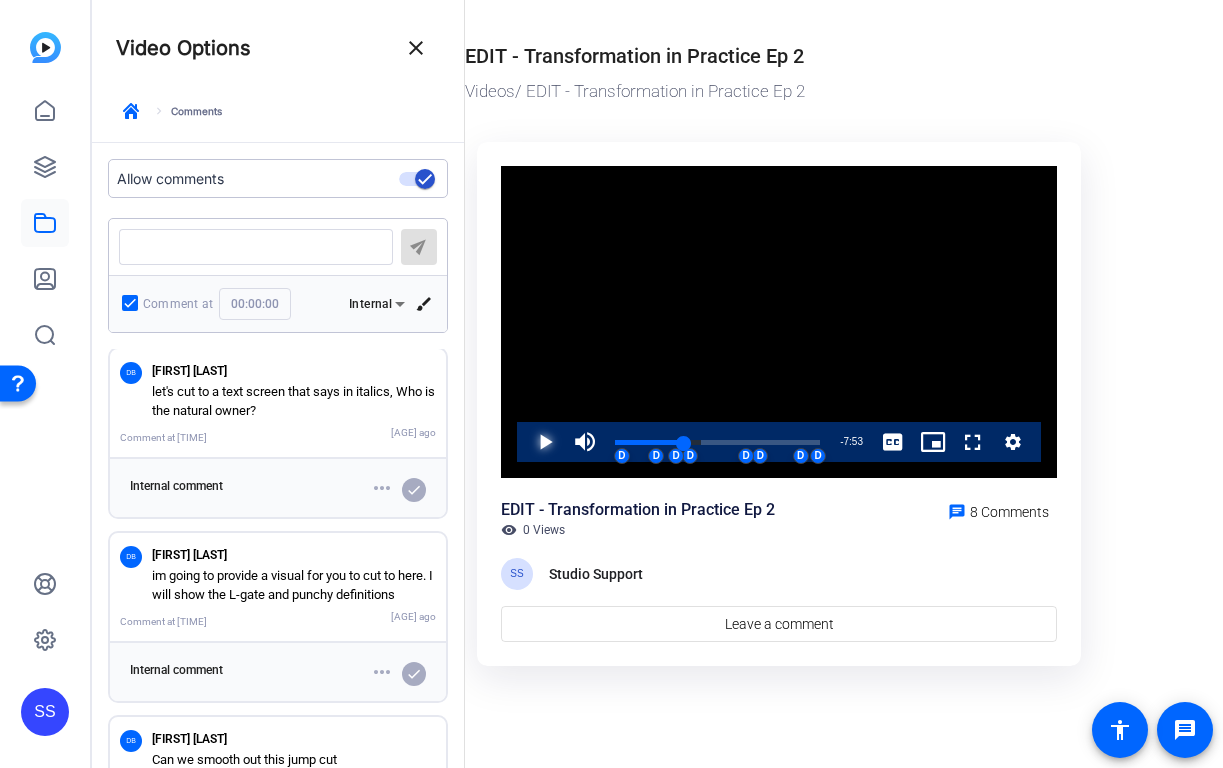 click at bounding box center (525, 442) 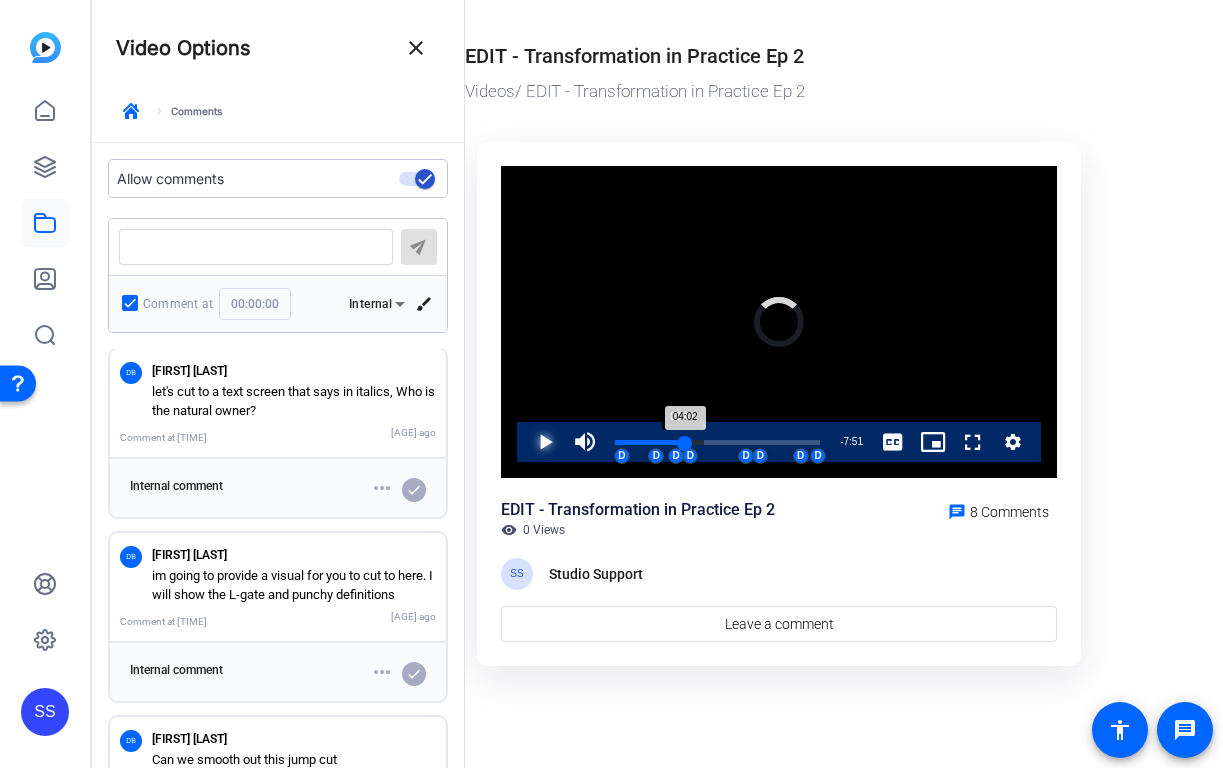 click on "04:02" at bounding box center [650, 442] 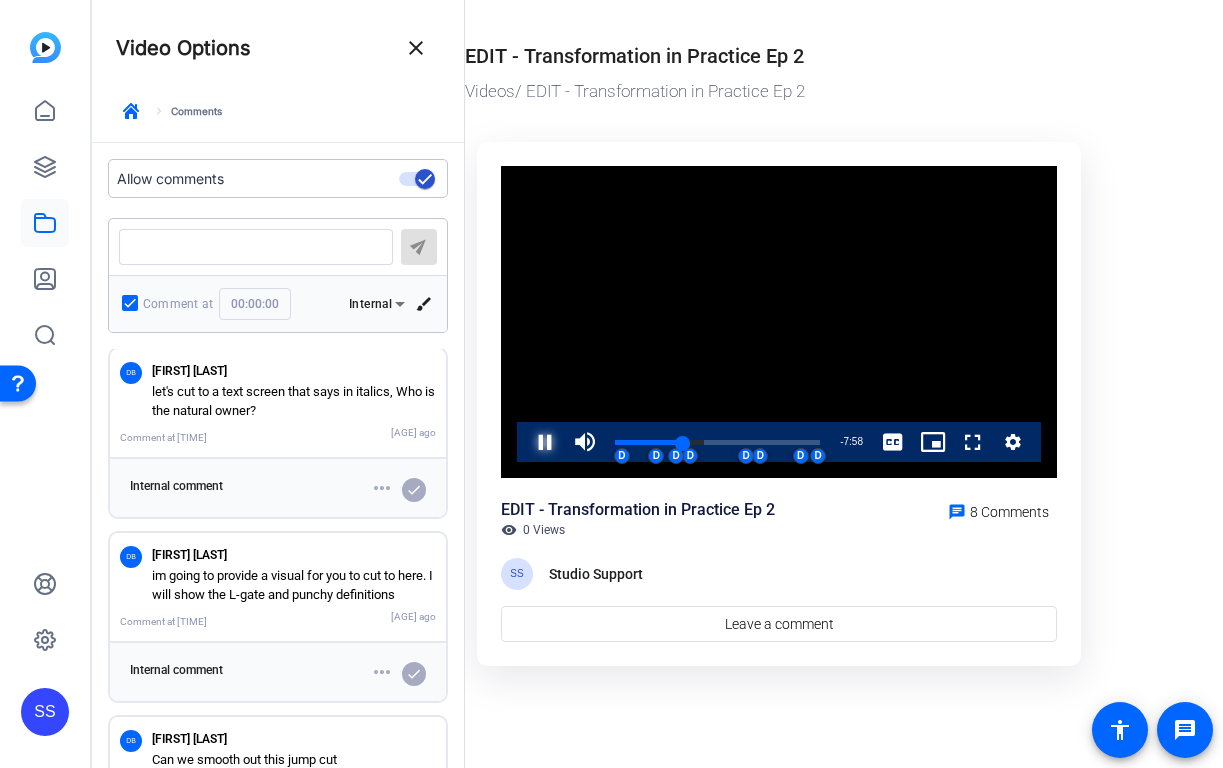 click at bounding box center (525, 442) 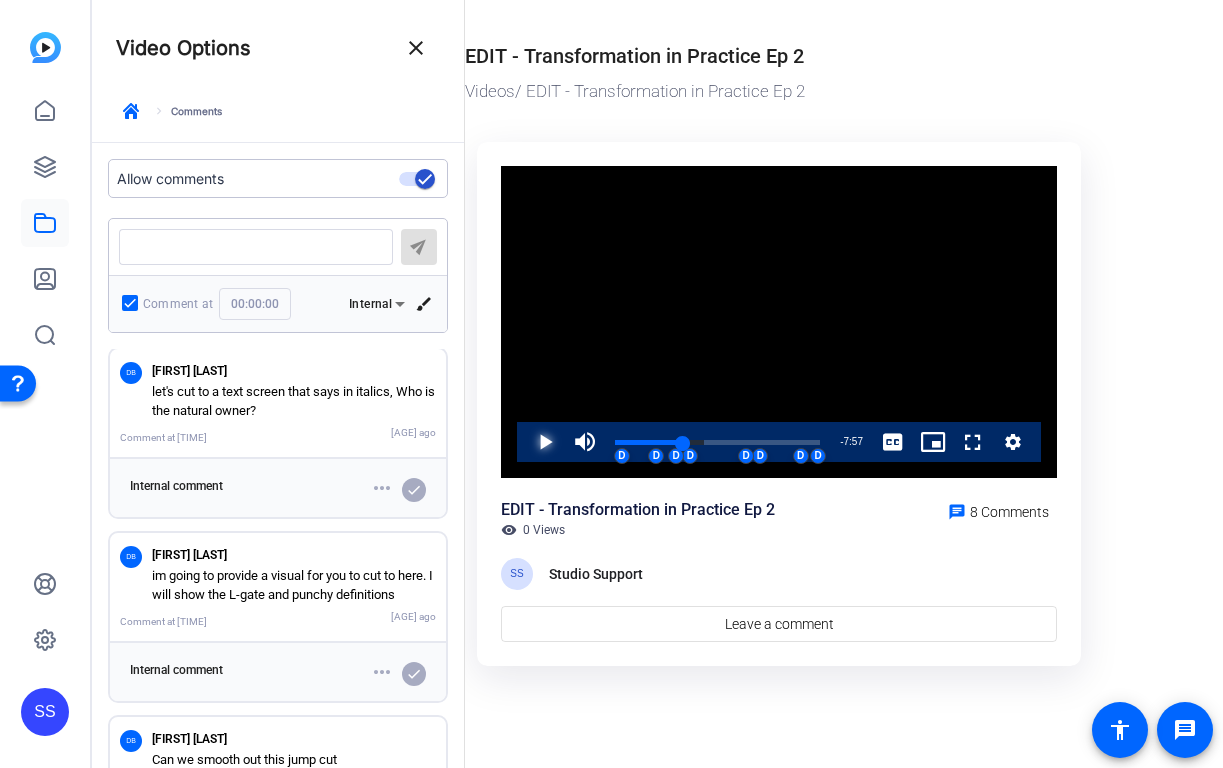 type 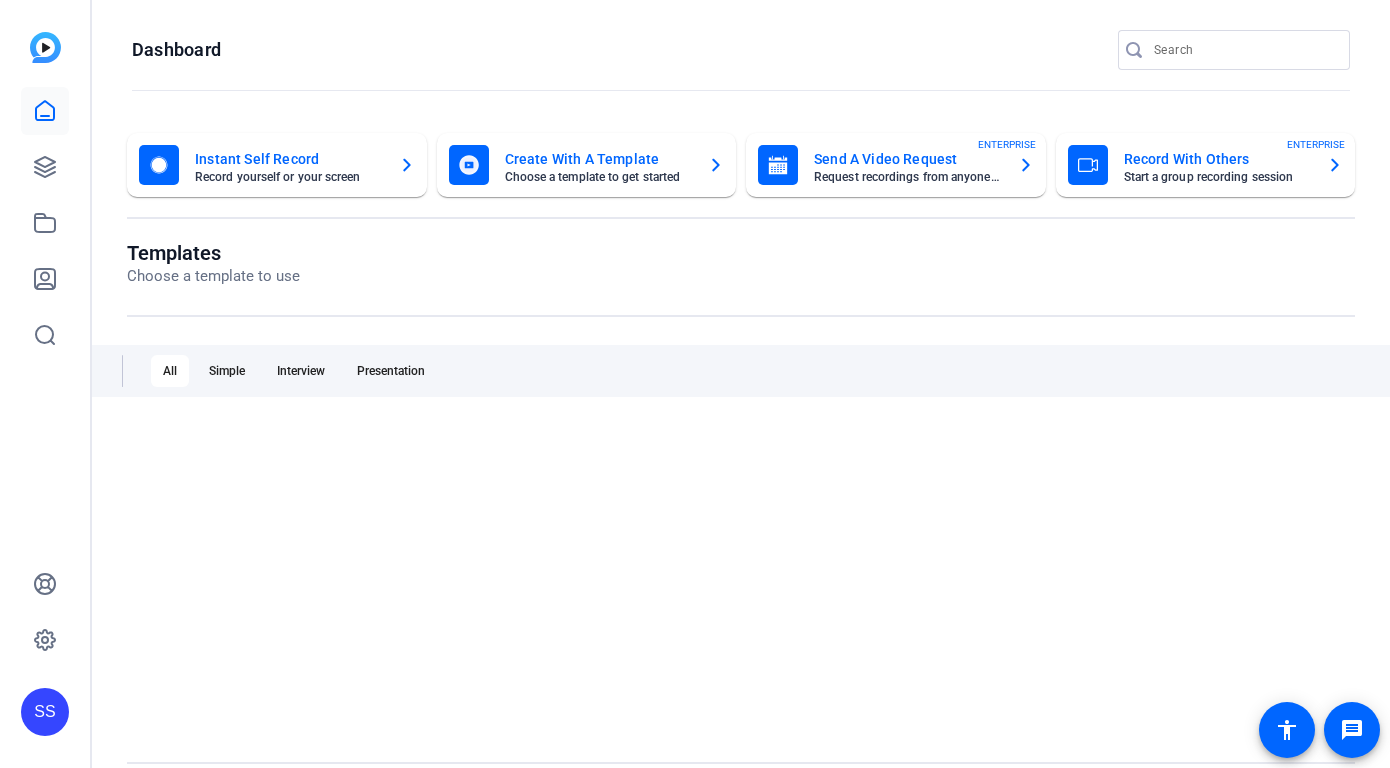 scroll, scrollTop: 0, scrollLeft: 0, axis: both 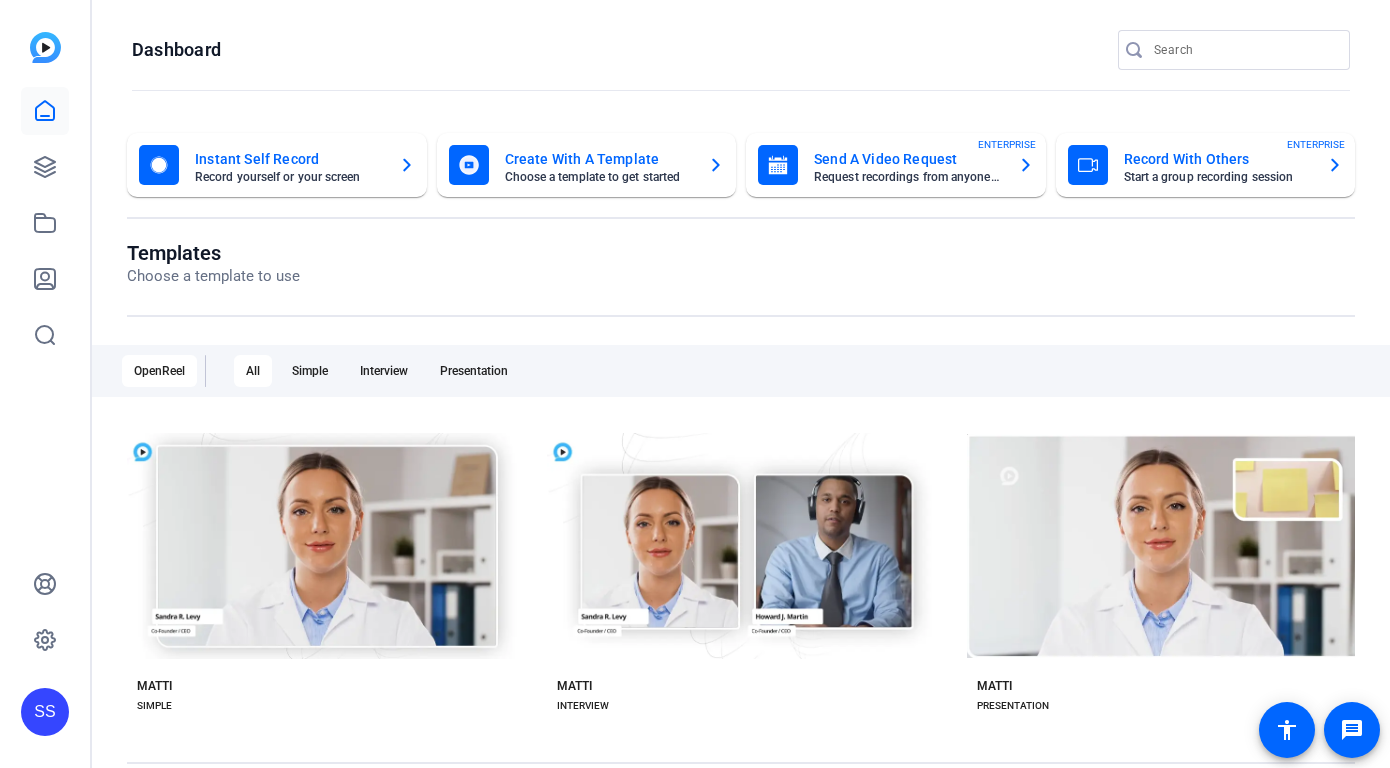 click on "SS" 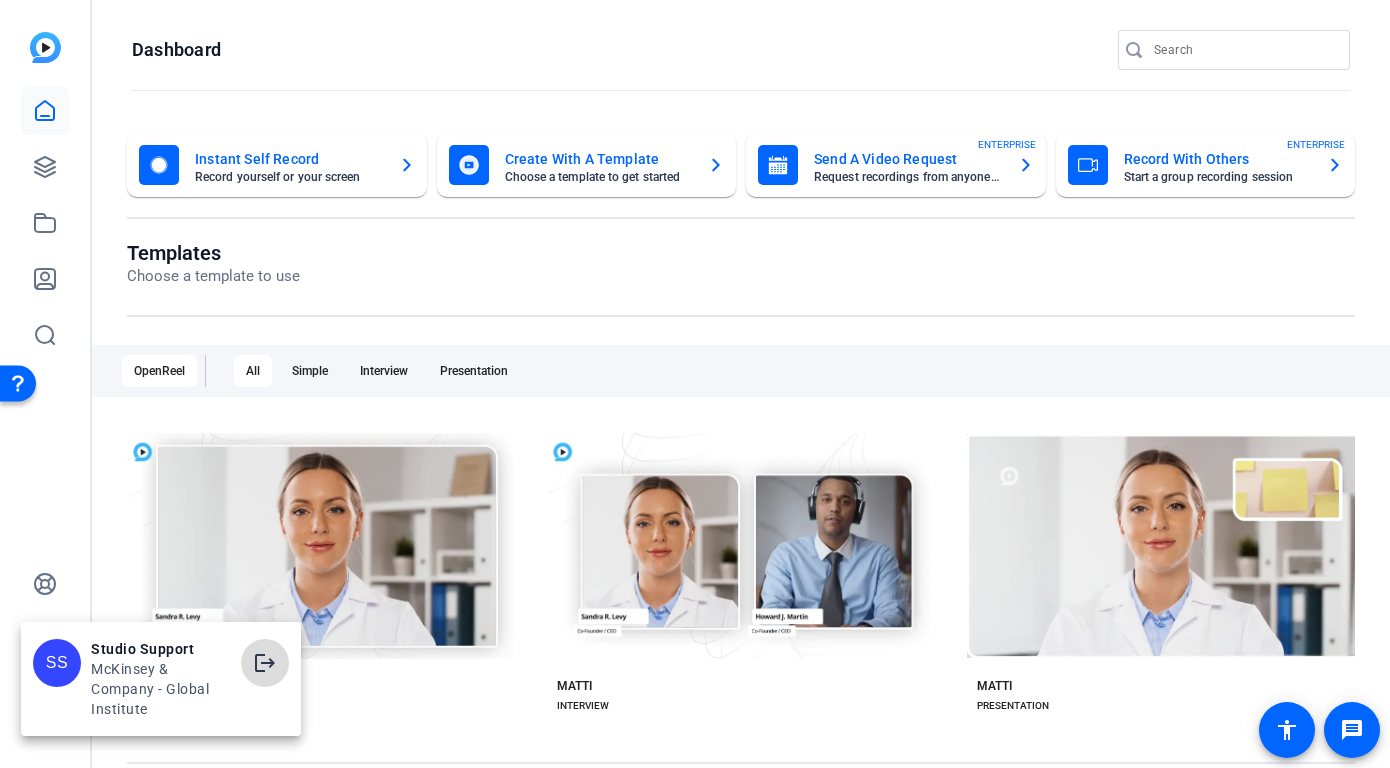 click on "logout" at bounding box center [265, 663] 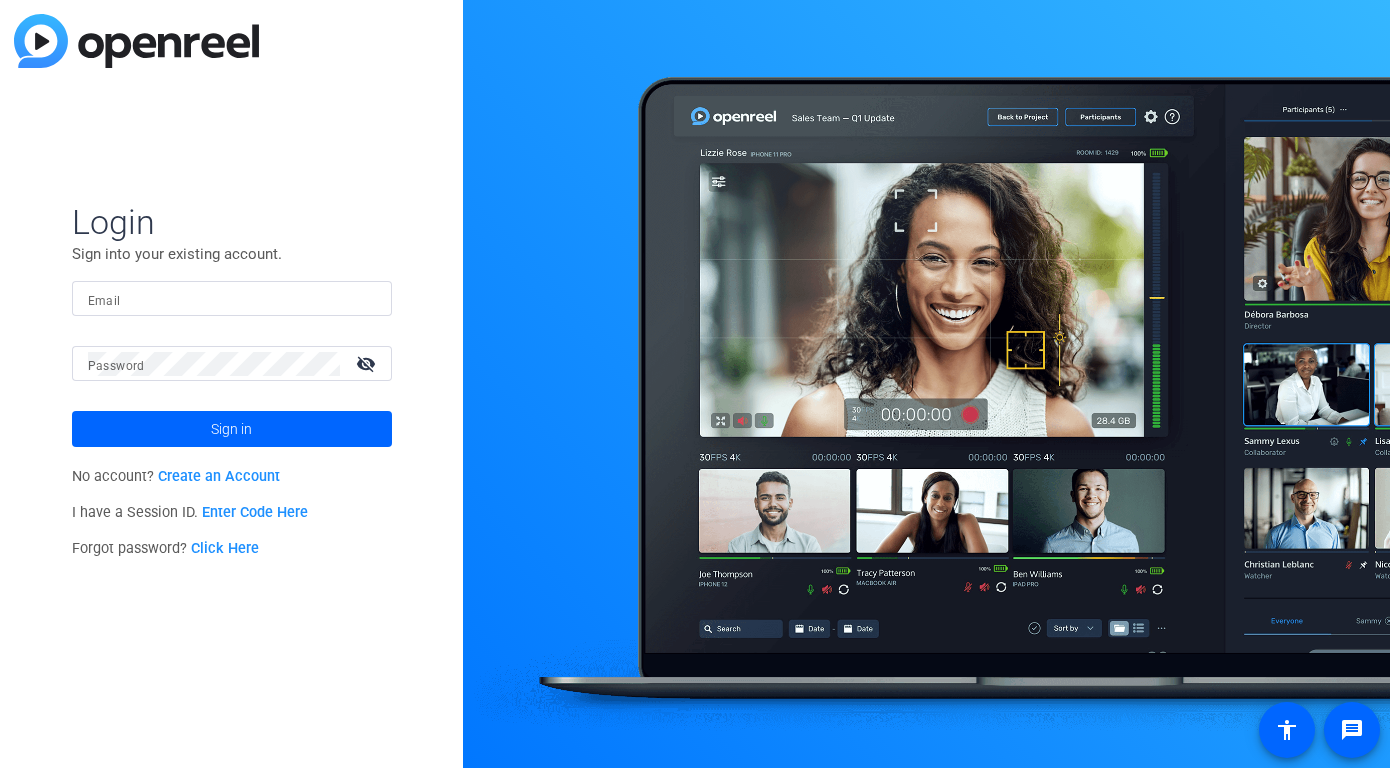 scroll, scrollTop: 0, scrollLeft: 0, axis: both 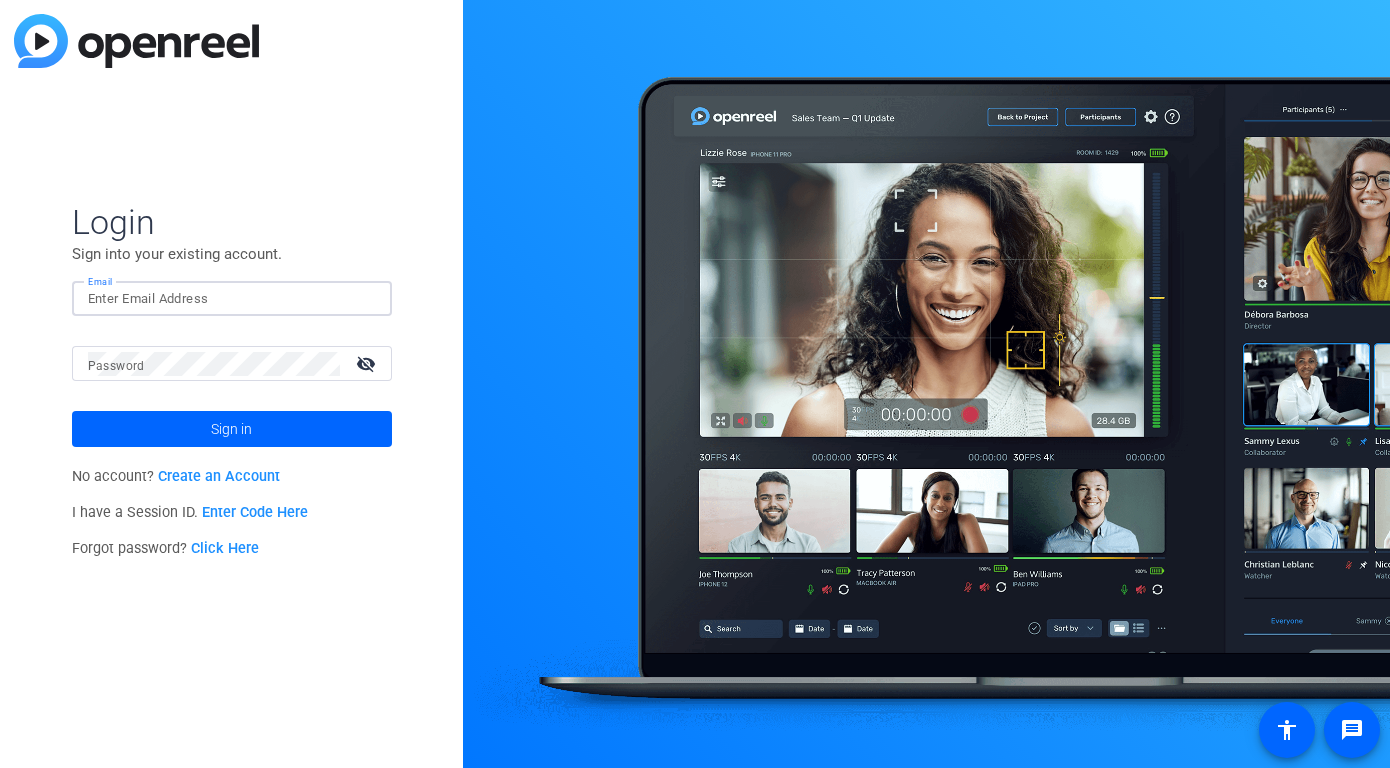 click on "Email" at bounding box center (232, 299) 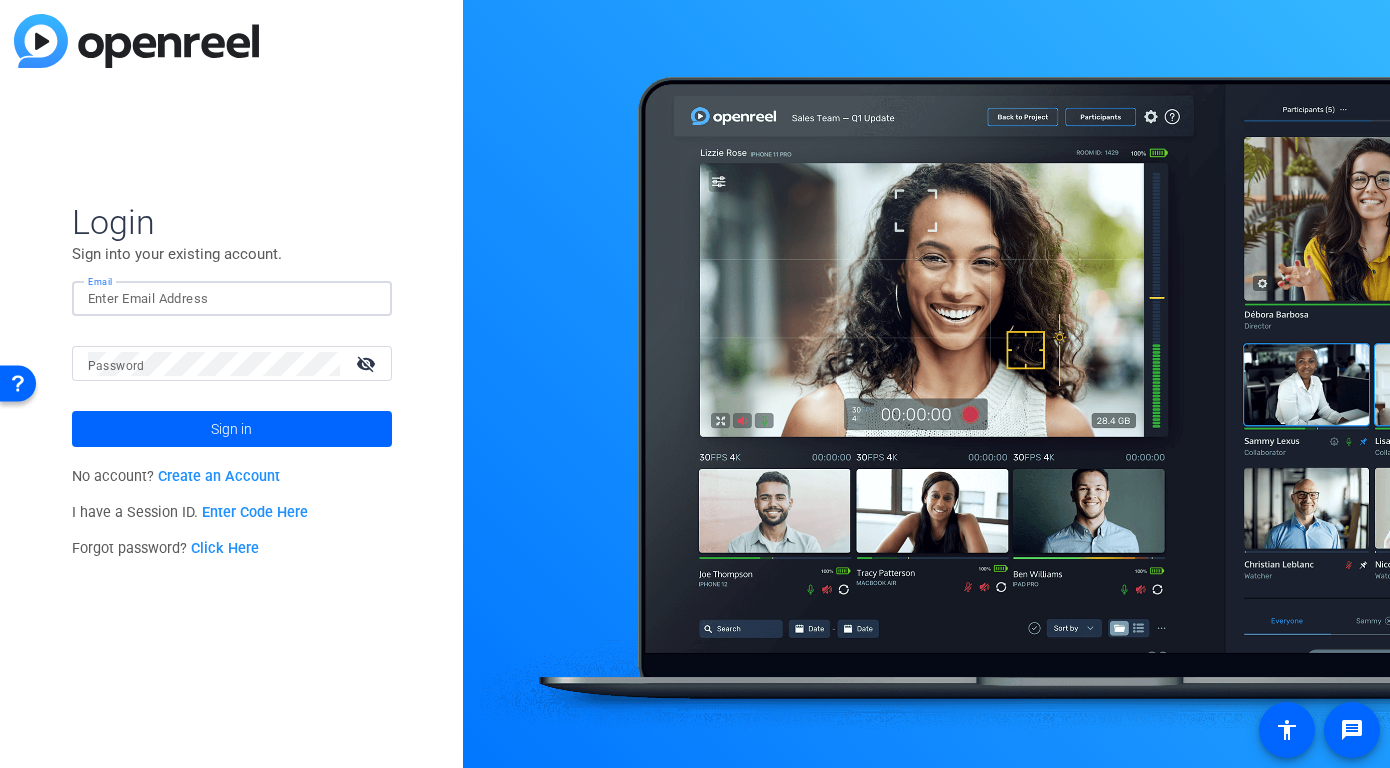 click 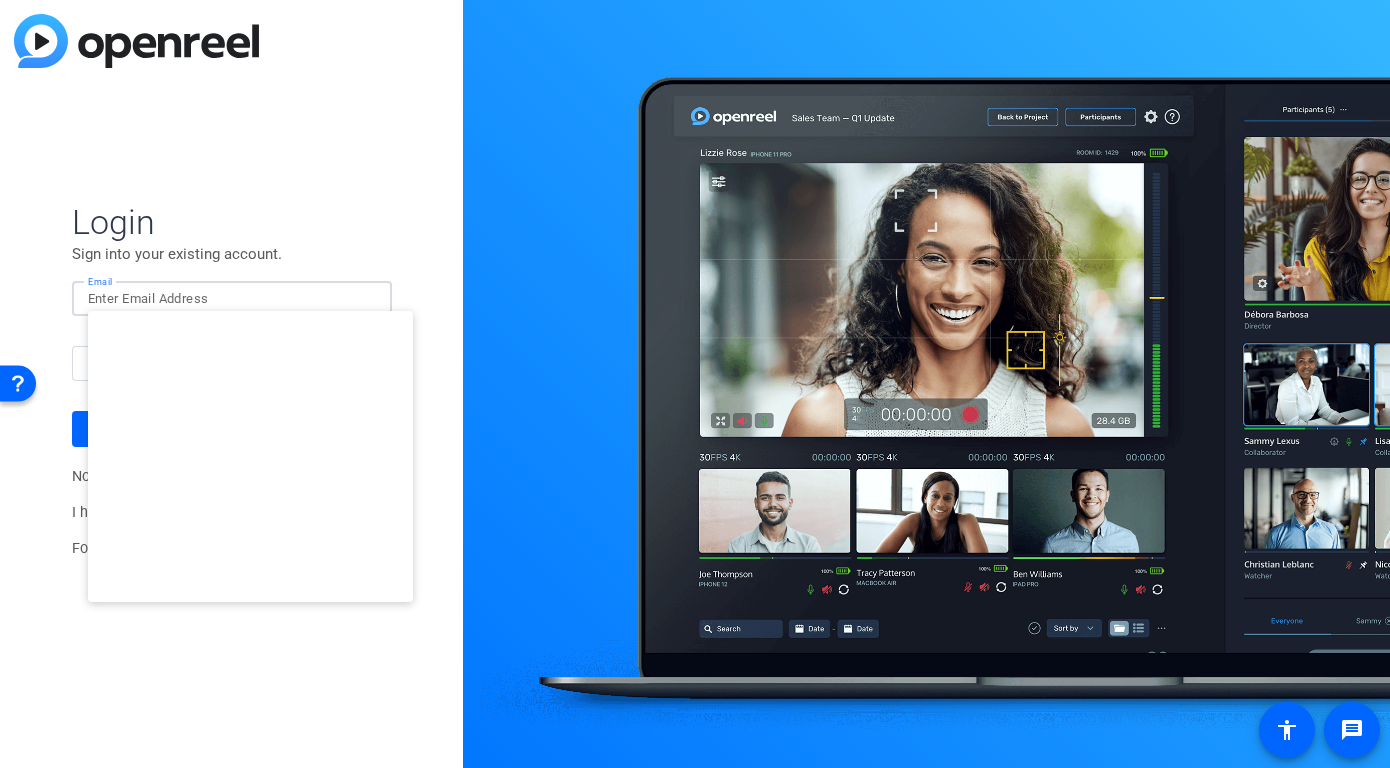 type on "studiosupport+1@openreel.com" 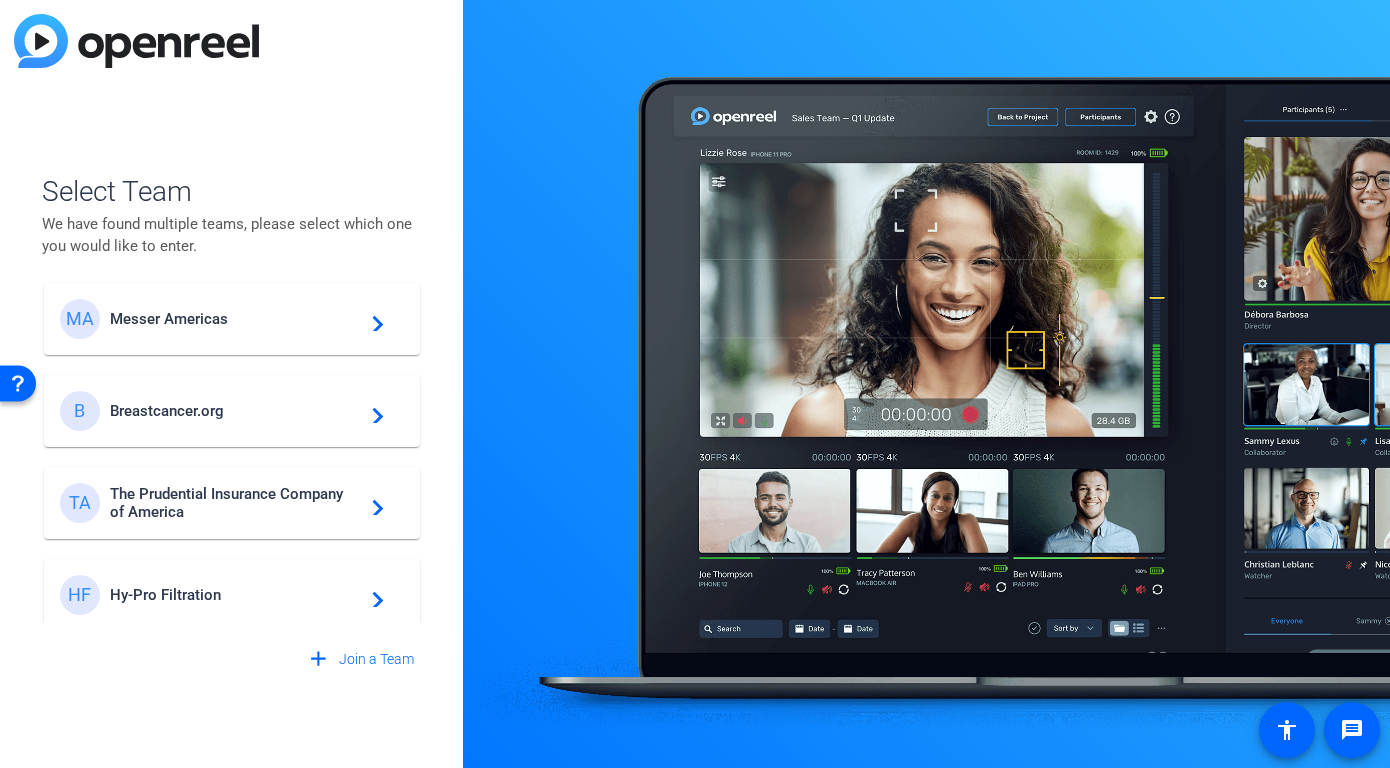 scroll, scrollTop: 0, scrollLeft: 0, axis: both 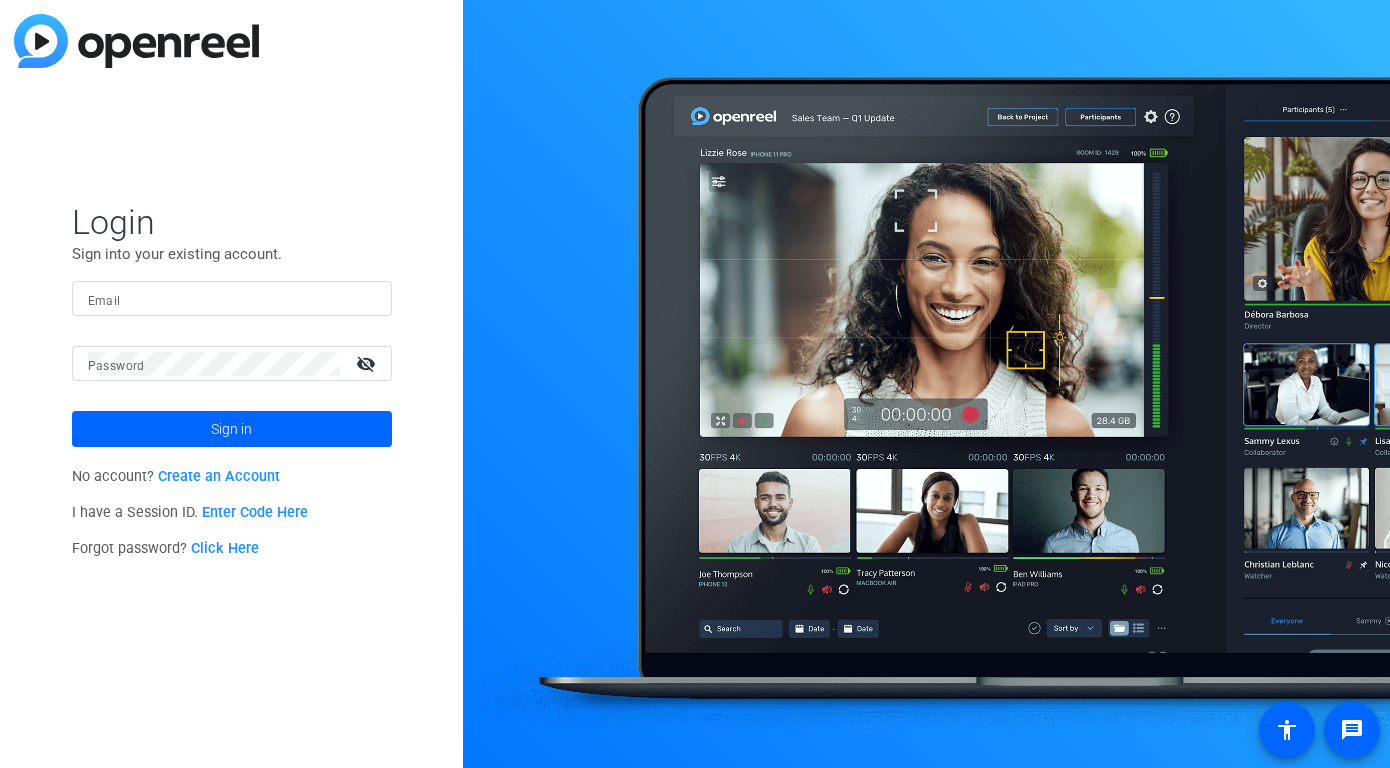 click 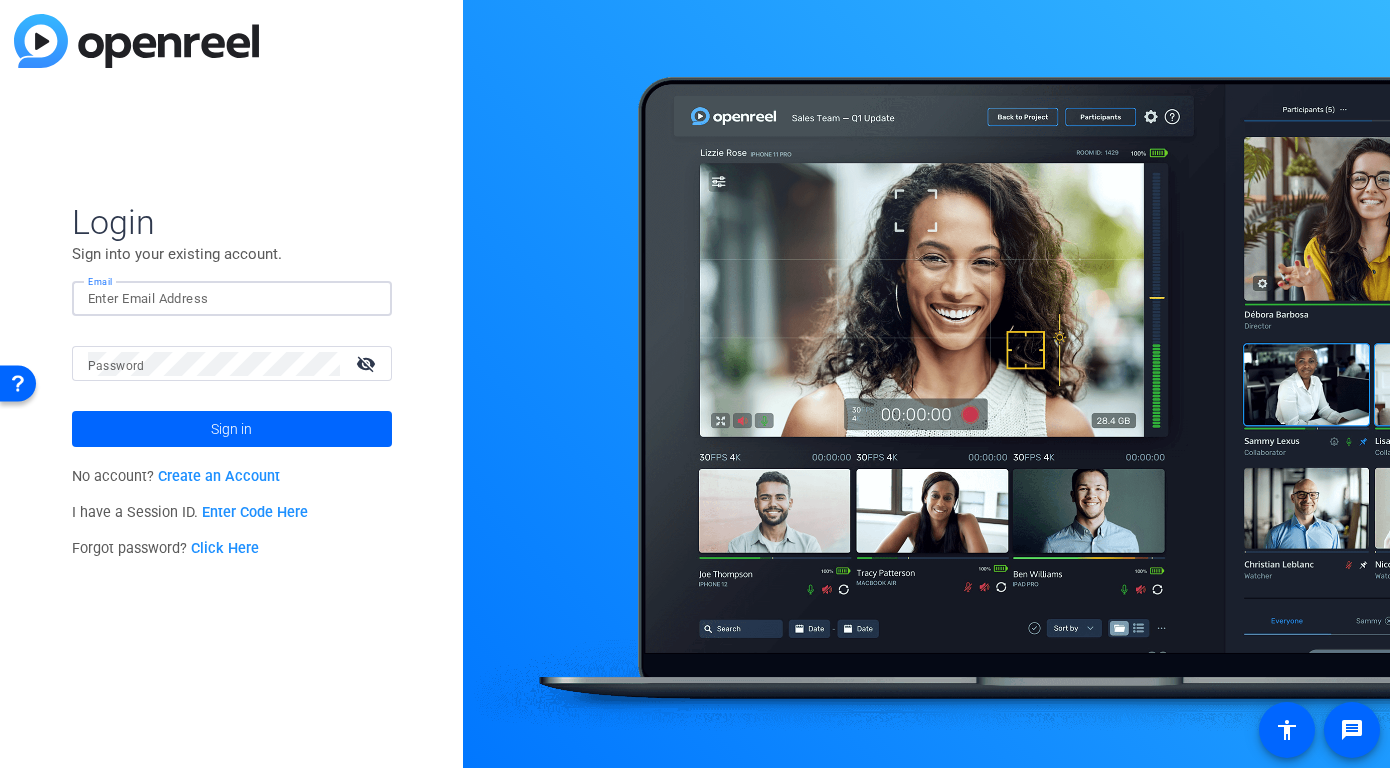 click 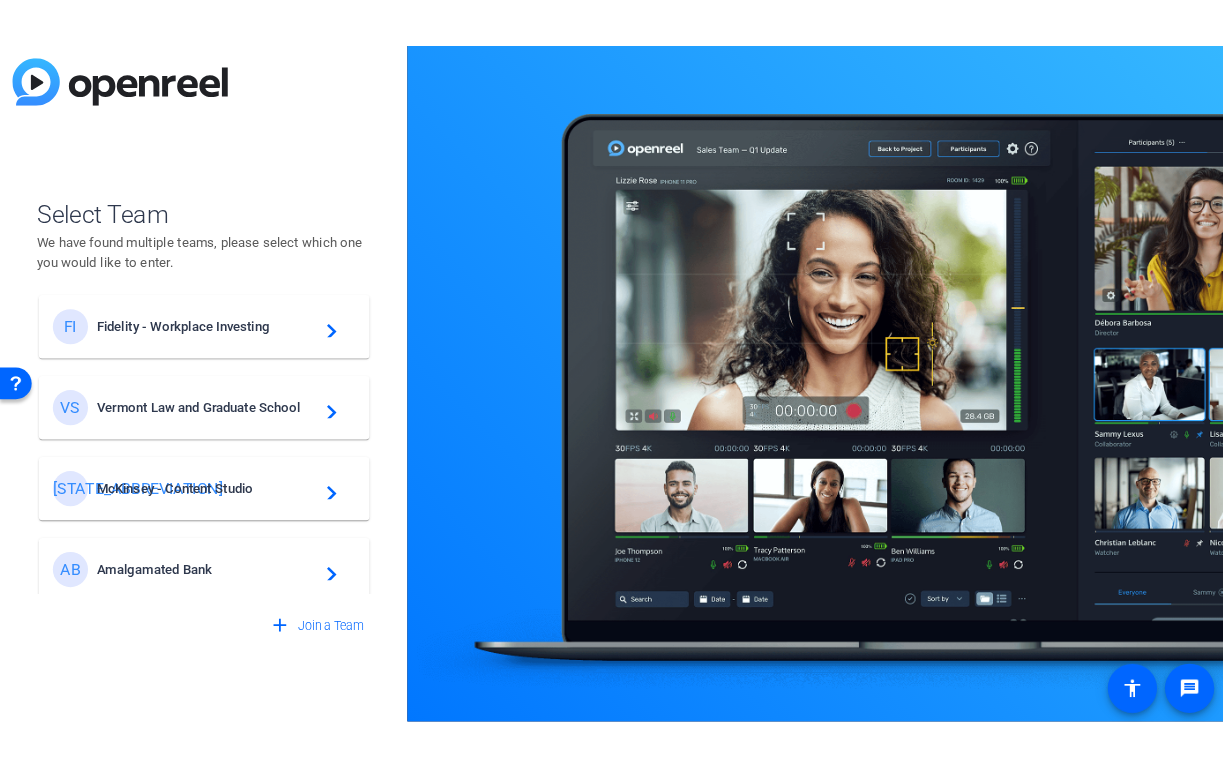 scroll, scrollTop: 482, scrollLeft: 0, axis: vertical 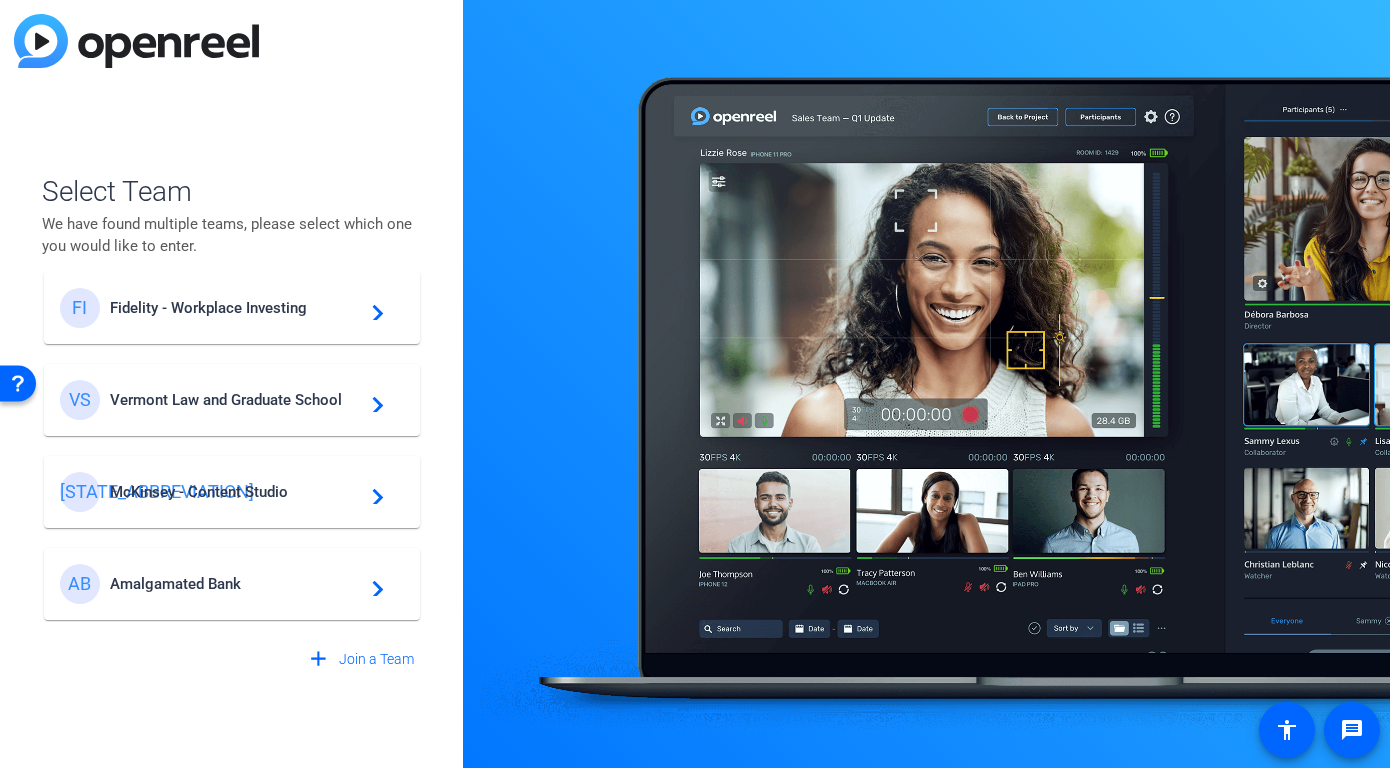 click on "VS Vermont Law and Graduate School  navigate_next" 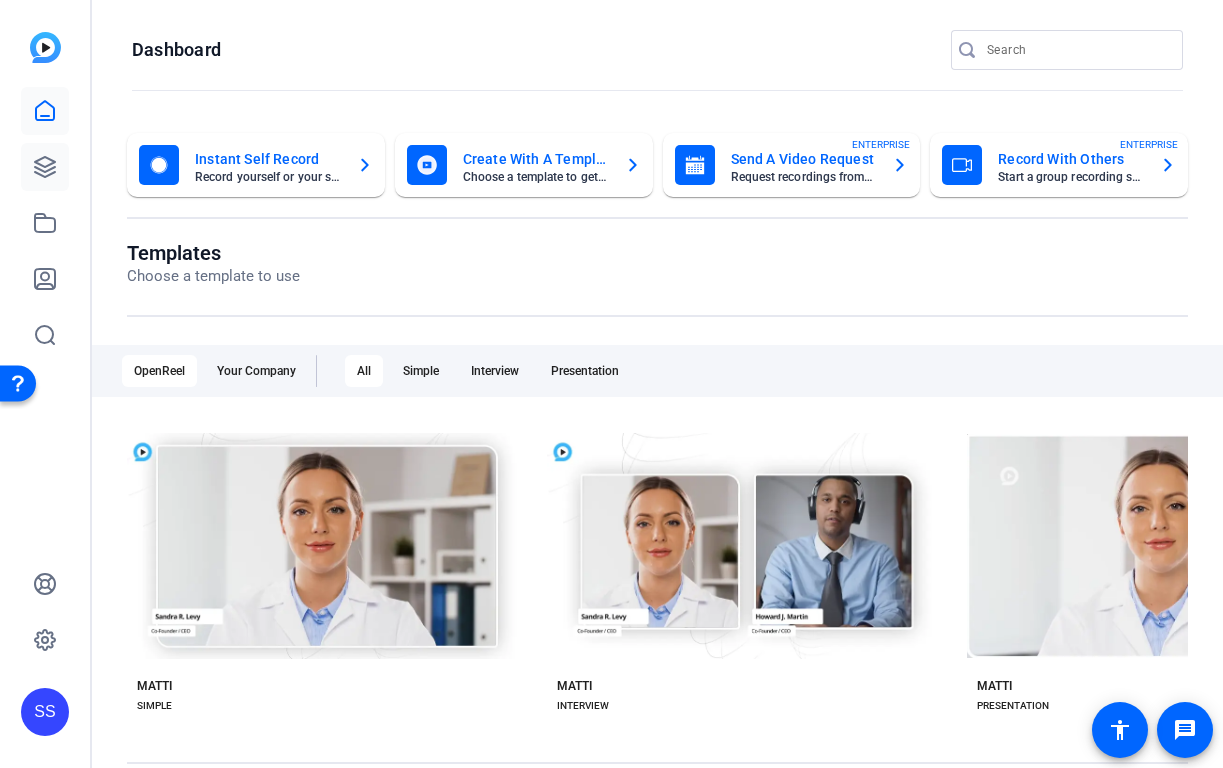 click 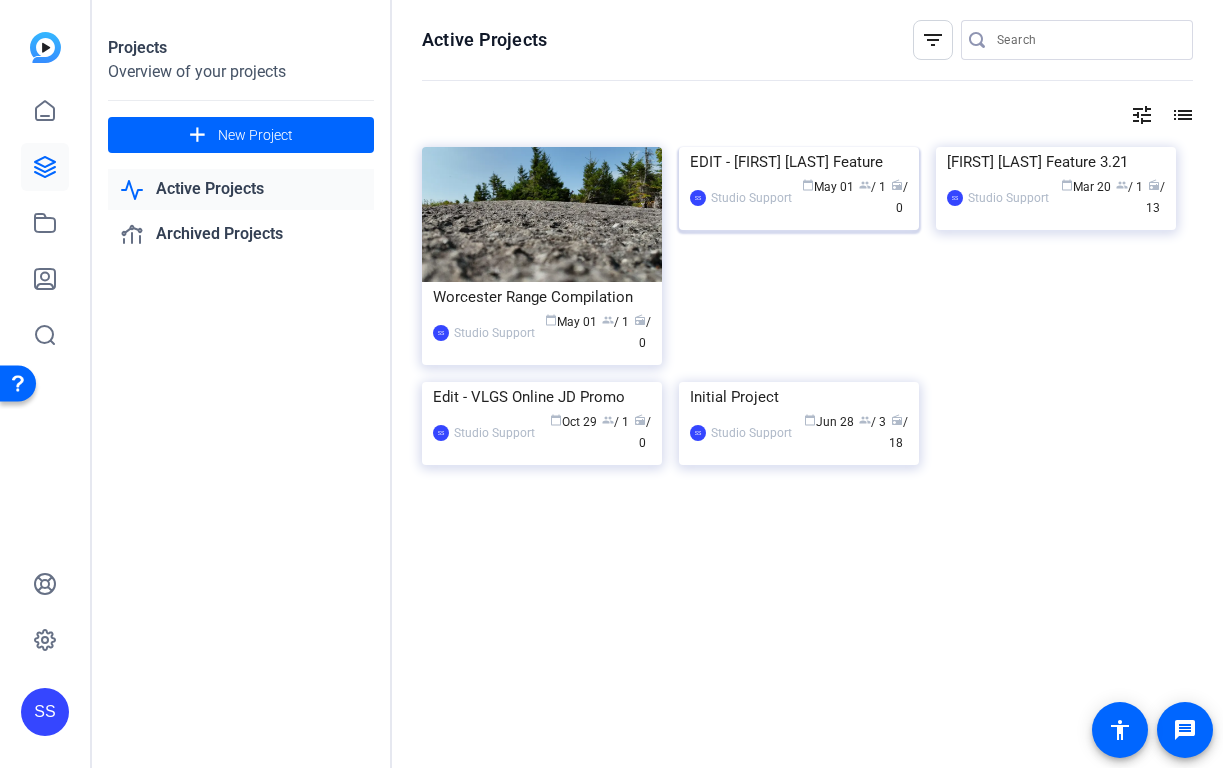 click on "EDIT - Saul Costa Feature" 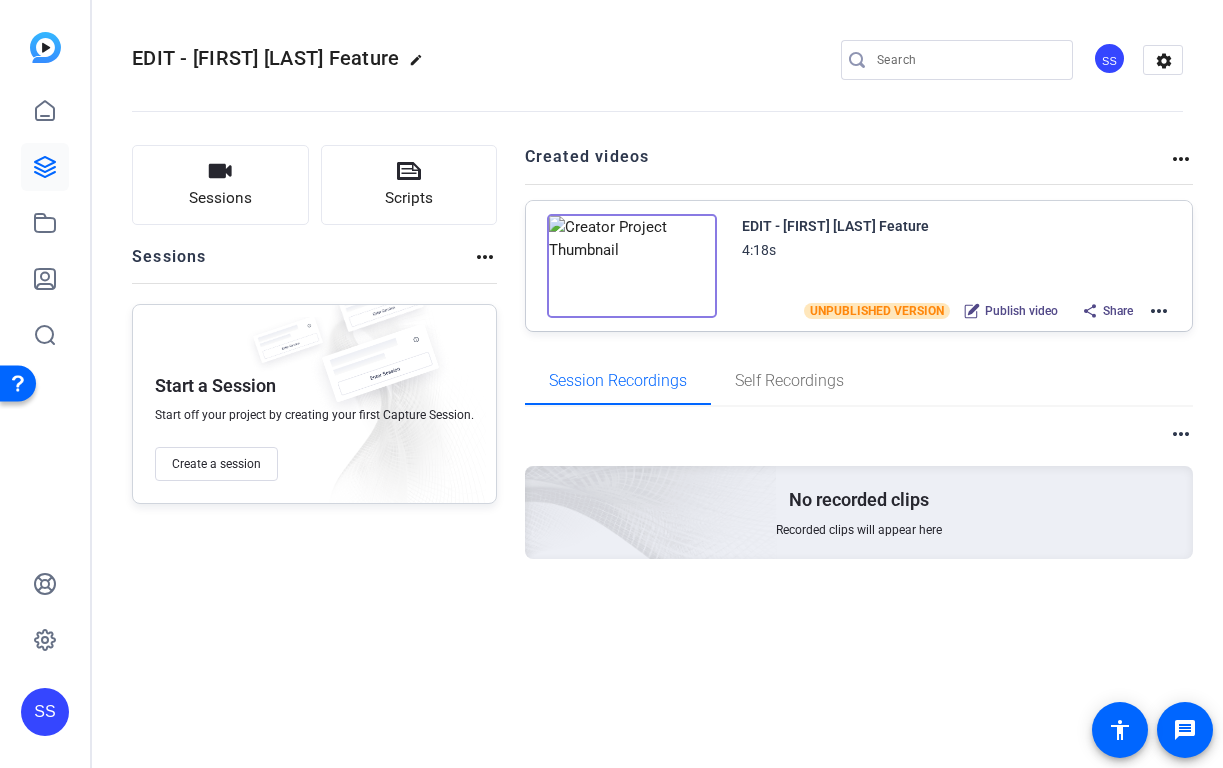 click on "more_horiz" 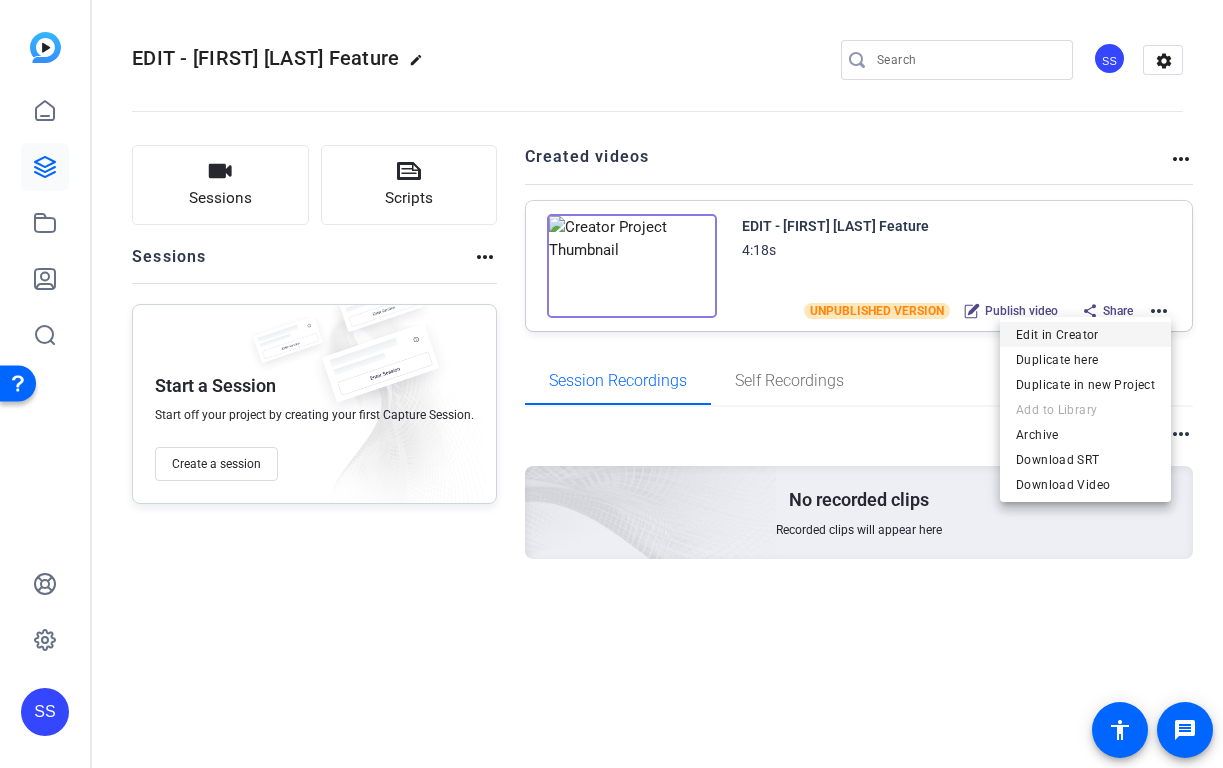 click on "Edit in Creator" at bounding box center [1085, 335] 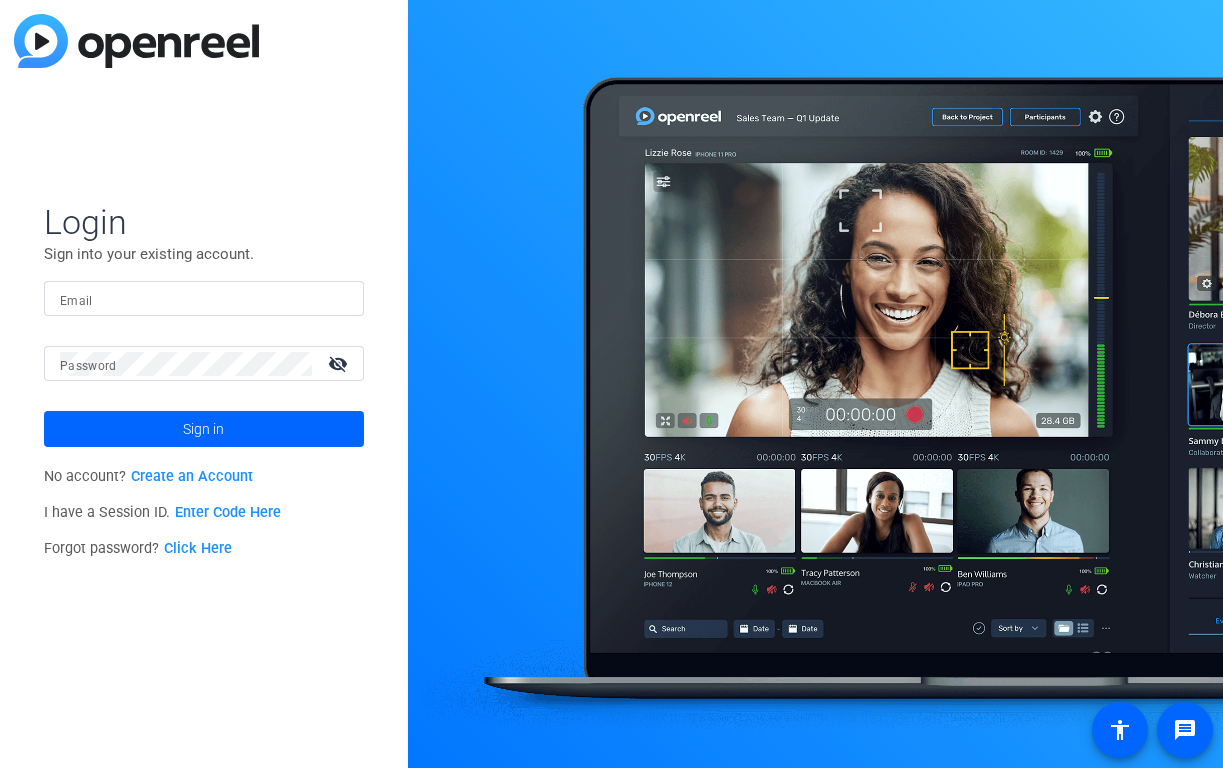 scroll, scrollTop: 0, scrollLeft: 0, axis: both 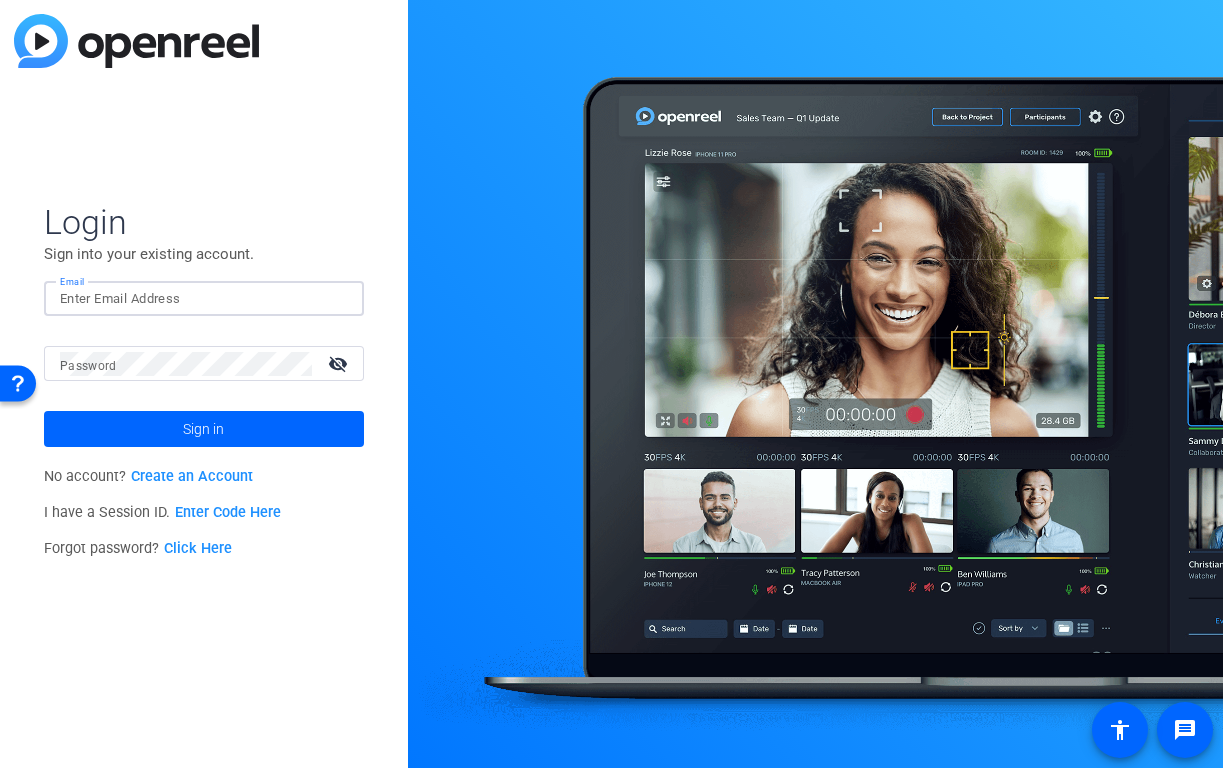 click 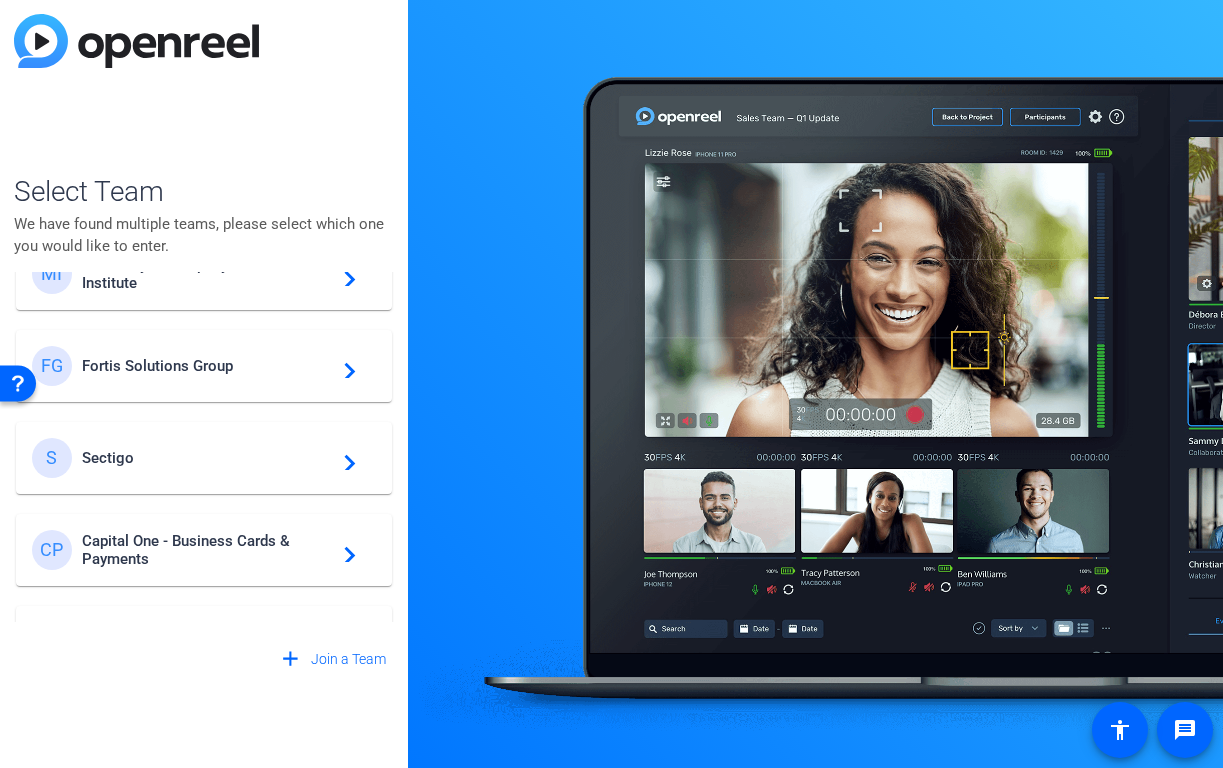 scroll, scrollTop: 214, scrollLeft: 0, axis: vertical 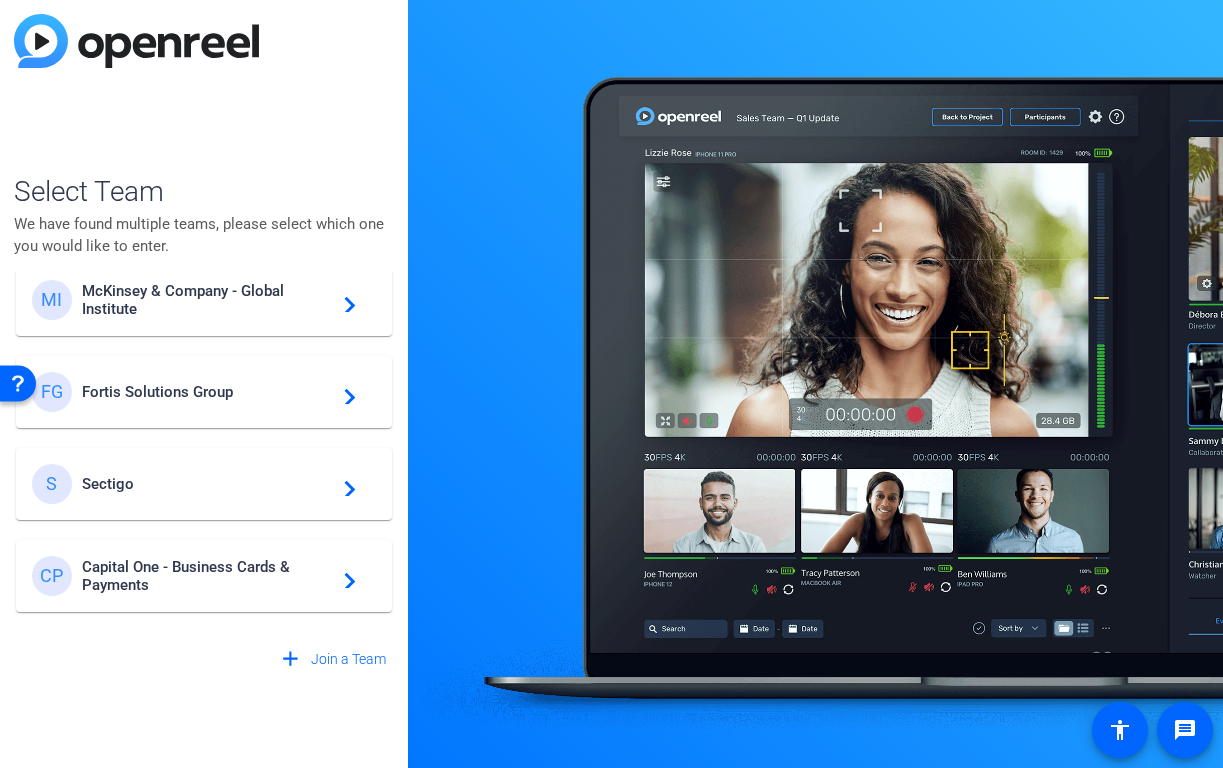 click on "McKinsey & Company - Global Institute" 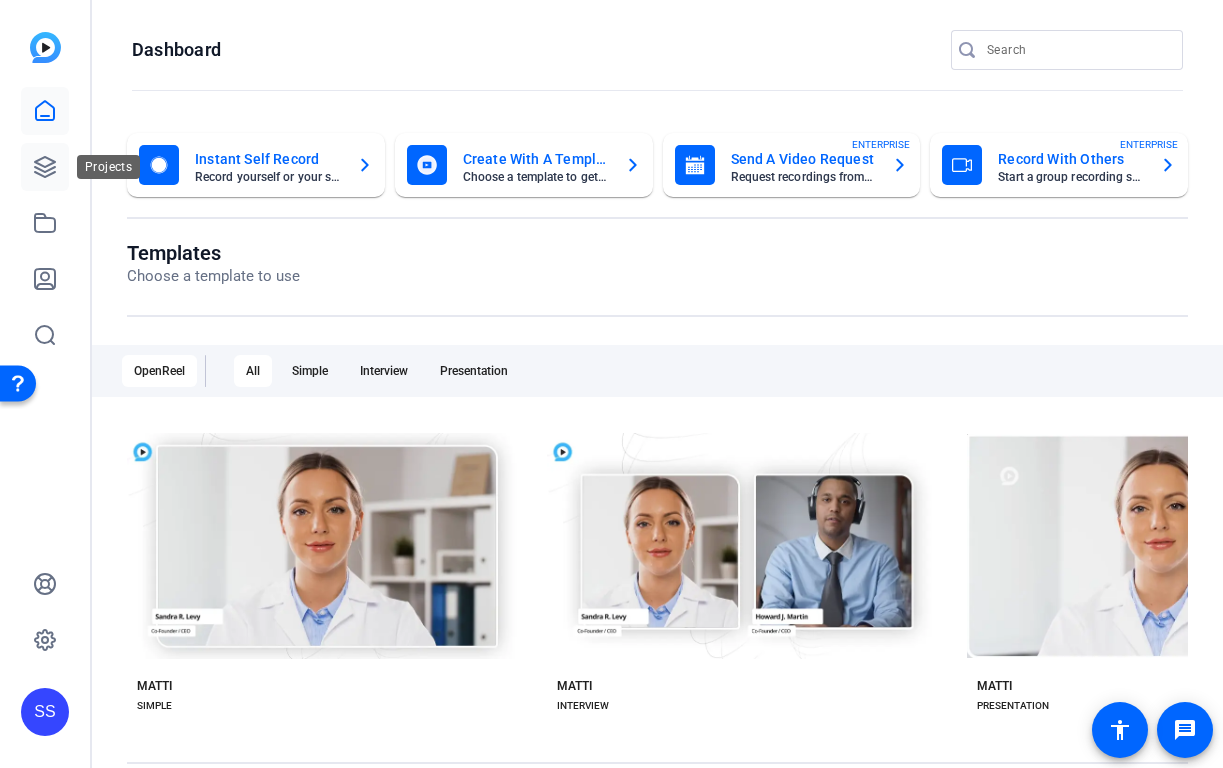 click 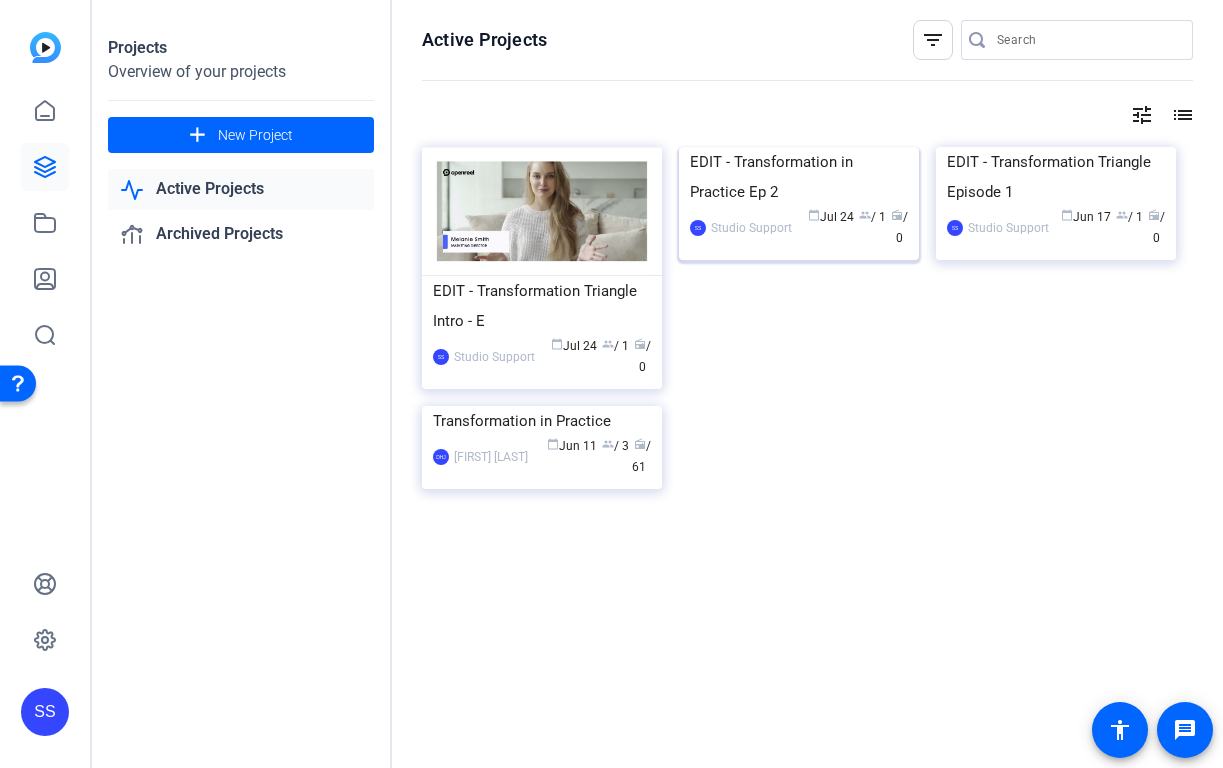 click on "EDIT - Transformation in Practice Ep 2" 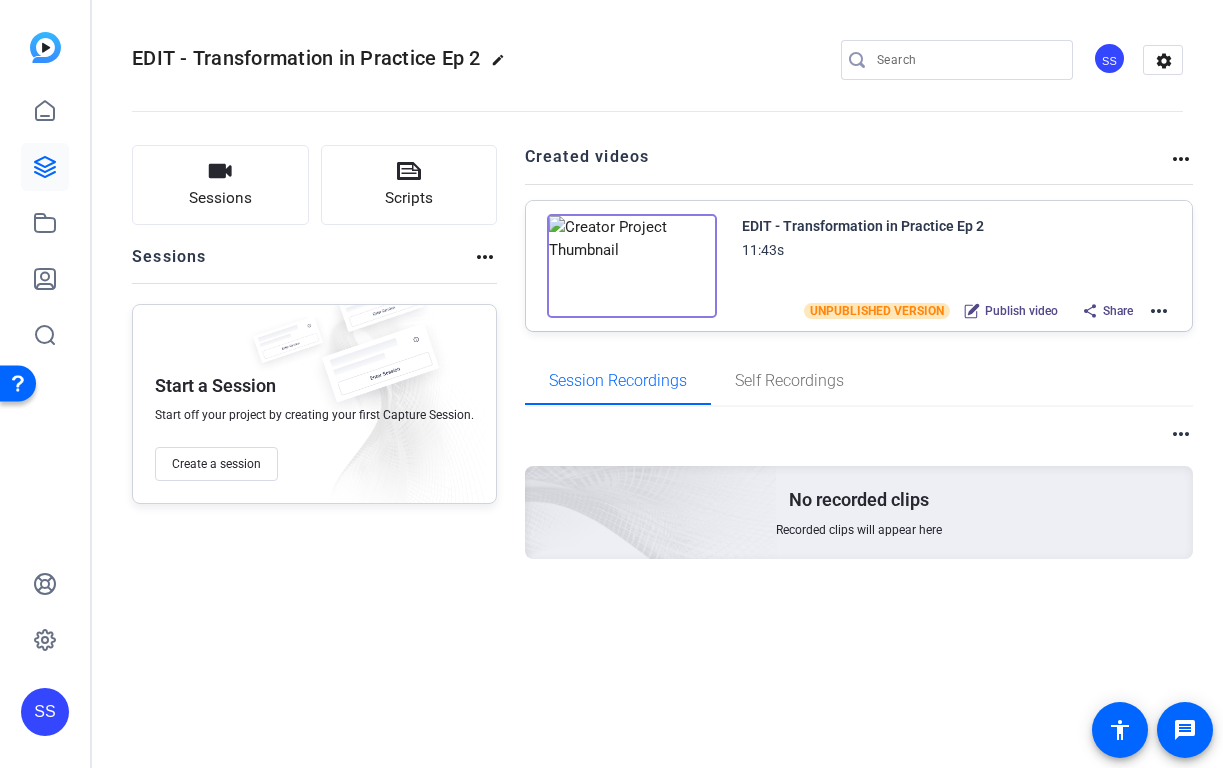 click on "more_horiz" 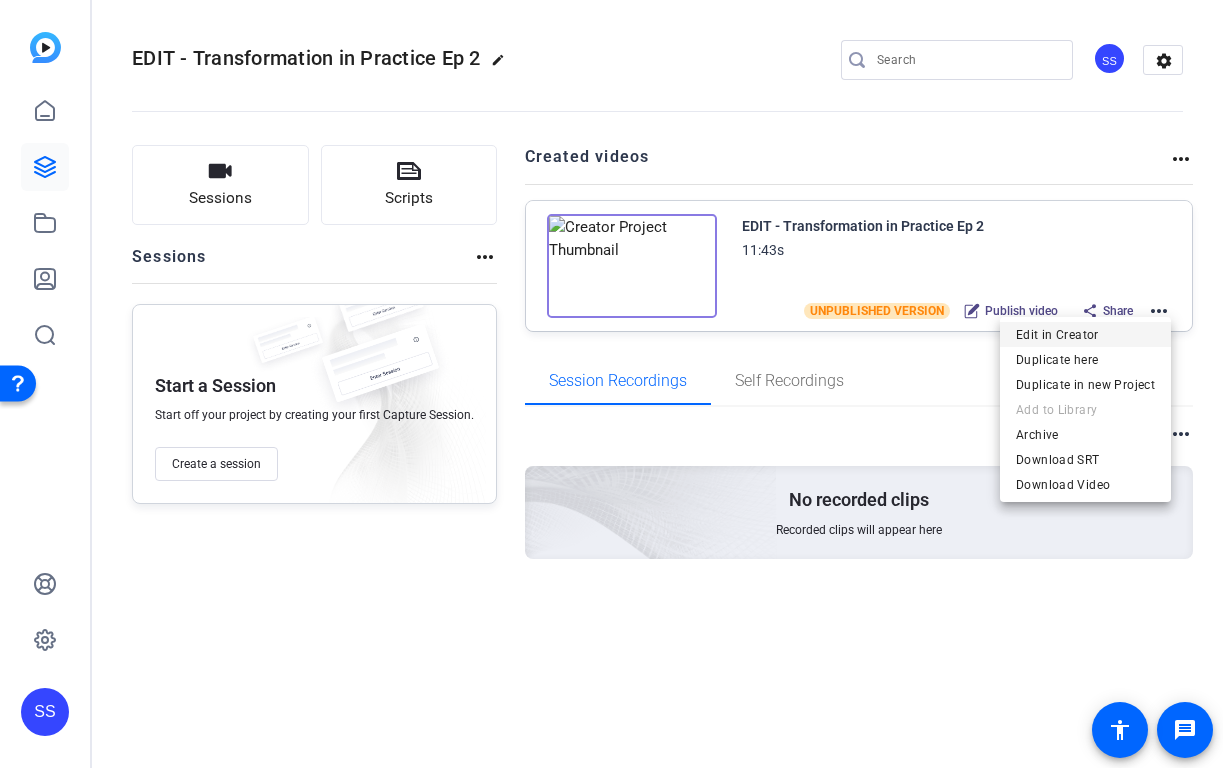 click on "Edit in Creator" at bounding box center (1085, 335) 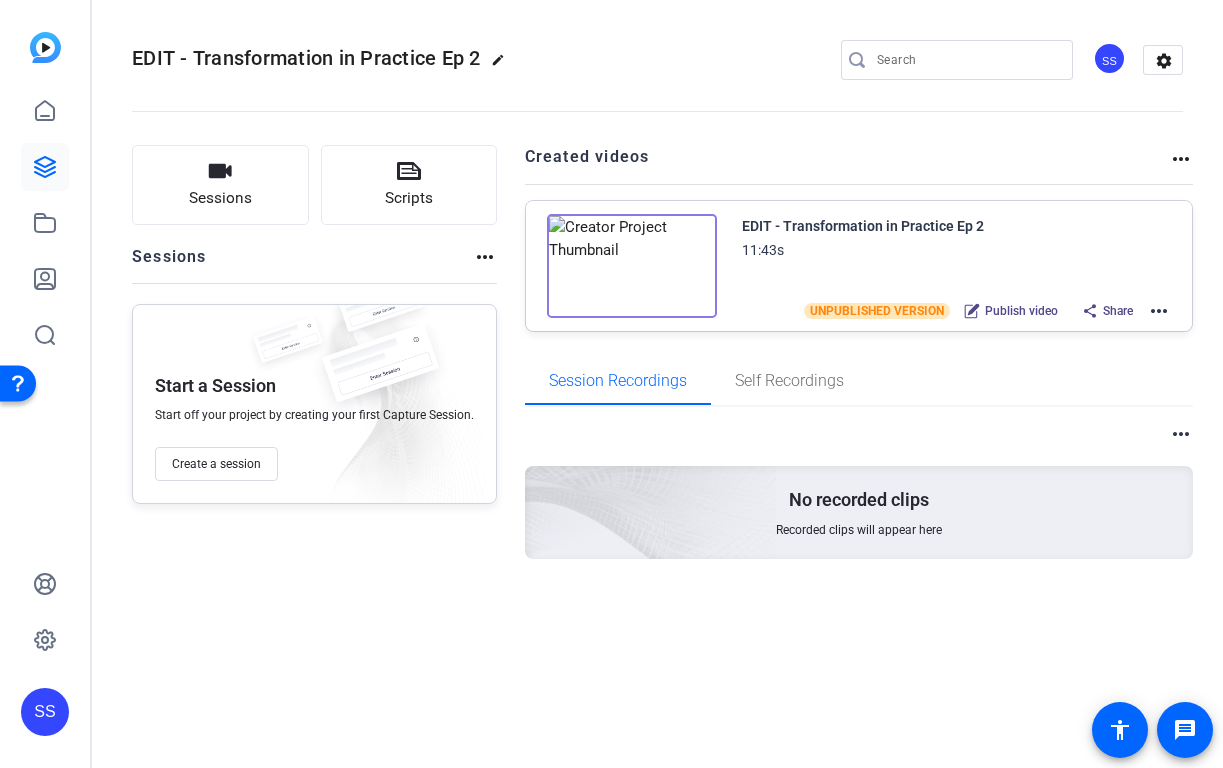 click on "SS" 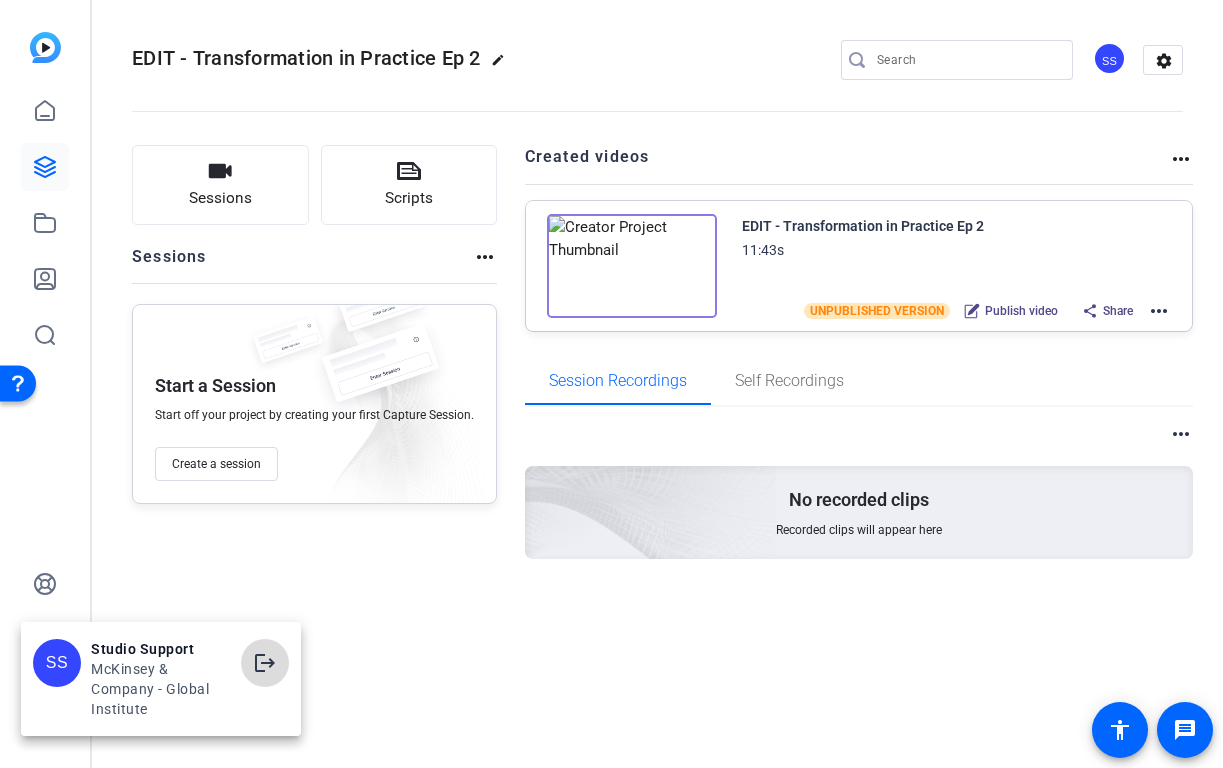click at bounding box center (265, 663) 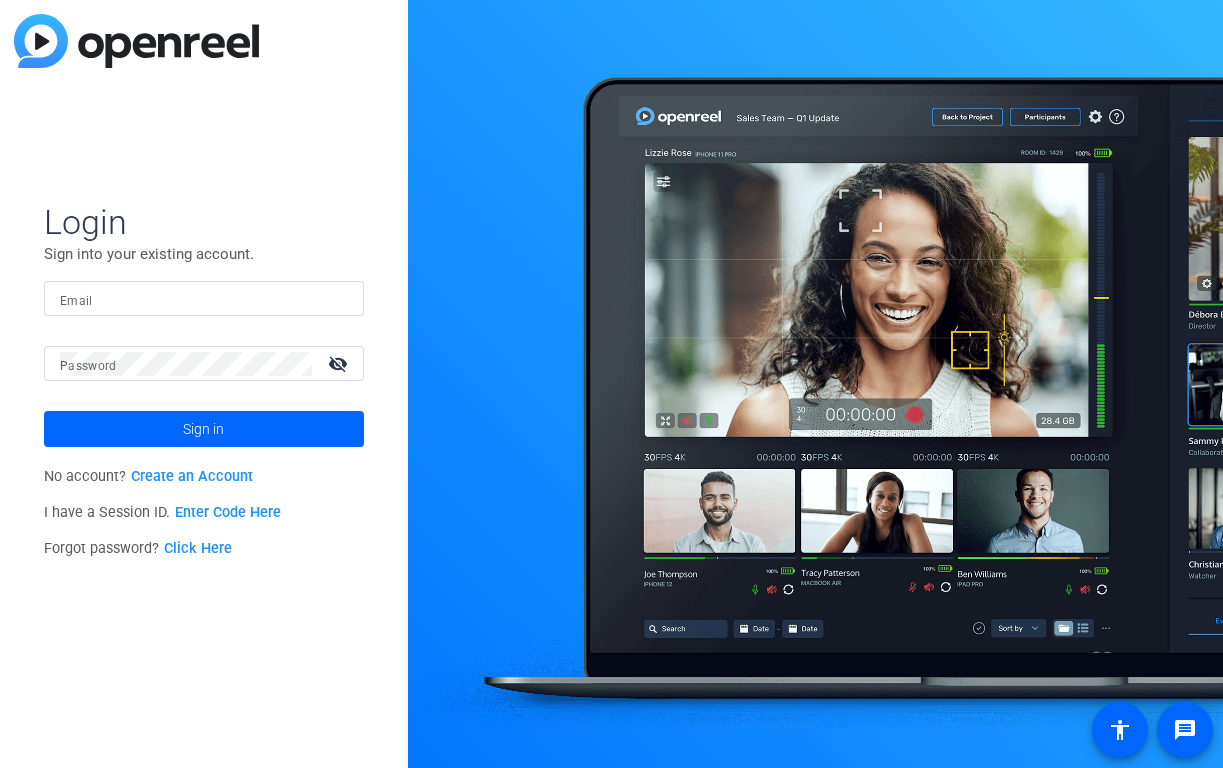 scroll, scrollTop: 0, scrollLeft: 0, axis: both 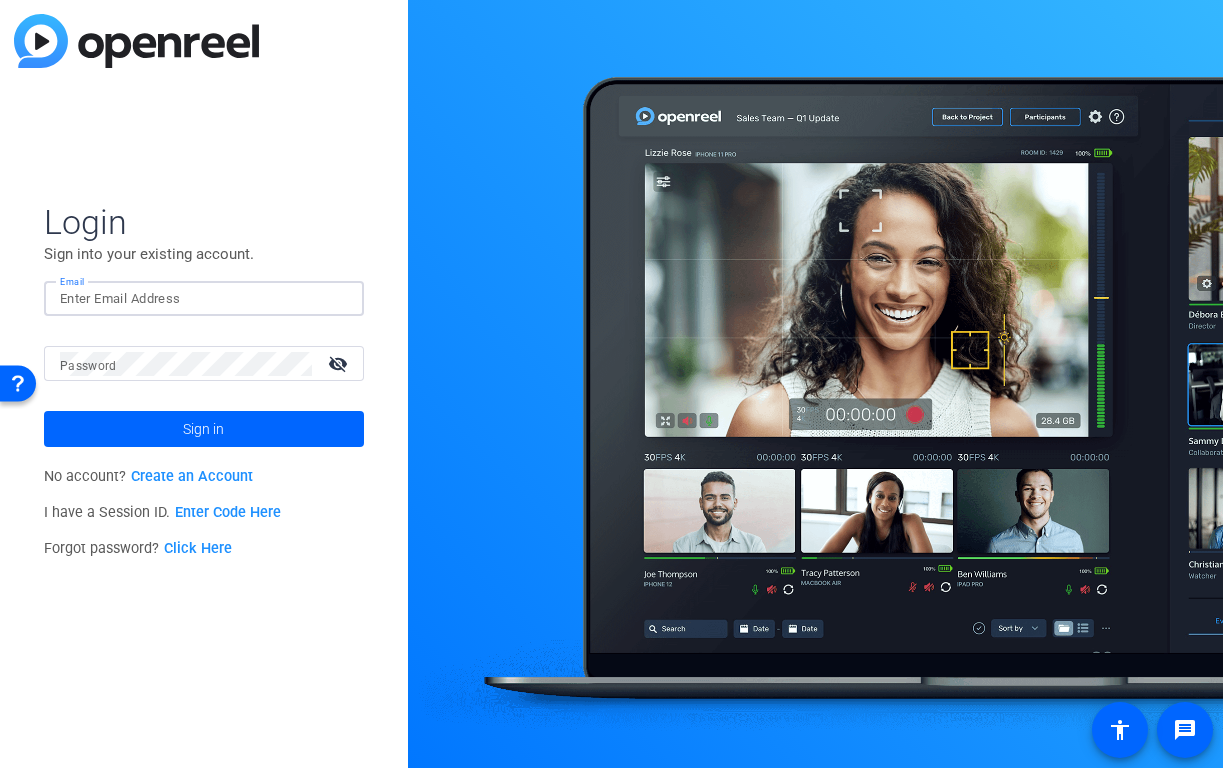 click on "Email" at bounding box center [204, 299] 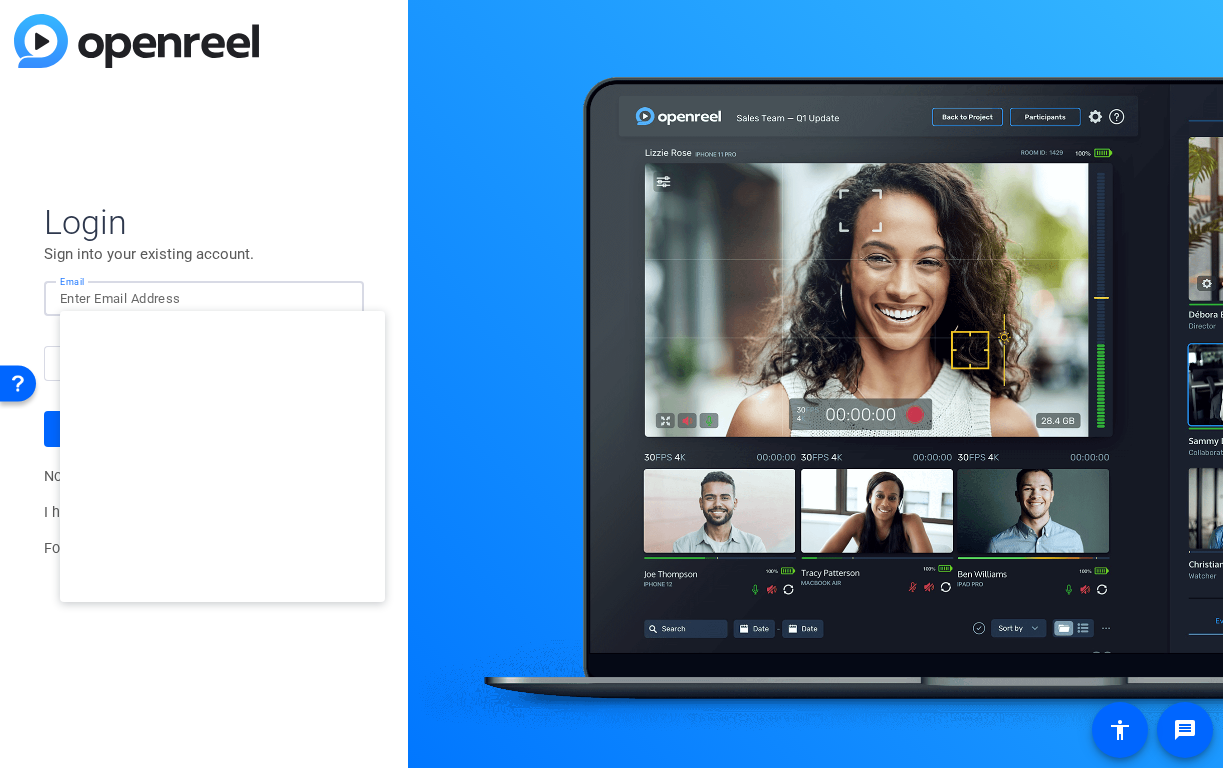 type on "studiosupport+3@openreel.com" 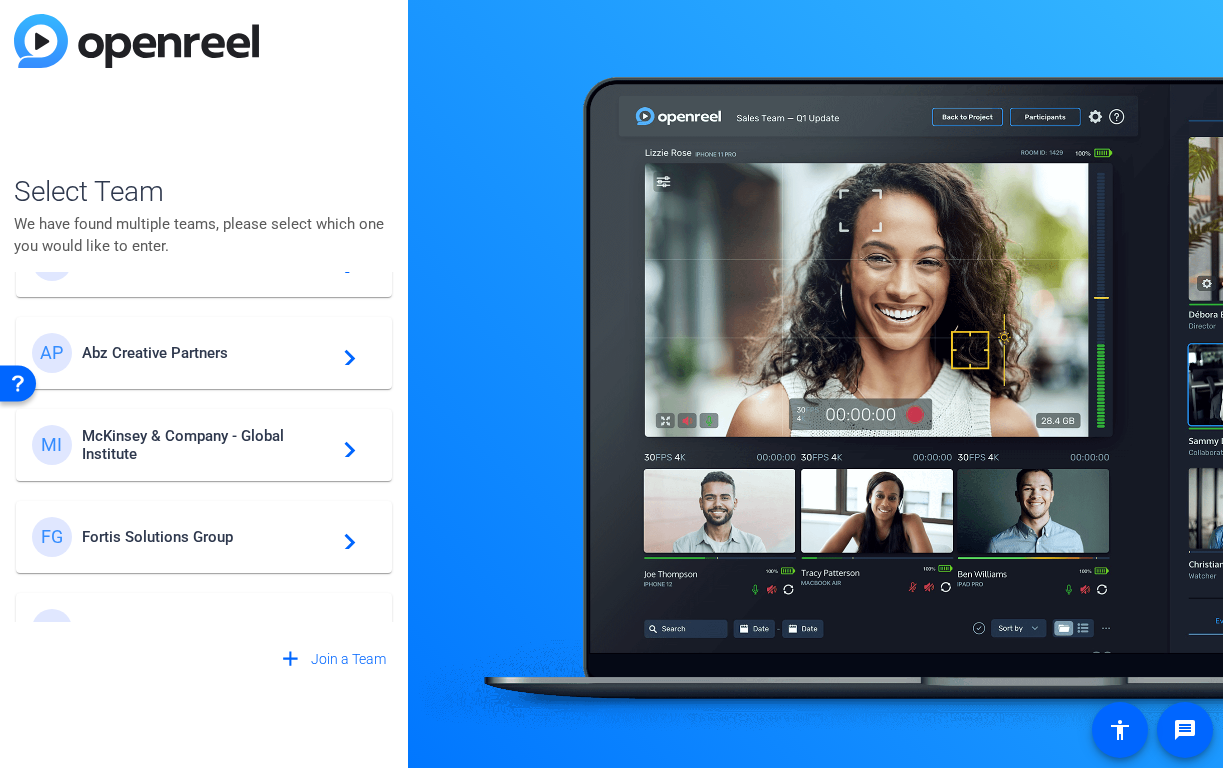scroll, scrollTop: 80, scrollLeft: 0, axis: vertical 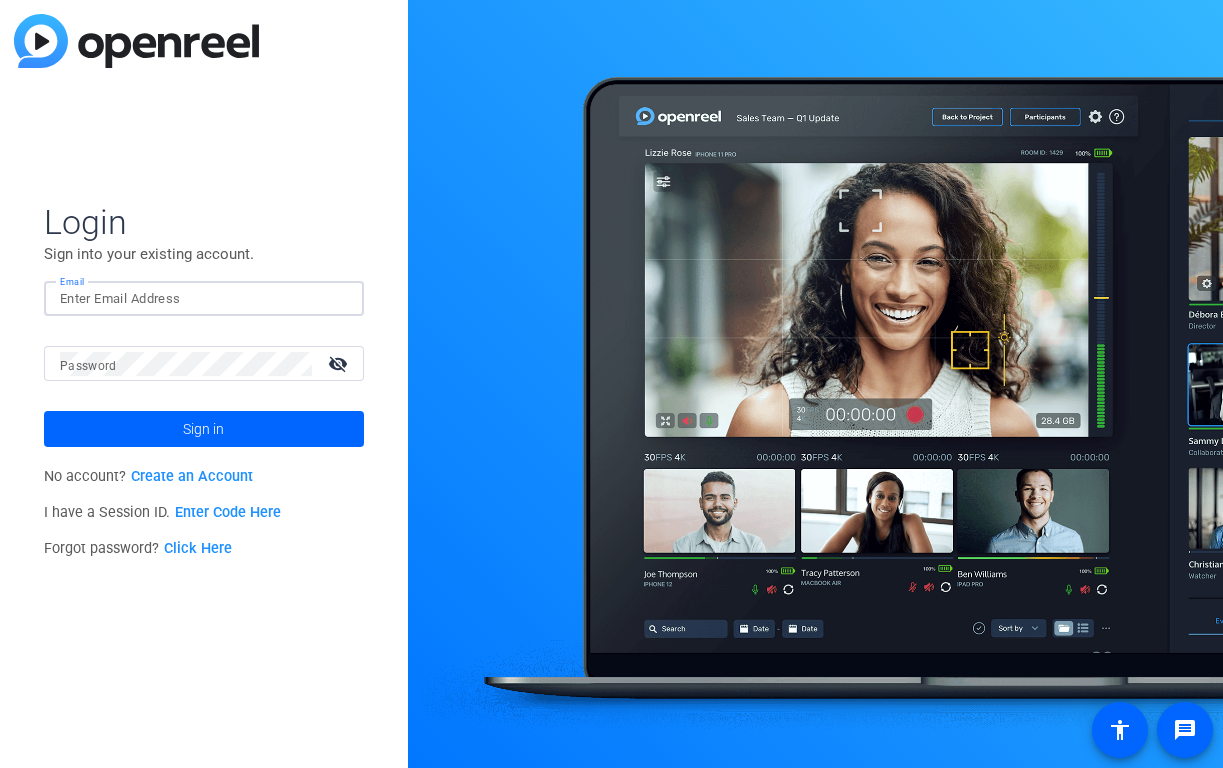 click on "Email" at bounding box center (204, 299) 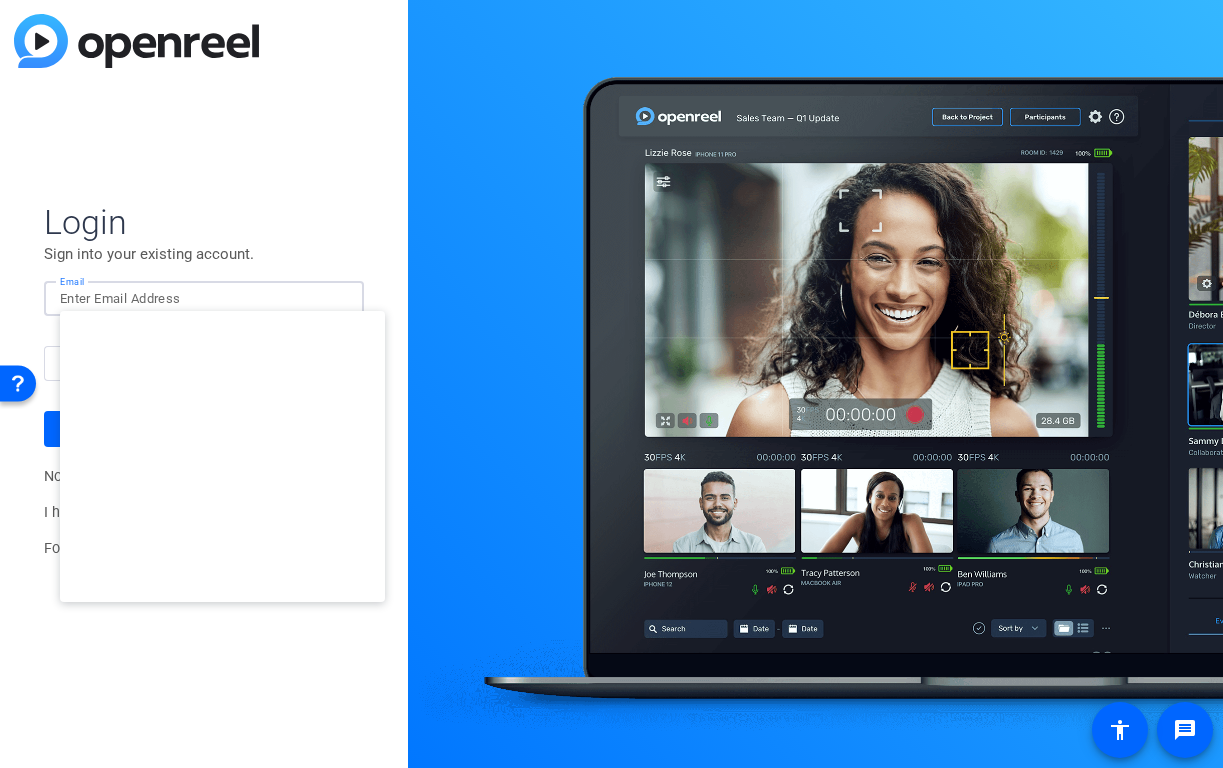 type on "[EMAIL]" 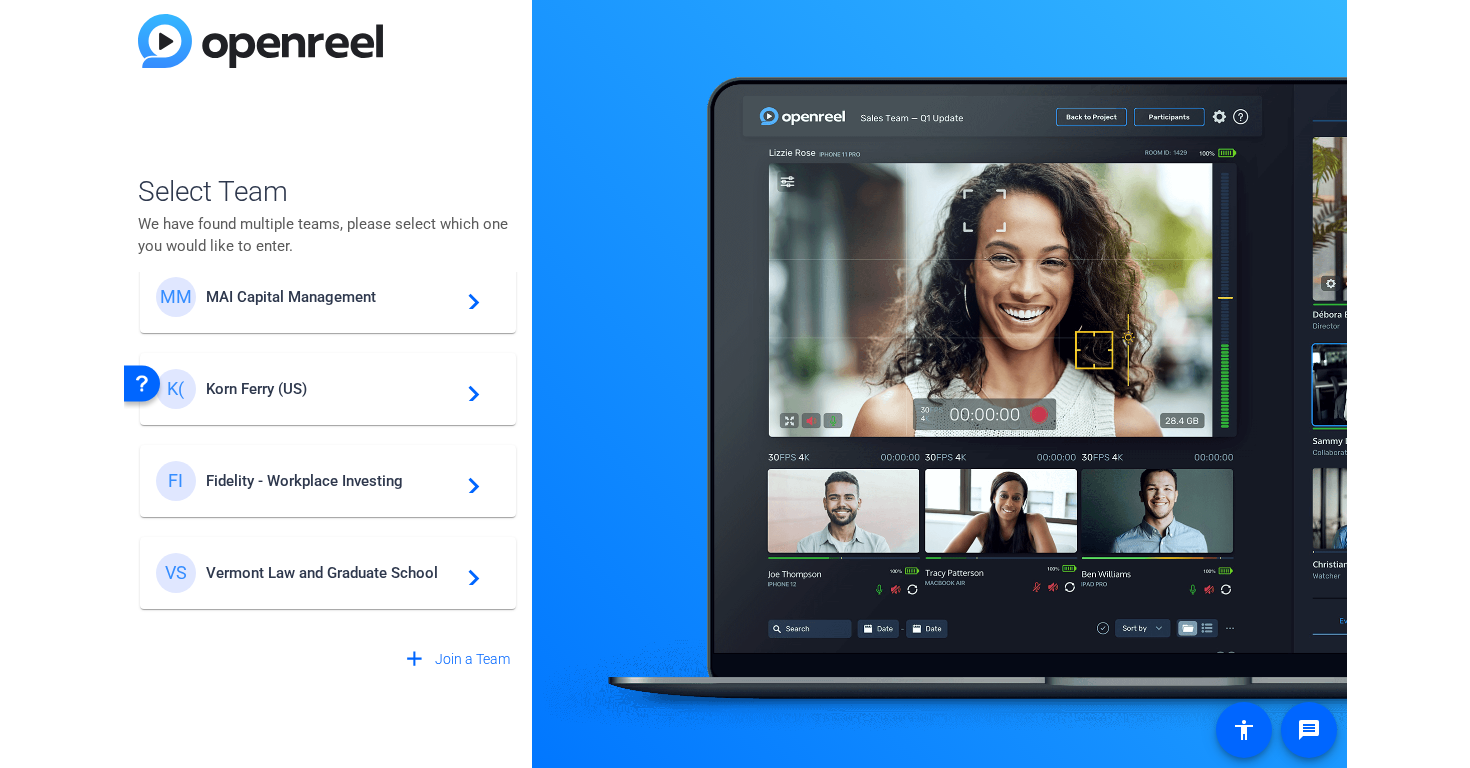 scroll, scrollTop: 309, scrollLeft: 0, axis: vertical 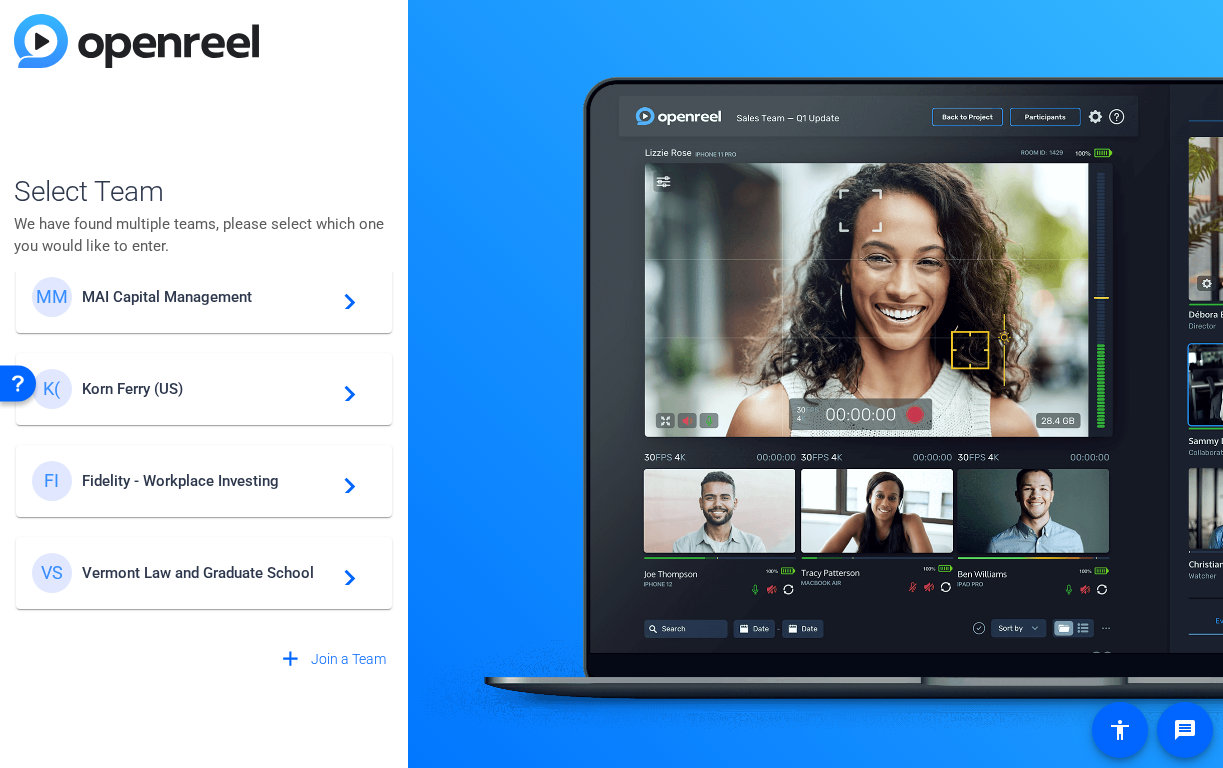 click on "VS [STATE] Law and Graduate School  navigate_next" 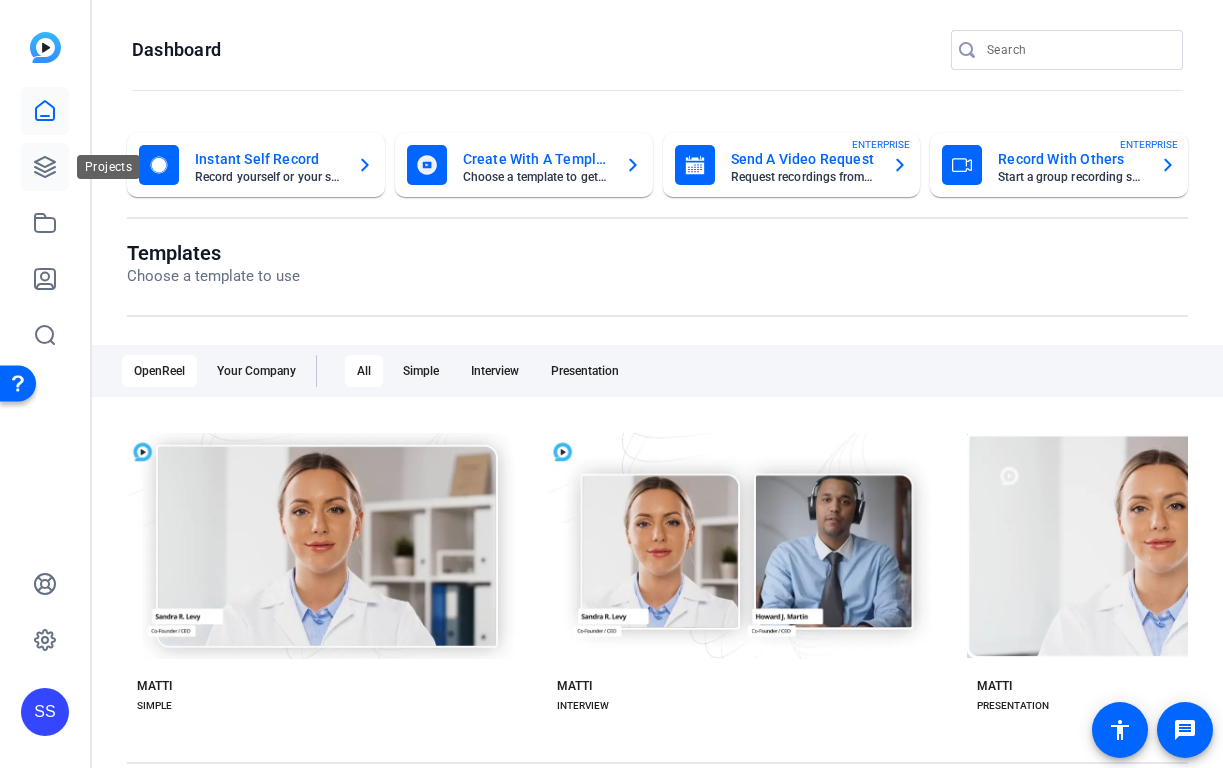 click 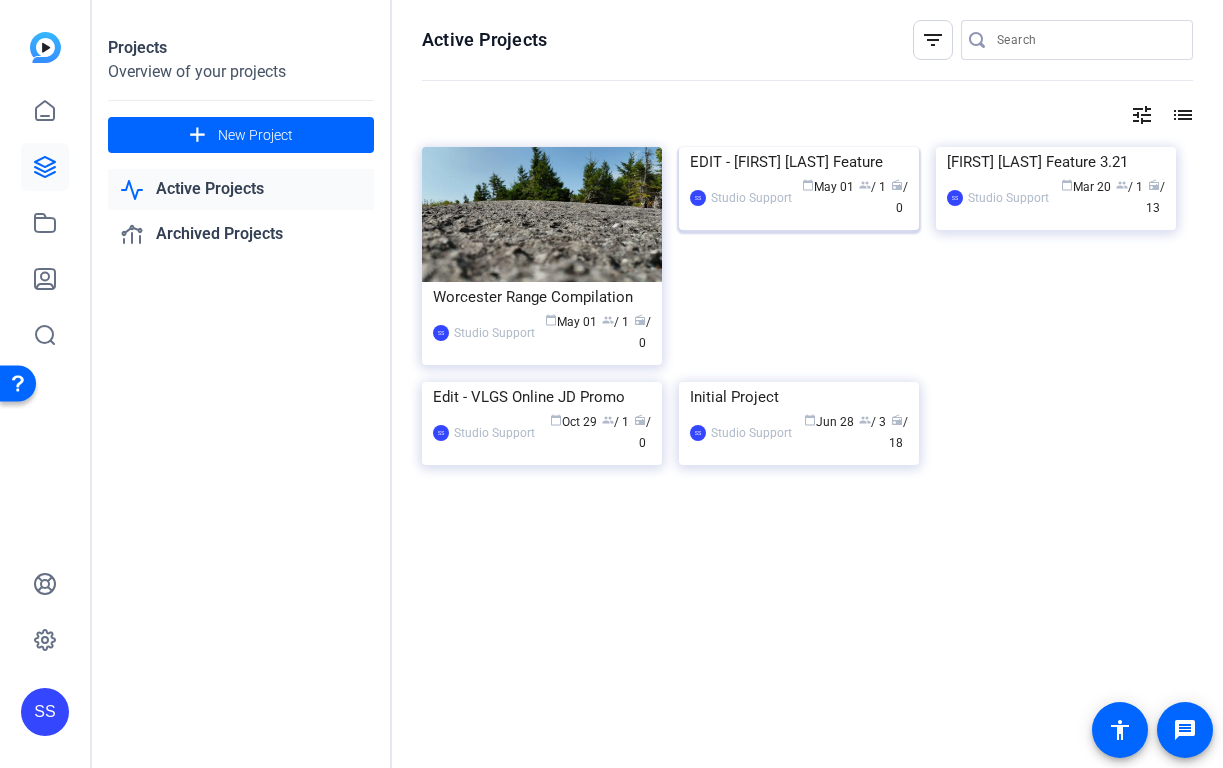 click on "EDIT - [FIRST] [LAST] Feature" 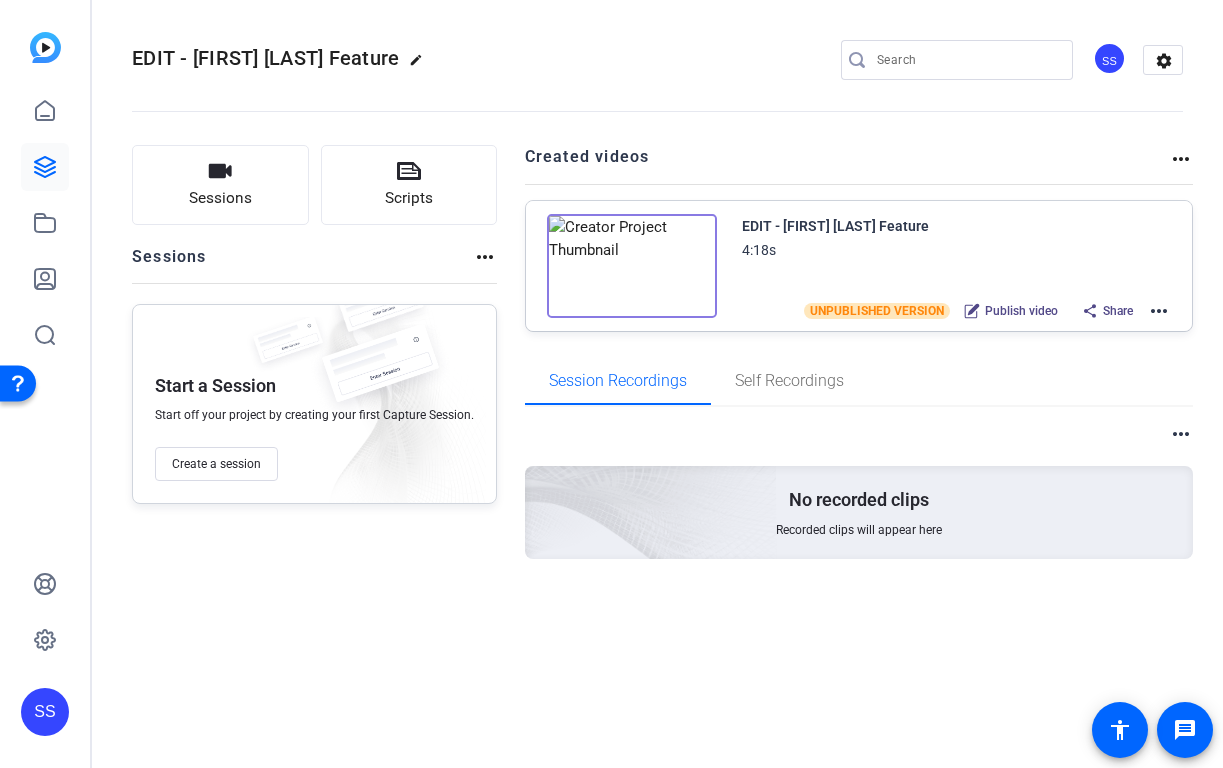 click on "more_horiz" 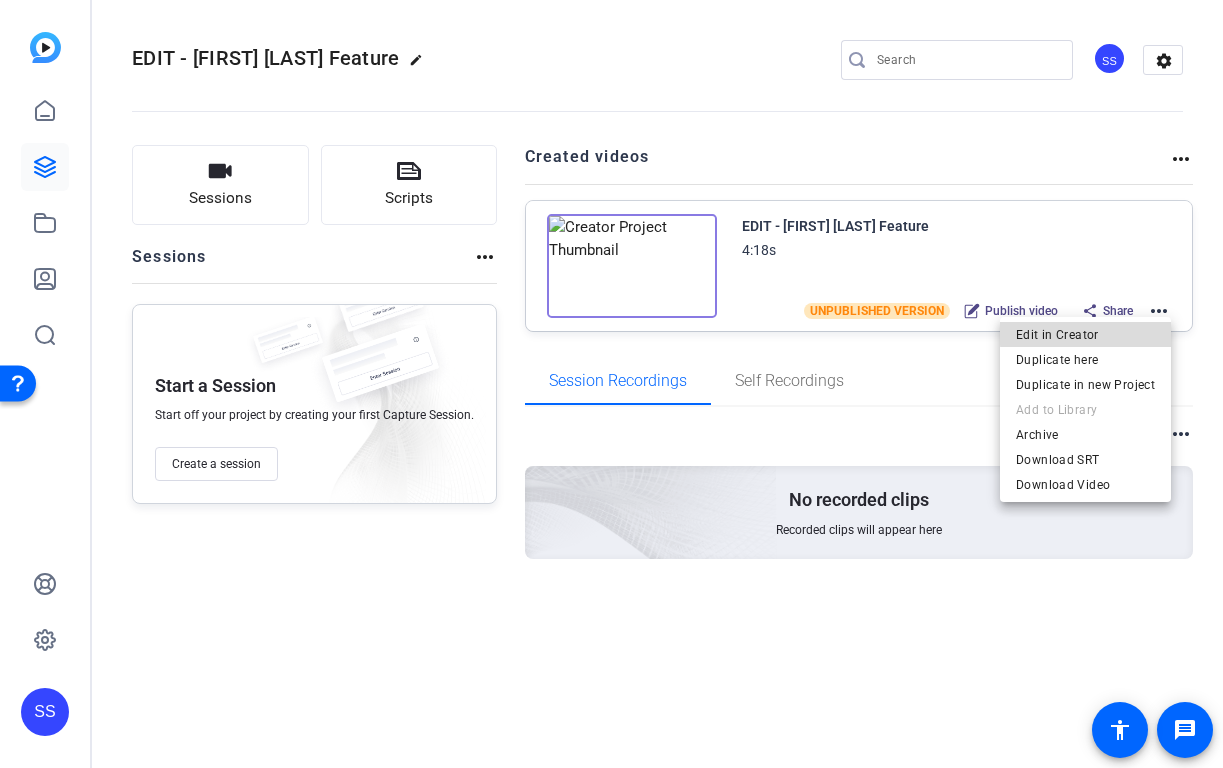 click on "Edit in Creator" at bounding box center [1085, 335] 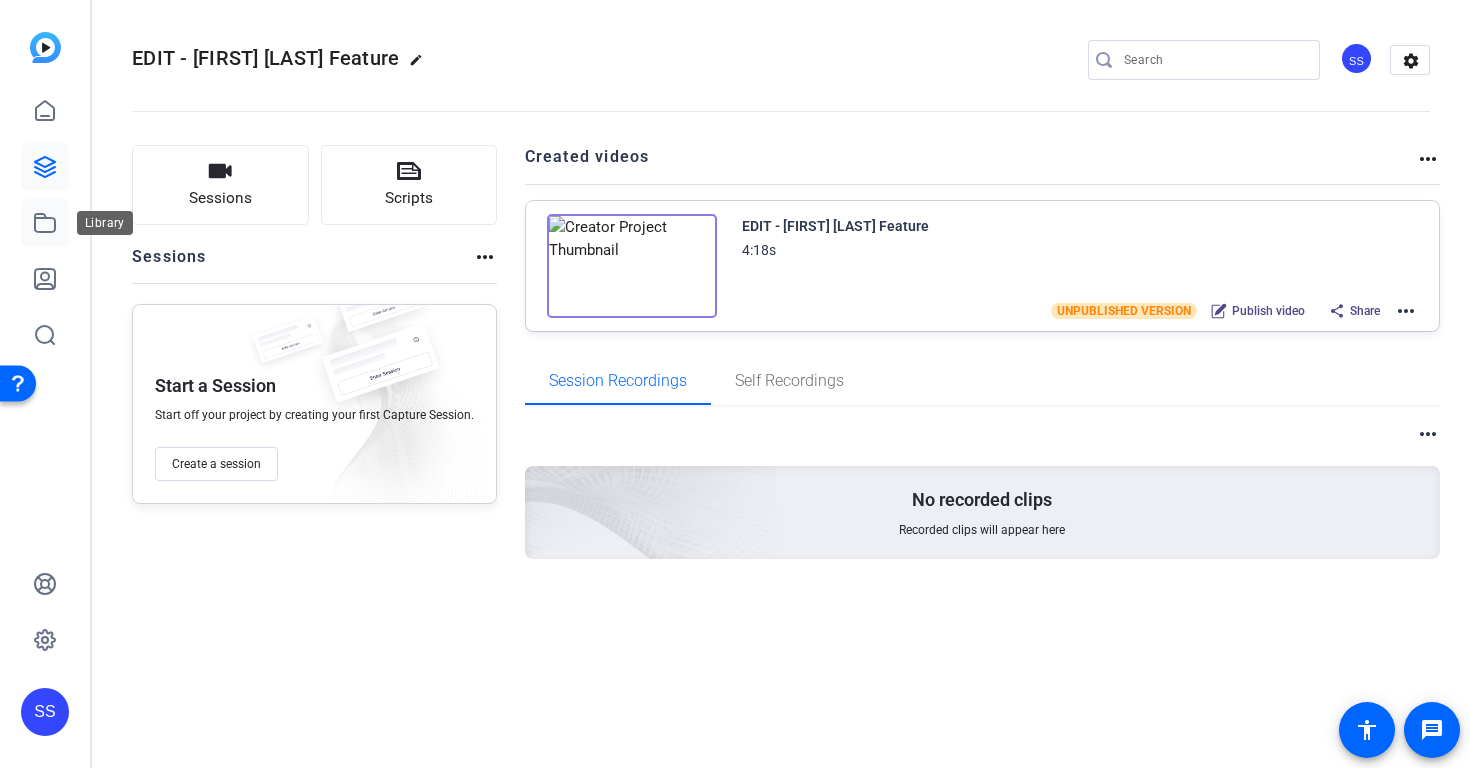 click 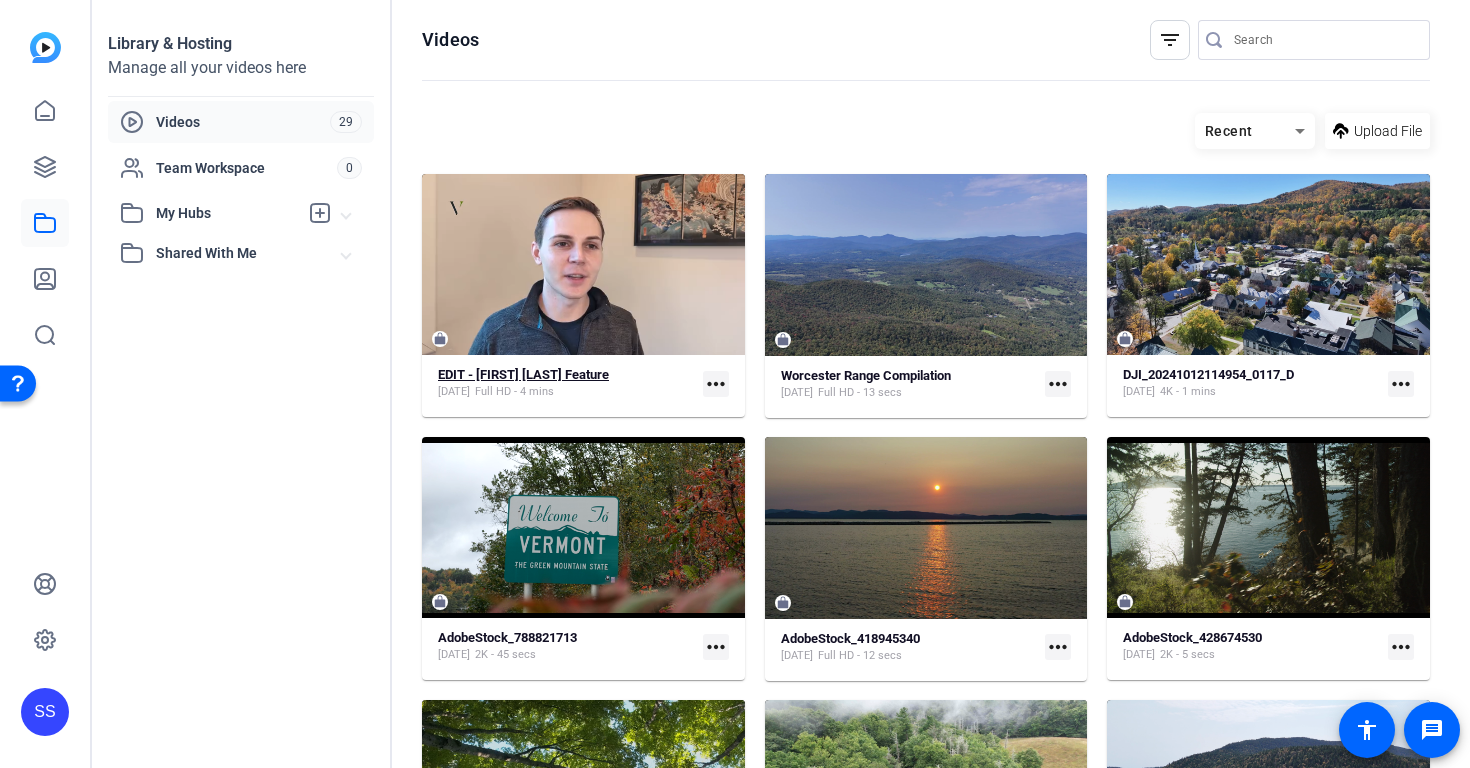 click on "Full HD - 4 mins" 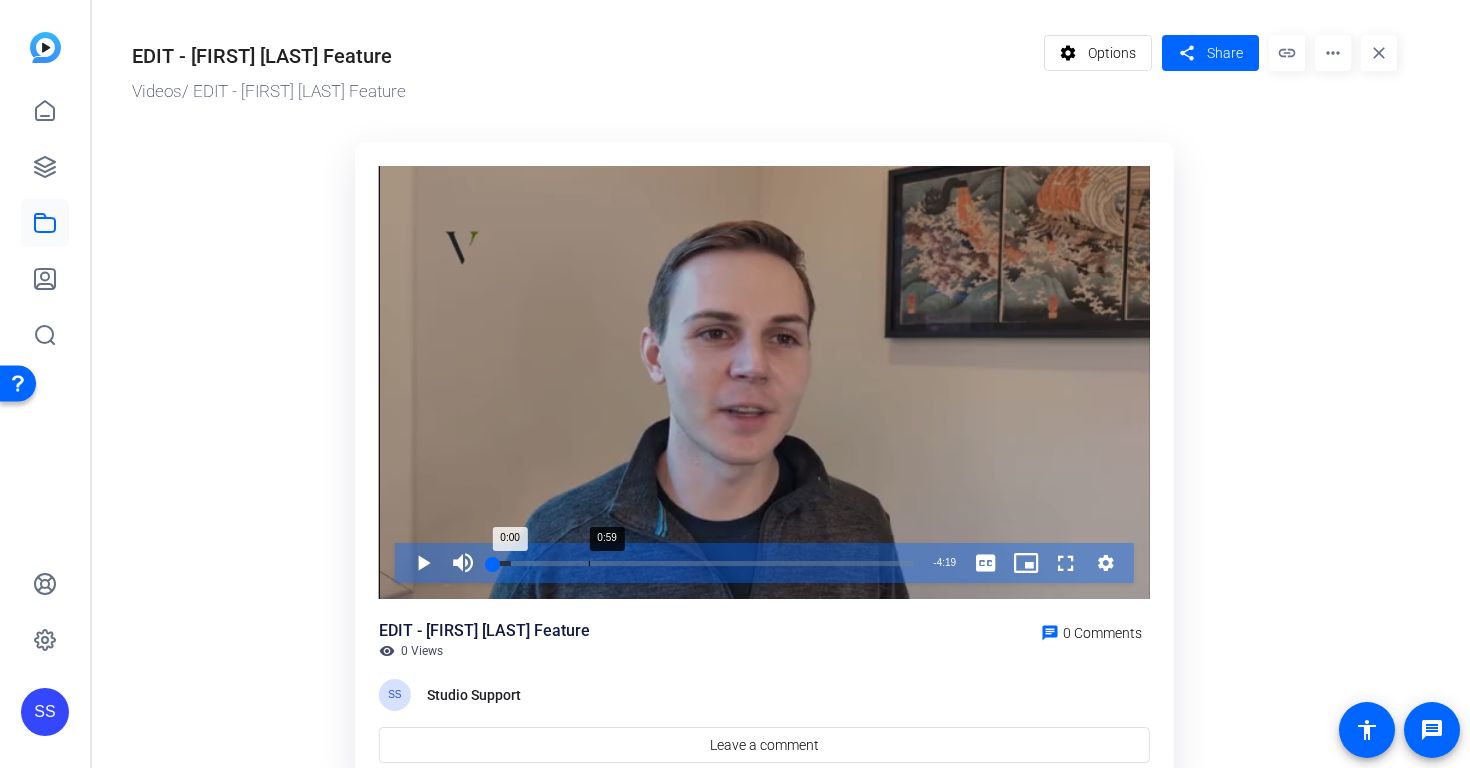click at bounding box center [703, 577] 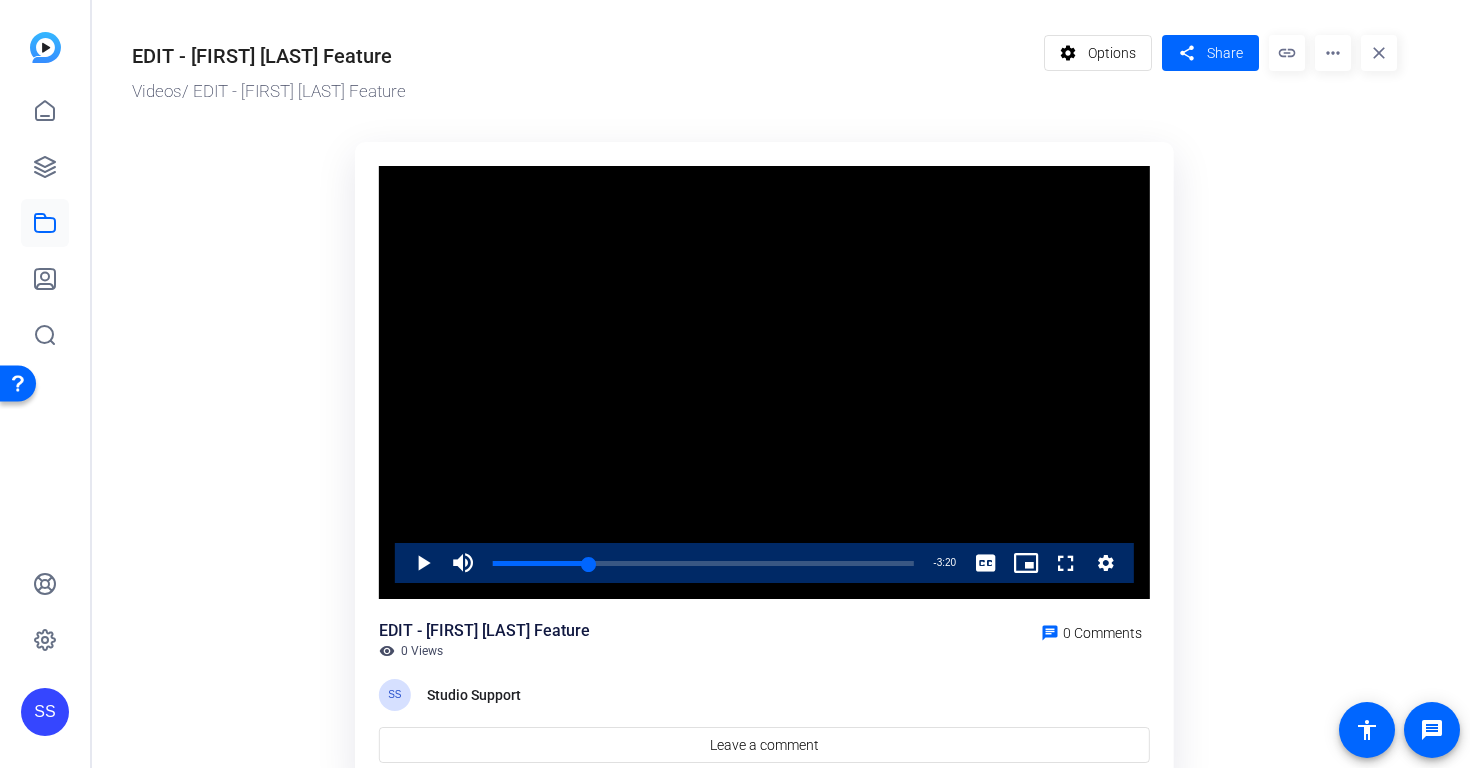 click at bounding box center [764, 383] 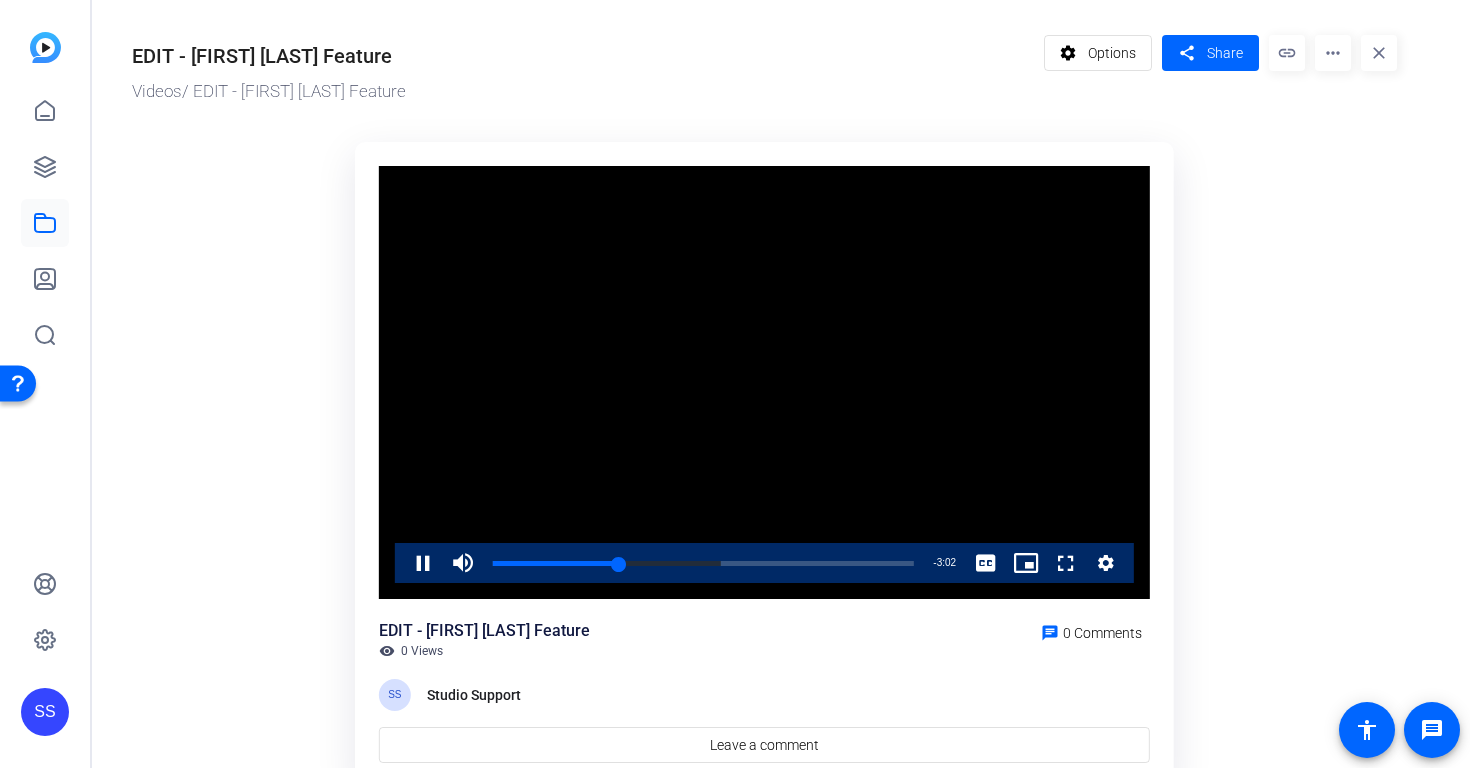 click on "Pause Mute Current Time  1:17 / Duration  4:19 Loaded :  54.18% 3:46 1:17 Stream Type  LIVE Seek to live, currently behind live LIVE Remaining Time  - 3:02   1x Playback Rate Chapters Chapters Descriptions descriptions off , selected Captions captions settings , opens captions settings dialog captions off , selected English  Captions Audio Track default , selected Picture-in-Picture Fullscreen" at bounding box center (764, 563) 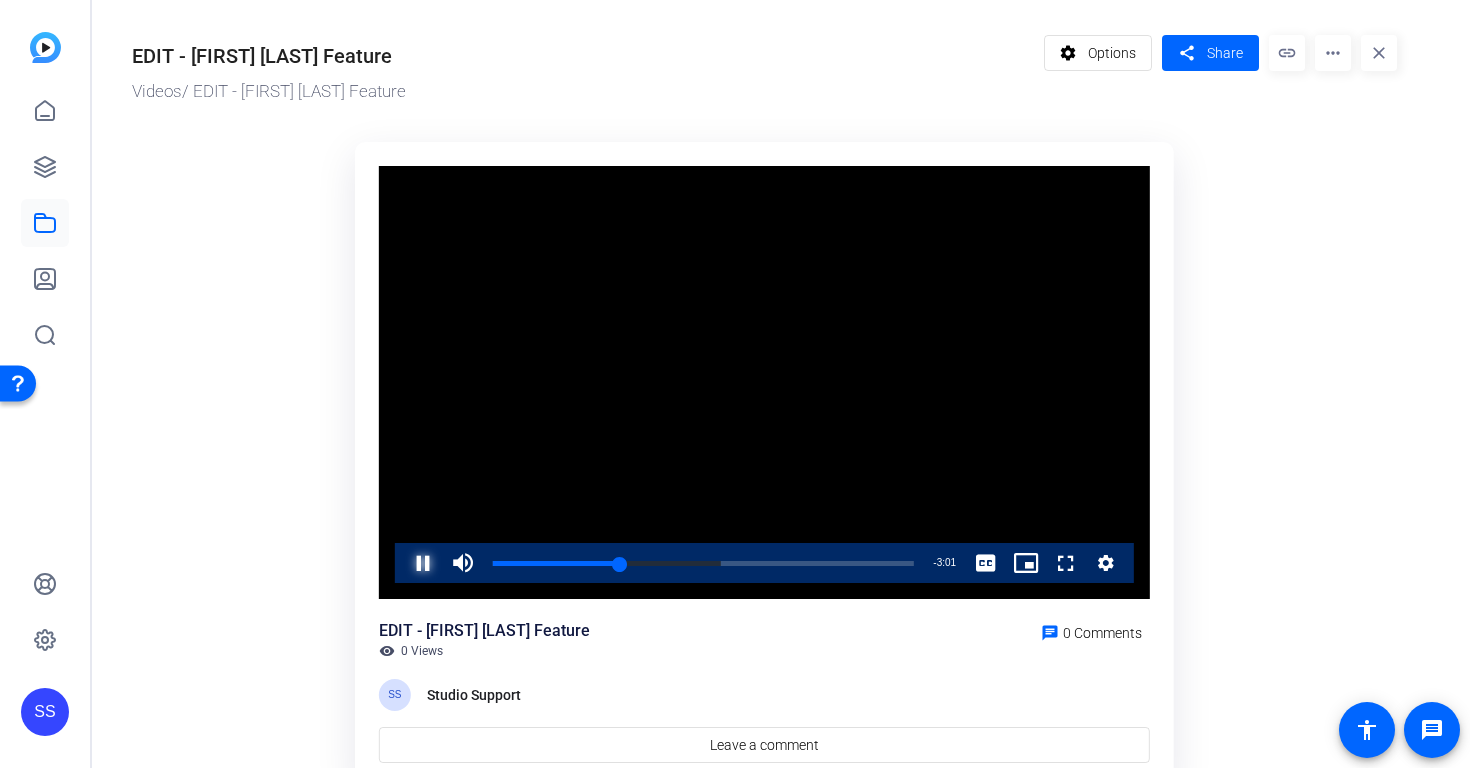 click at bounding box center (403, 563) 